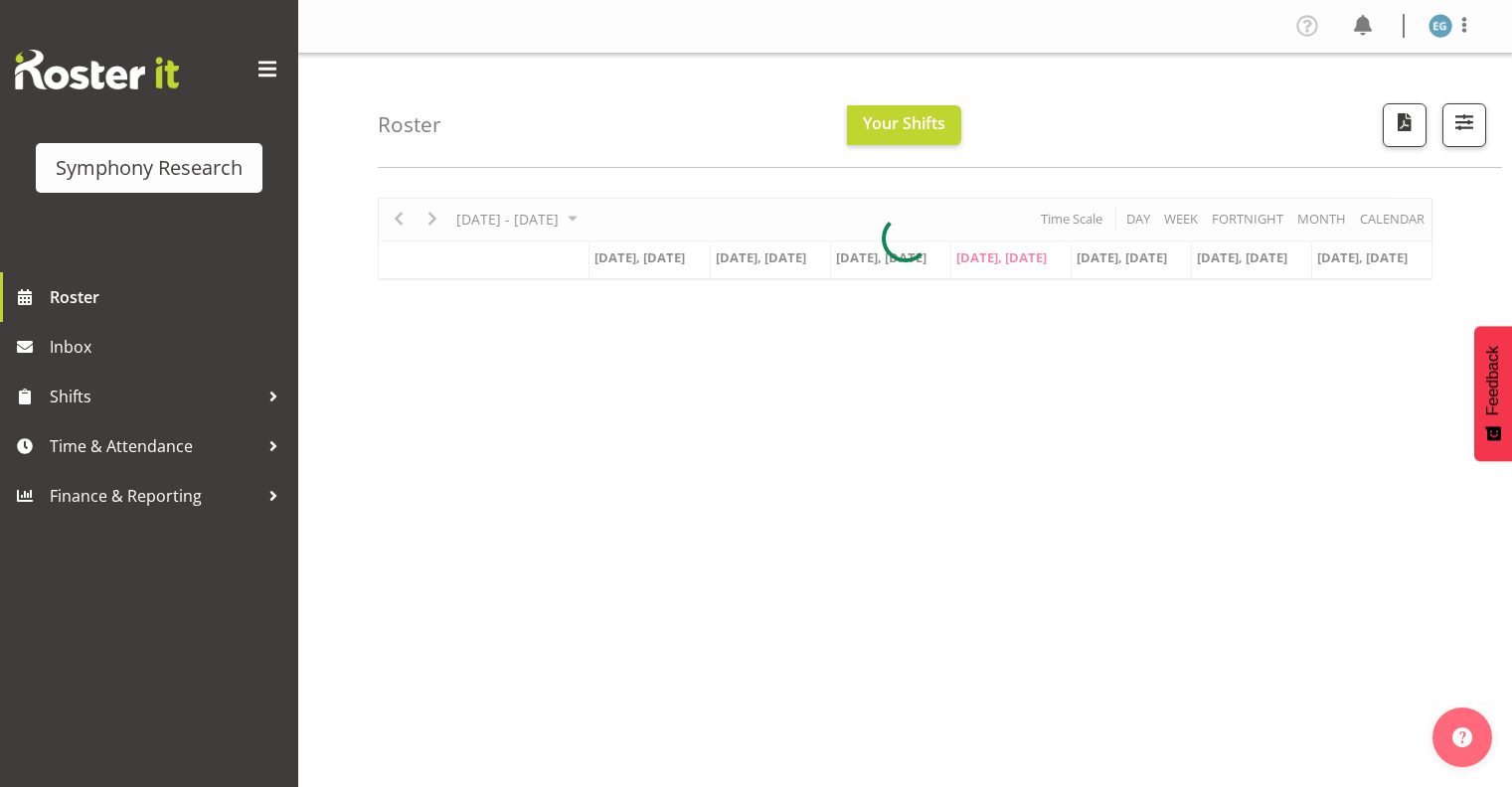 scroll, scrollTop: 0, scrollLeft: 0, axis: both 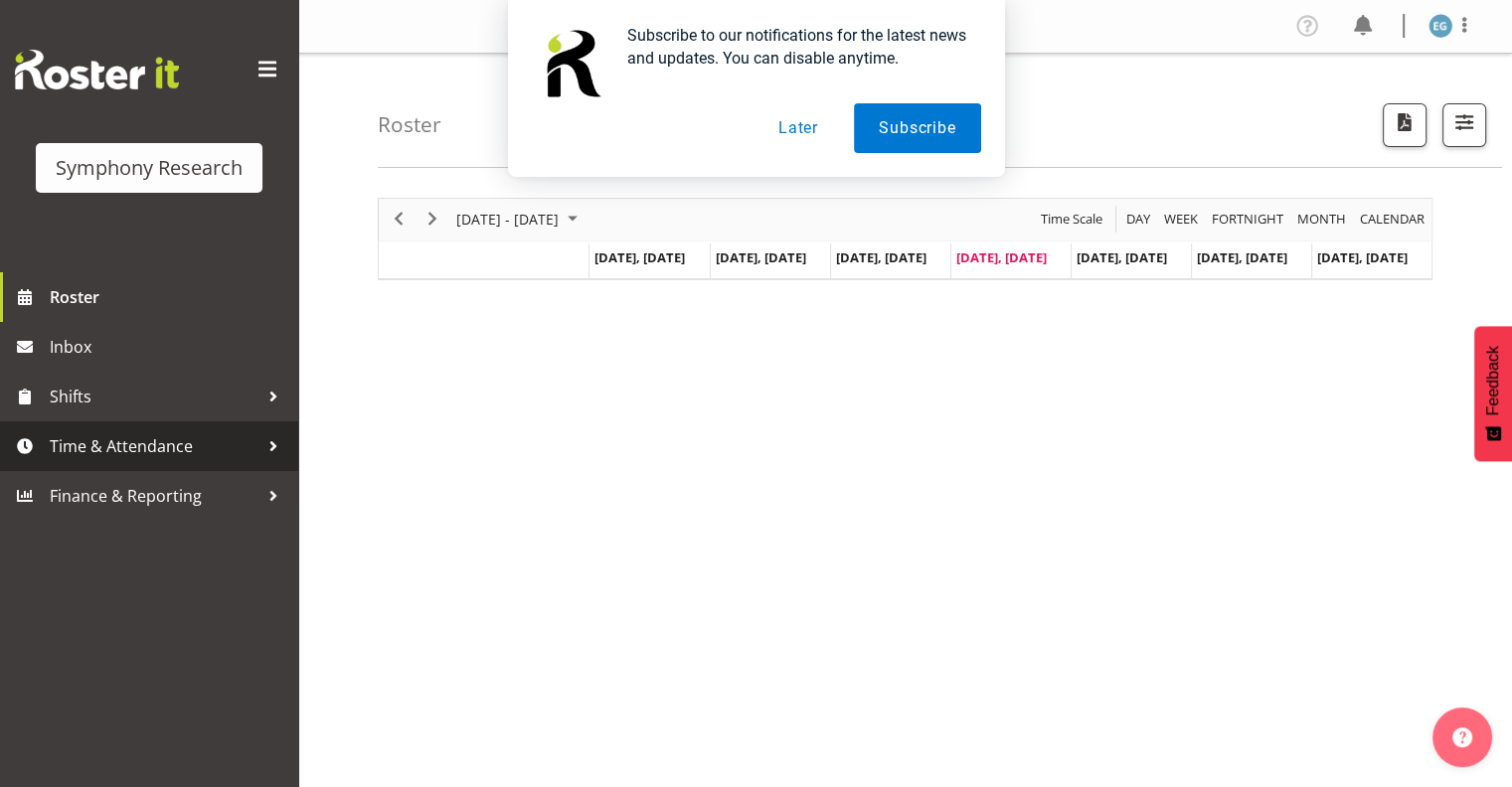 click on "Time & Attendance" at bounding box center [154, 446] 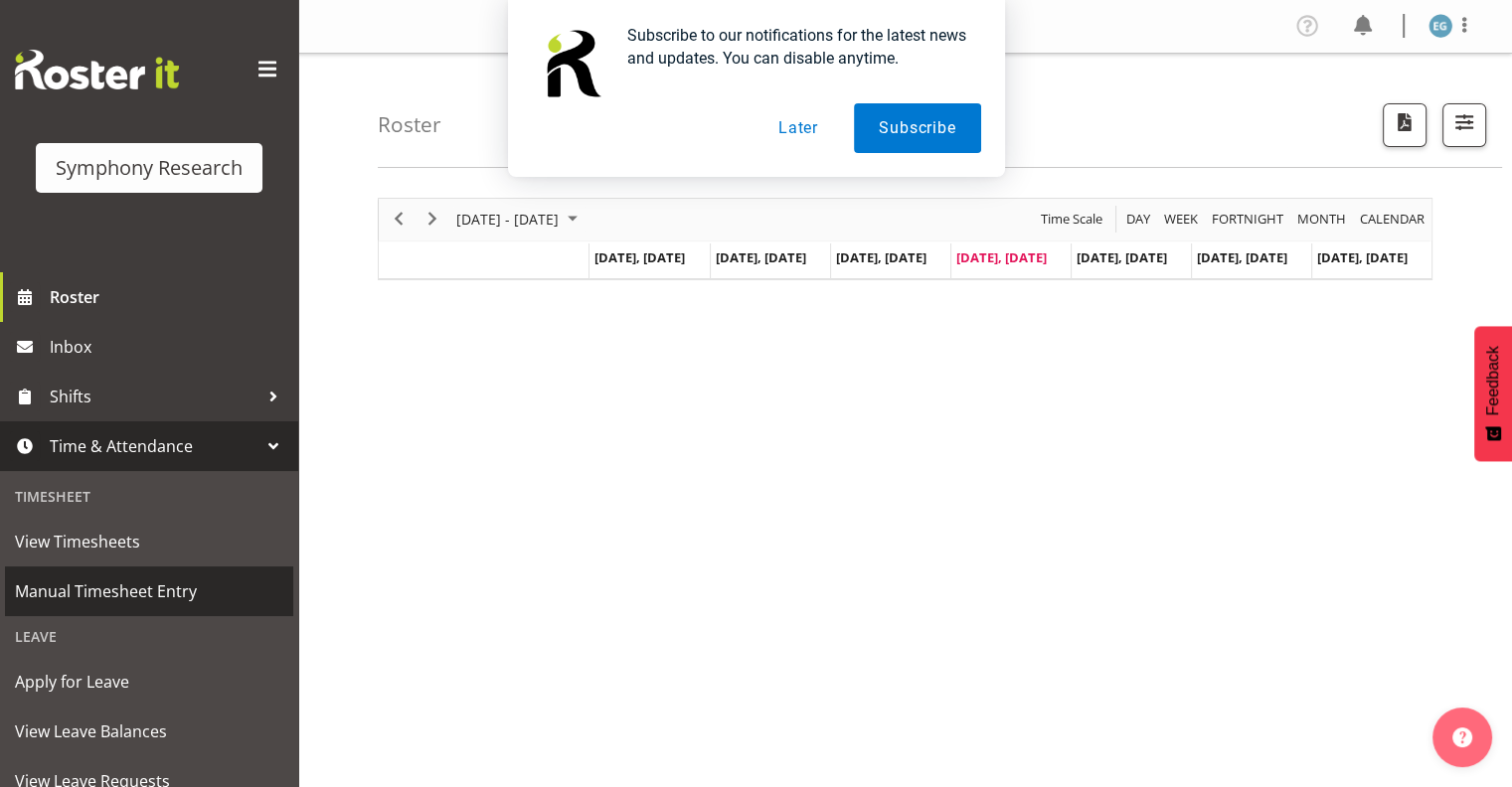 click on "Manual Timesheet Entry" at bounding box center [149, 591] 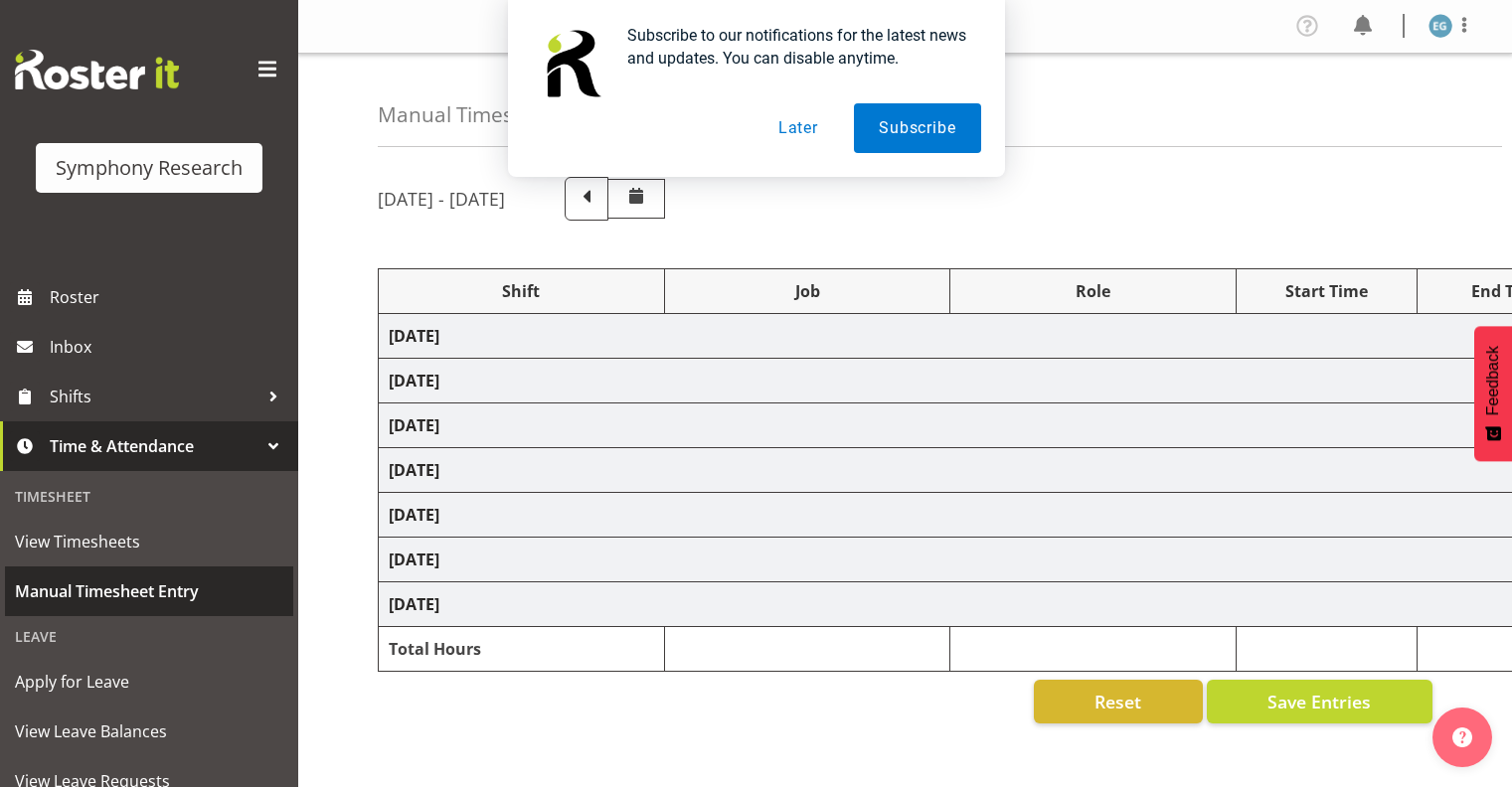 scroll, scrollTop: 0, scrollLeft: 0, axis: both 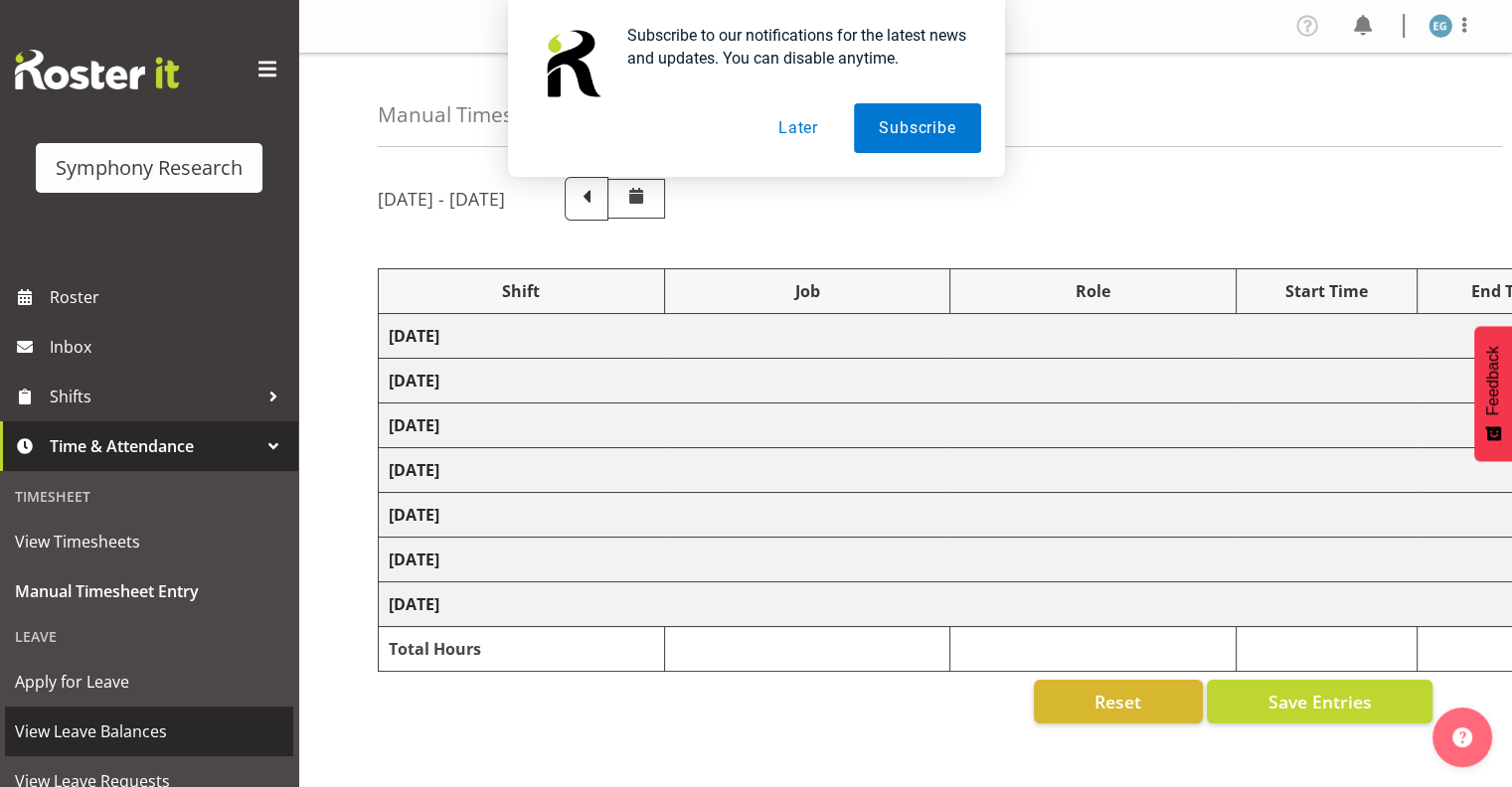 select on "48116" 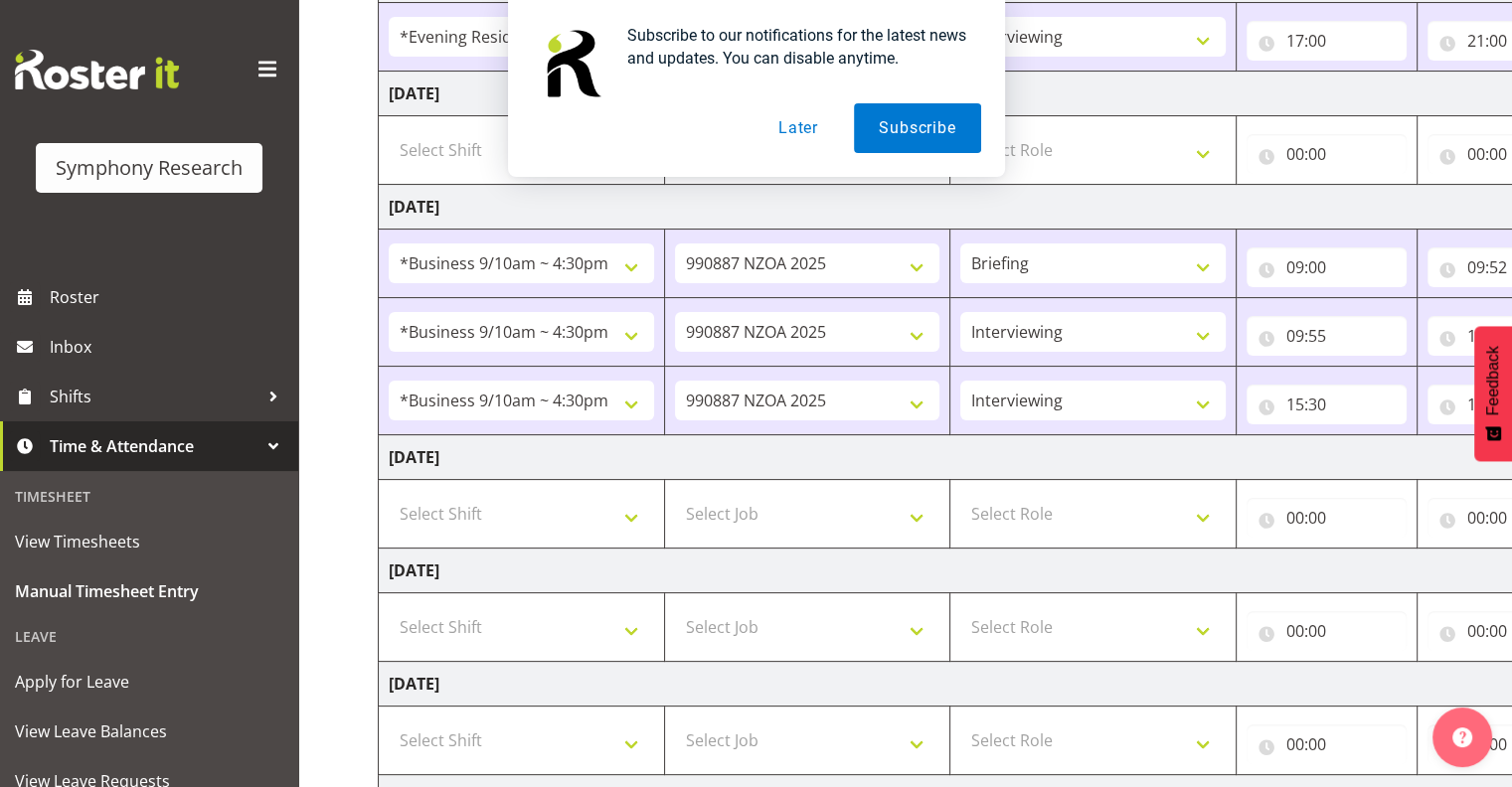 scroll, scrollTop: 368, scrollLeft: 0, axis: vertical 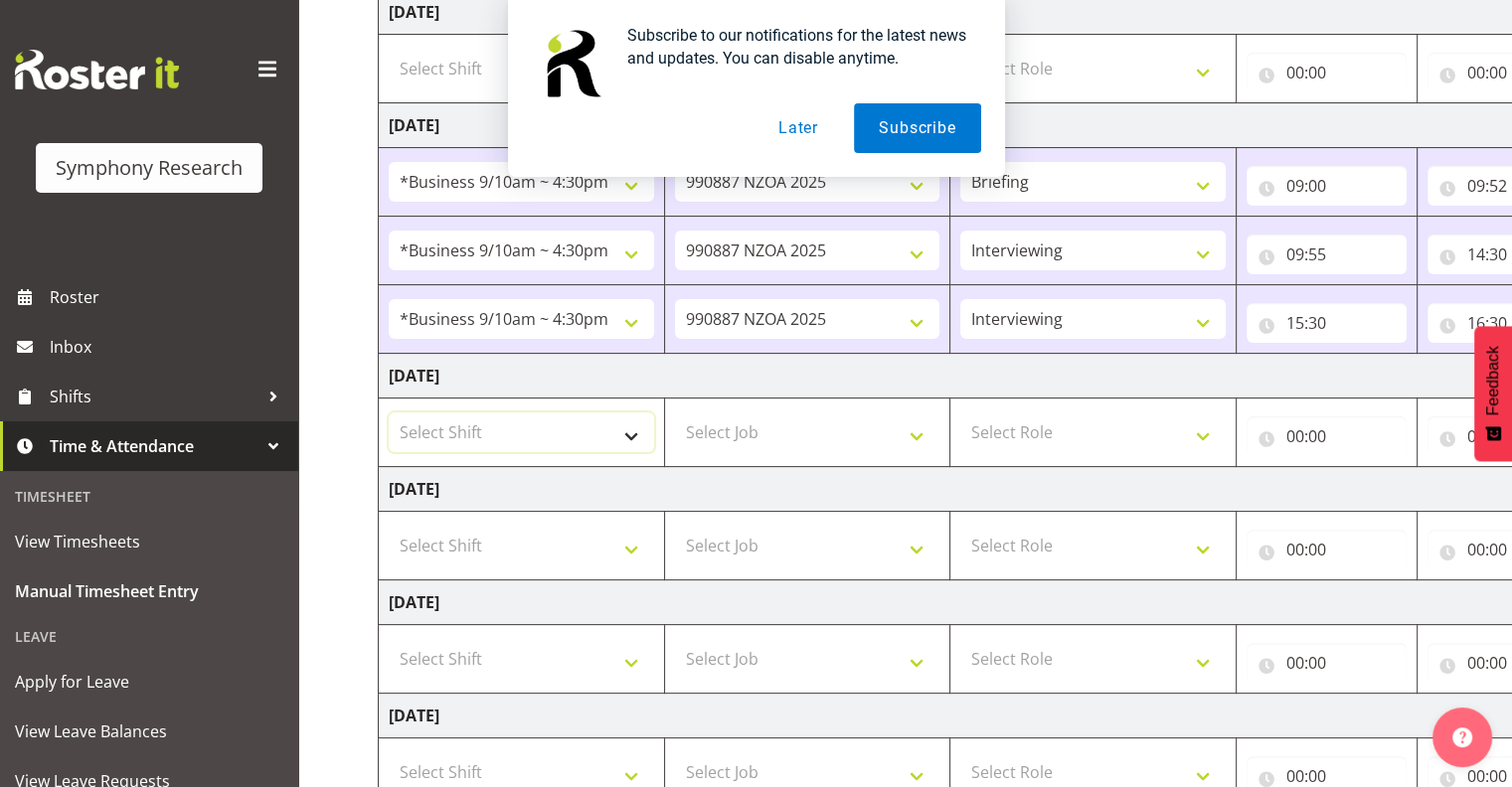 click on "Select Shift  !!Weekend Residential    (Roster IT Shift Label) *Business  9/10am ~ 4:30pm *Business Supervisor *Evening Residential Shift 5-9pm *RP Track  C *RP Track C Weekend *RP Weekly/Monthly Tracks *Supervisor Call Centre *Supervisor Evening *Supervisors & Call Centre Weekend Alarms Weekend NZOA Evenings RAMBO Weekend Test WP Aust briefing/training World Poll Aust Late 9p~10:30p World Poll Aust Wkend World Poll NZ Pilot World Poll NZ Wave 2 Pilot World Poll Pilot Aust 9:00~10:30pm" at bounding box center (521, 432) 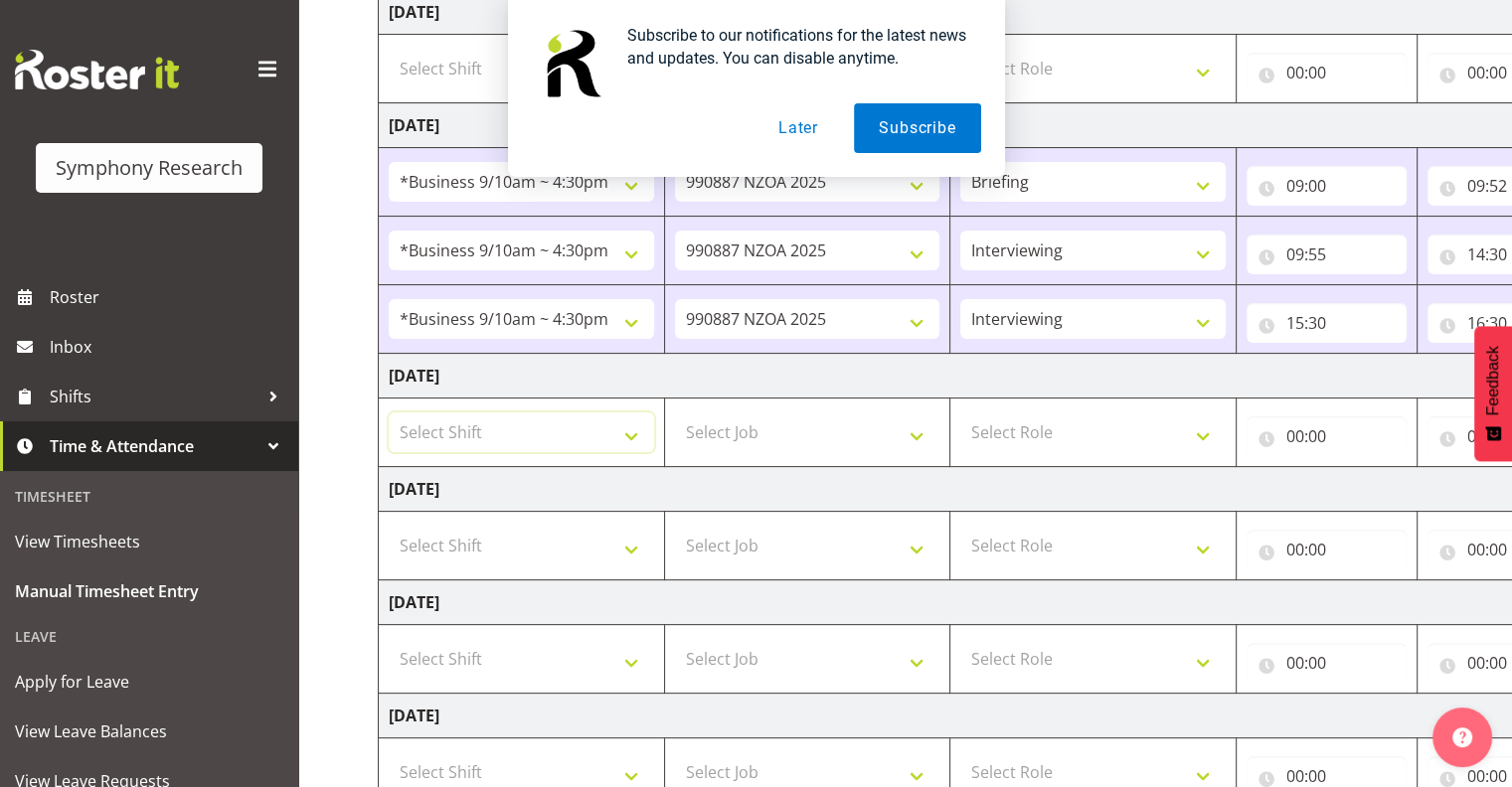 select on "26078" 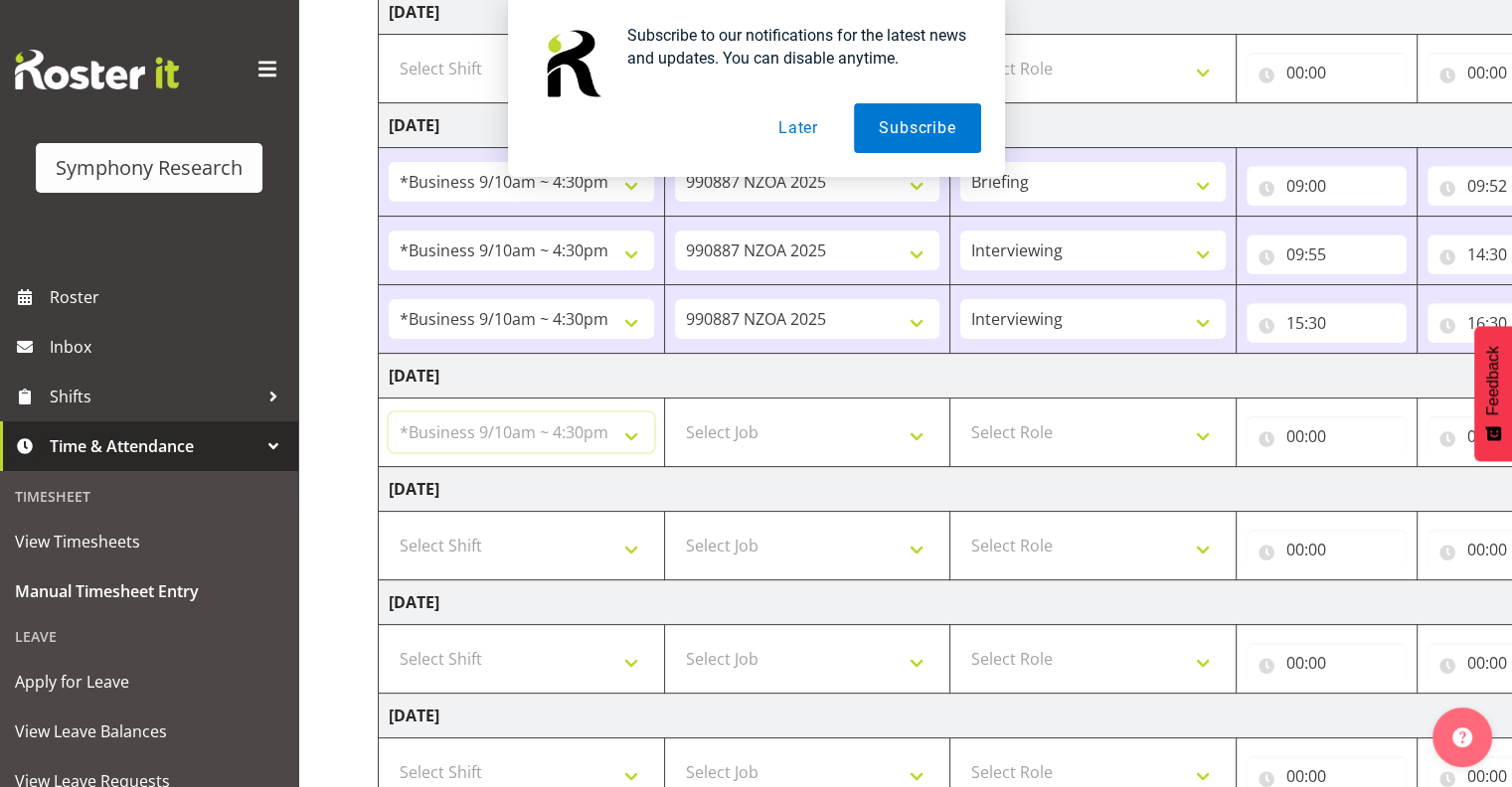 click on "Select Shift  !!Weekend Residential    (Roster IT Shift Label) *Business  9/10am ~ 4:30pm *Business Supervisor *Evening Residential Shift 5-9pm *RP Track  C *RP Track C Weekend *RP Weekly/Monthly Tracks *Supervisor Call Centre *Supervisor Evening *Supervisors & Call Centre Weekend Alarms Weekend NZOA Evenings RAMBO Weekend Test WP Aust briefing/training World Poll Aust Late 9p~10:30p World Poll Aust Wkend World Poll NZ Pilot World Poll NZ Wave 2 Pilot World Poll Pilot Aust 9:00~10:30pm" at bounding box center [521, 432] 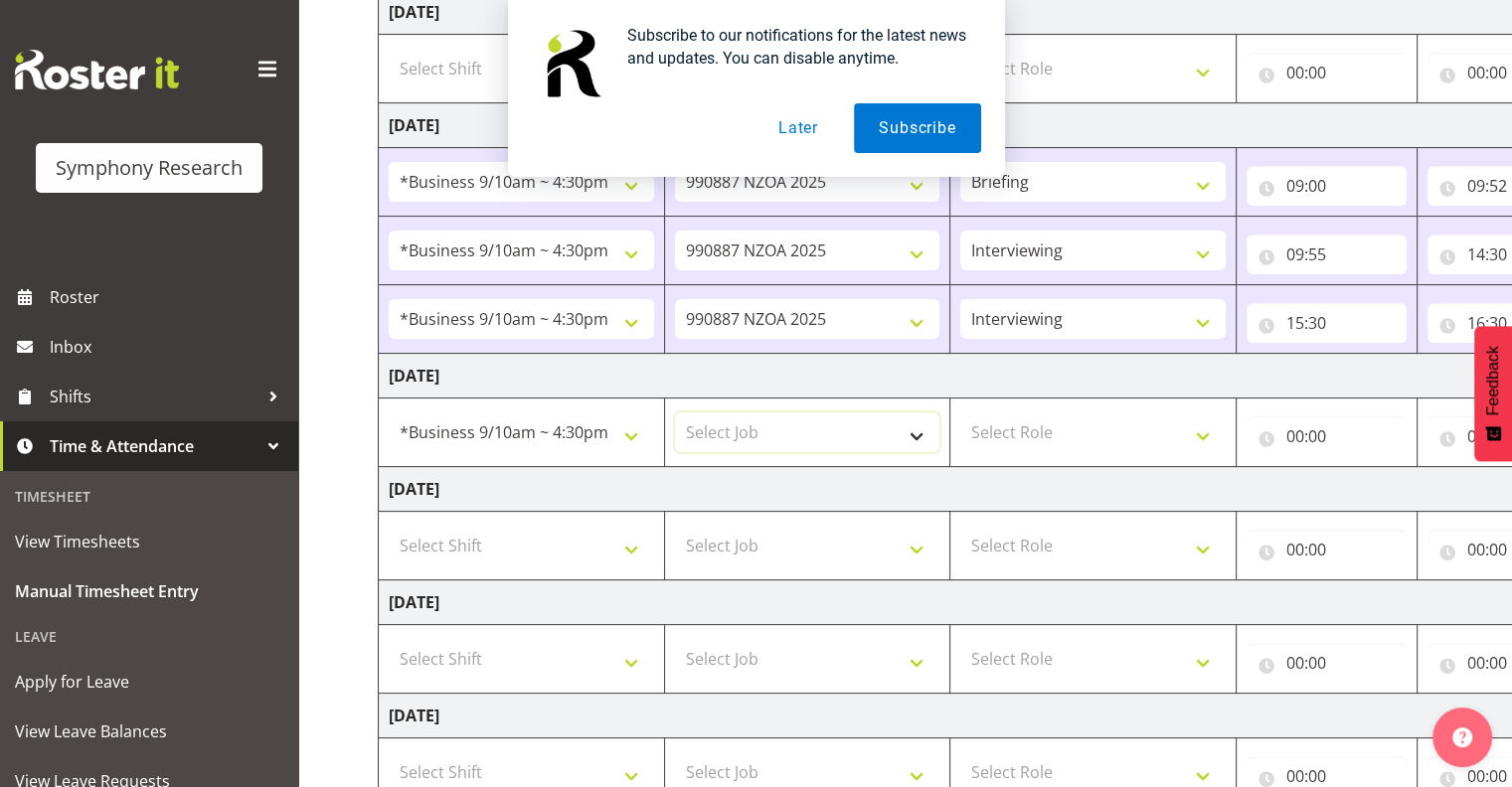 click on "Select Job  550060 IF Admin 553491 World Poll Australia  Wave 2 Pretest 2025 553493	World Poll New Zealand Wave 2 Pretest 2025 553500 BFM Jul - Sep 2025 990000 General 990820 Mobtest 2024 990821 Goldrush 2024 990846 Toka Tu Ake 2025 990855 FENZ 990878 CMI Q3 2025 990881 PowerNet 990883 Alarms 990885 PEXA 990887 NZOA 2025 999996 Training 999997 Recruitment & Training 999999 DT" at bounding box center (807, 432) 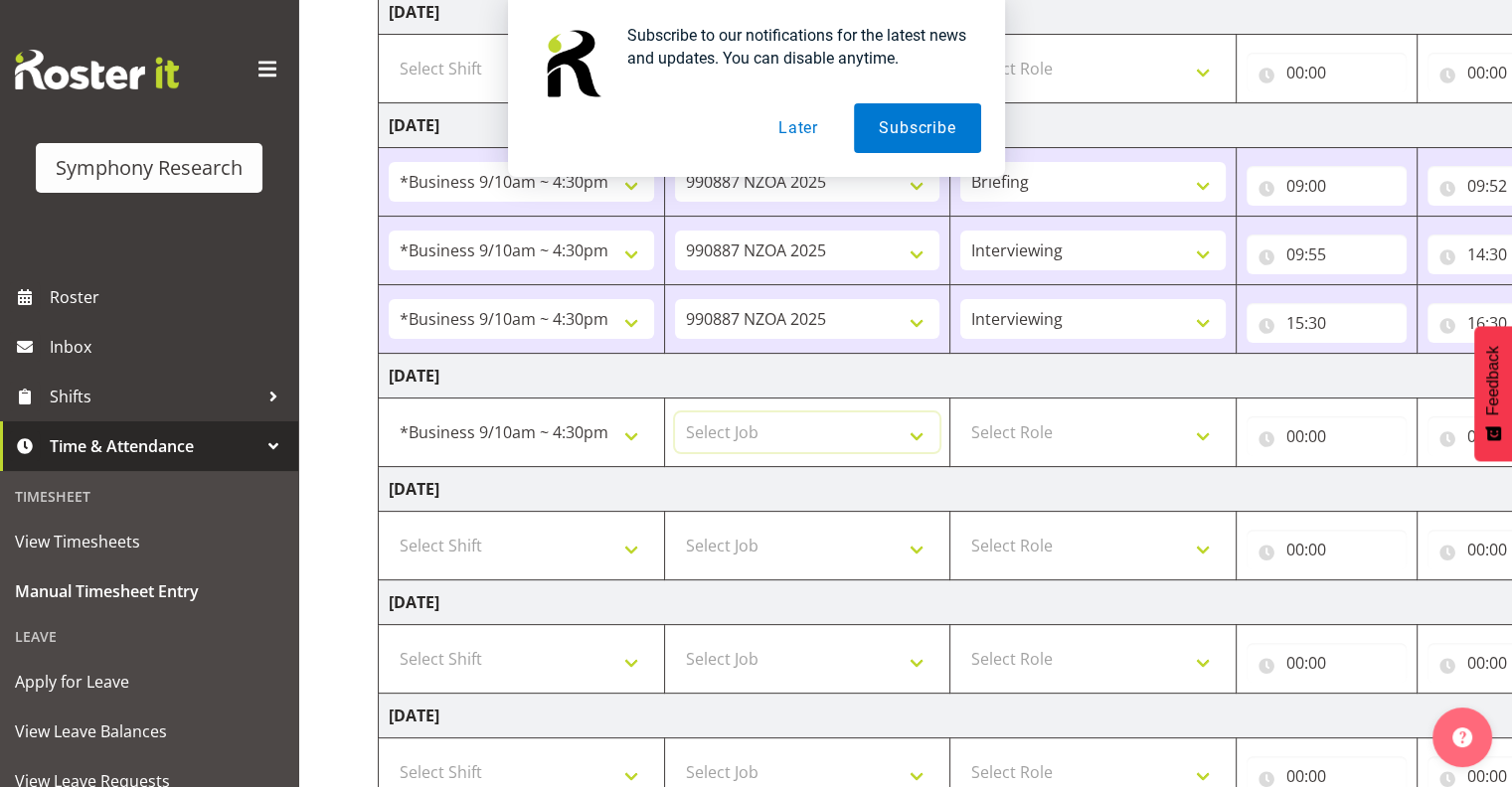 select on "10409" 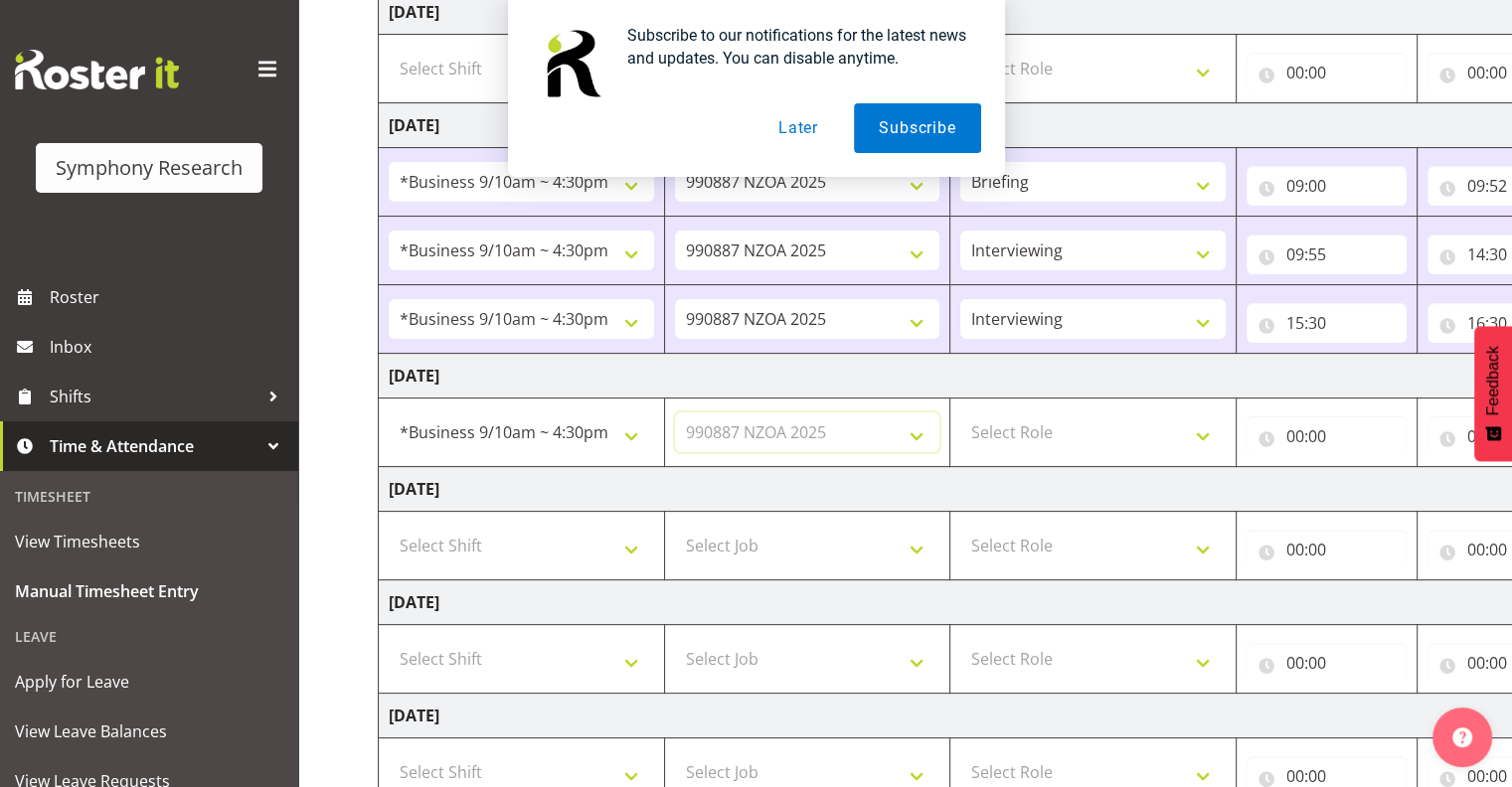 click on "Select Job  550060 IF Admin 553491 World Poll Australia  Wave 2 Pretest 2025 553493	World Poll New Zealand Wave 2 Pretest 2025 553500 BFM Jul - Sep 2025 990000 General 990820 Mobtest 2024 990821 Goldrush 2024 990846 Toka Tu Ake 2025 990855 FENZ 990878 CMI Q3 2025 990881 PowerNet 990883 Alarms 990885 PEXA 990887 NZOA 2025 999996 Training 999997 Recruitment & Training 999999 DT" at bounding box center [807, 432] 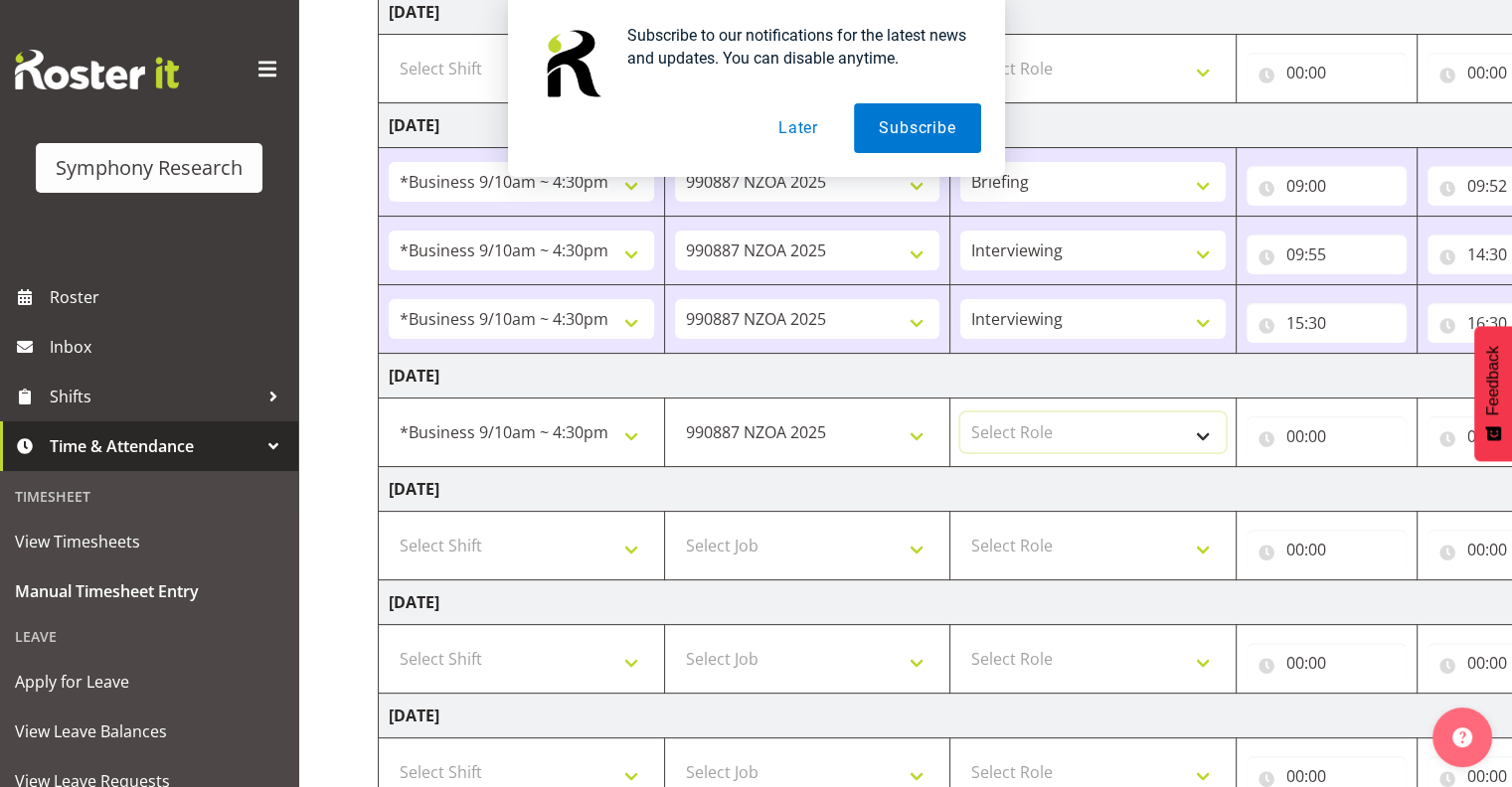 click on "Select Role  Interviewing Briefing" at bounding box center (1092, 432) 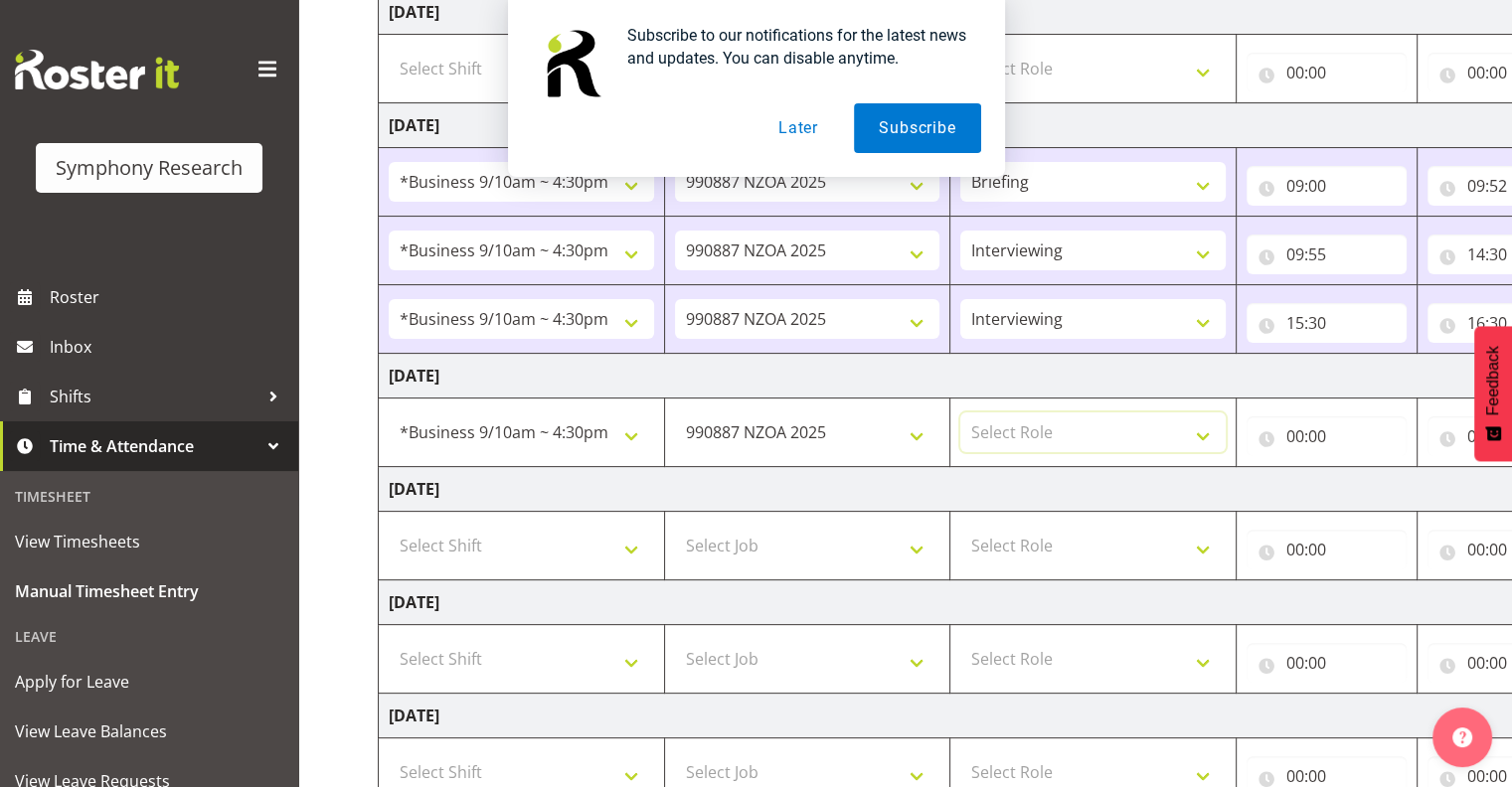 select on "47" 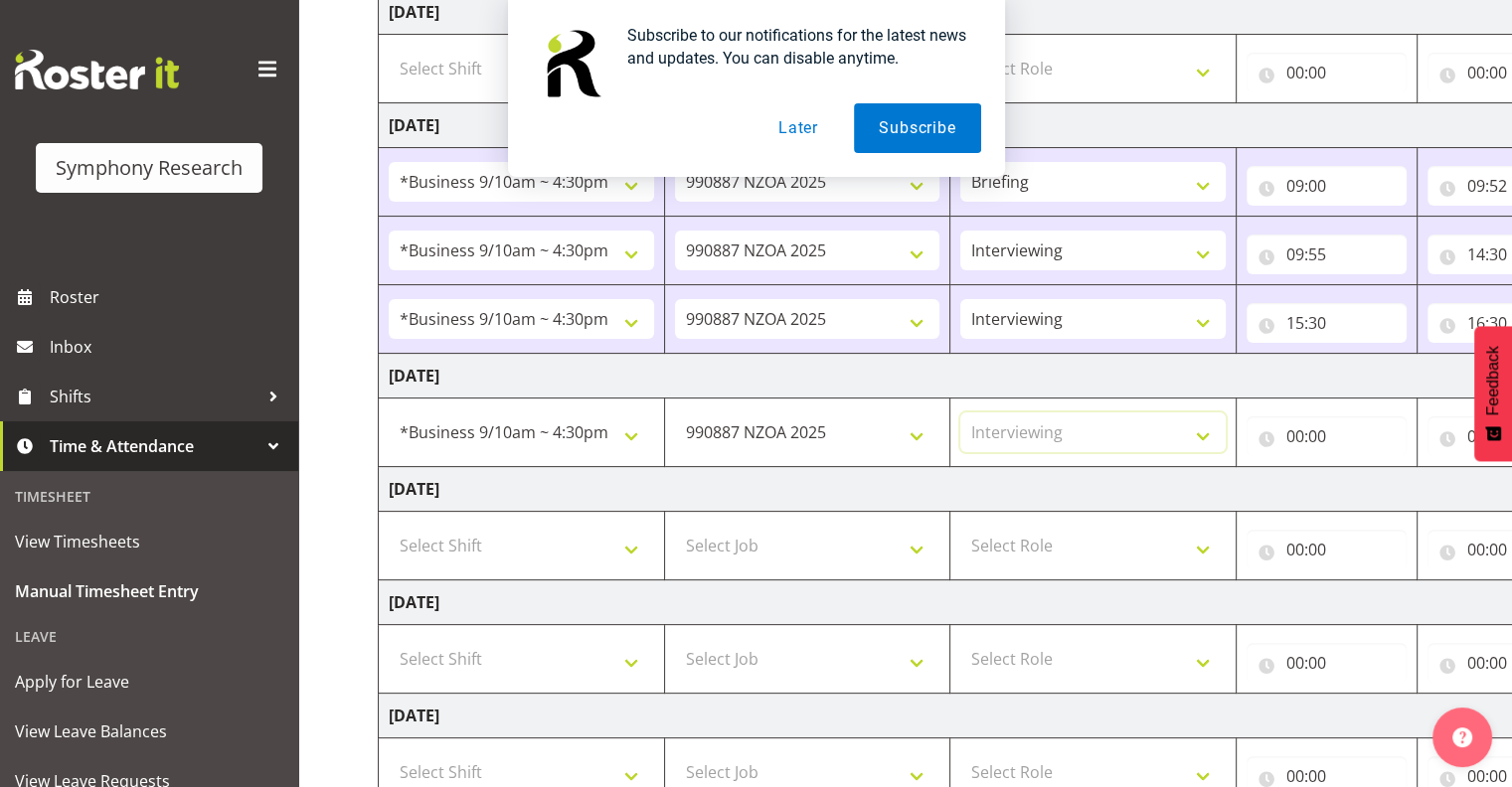 click on "Select Role  Interviewing Briefing" at bounding box center (1092, 432) 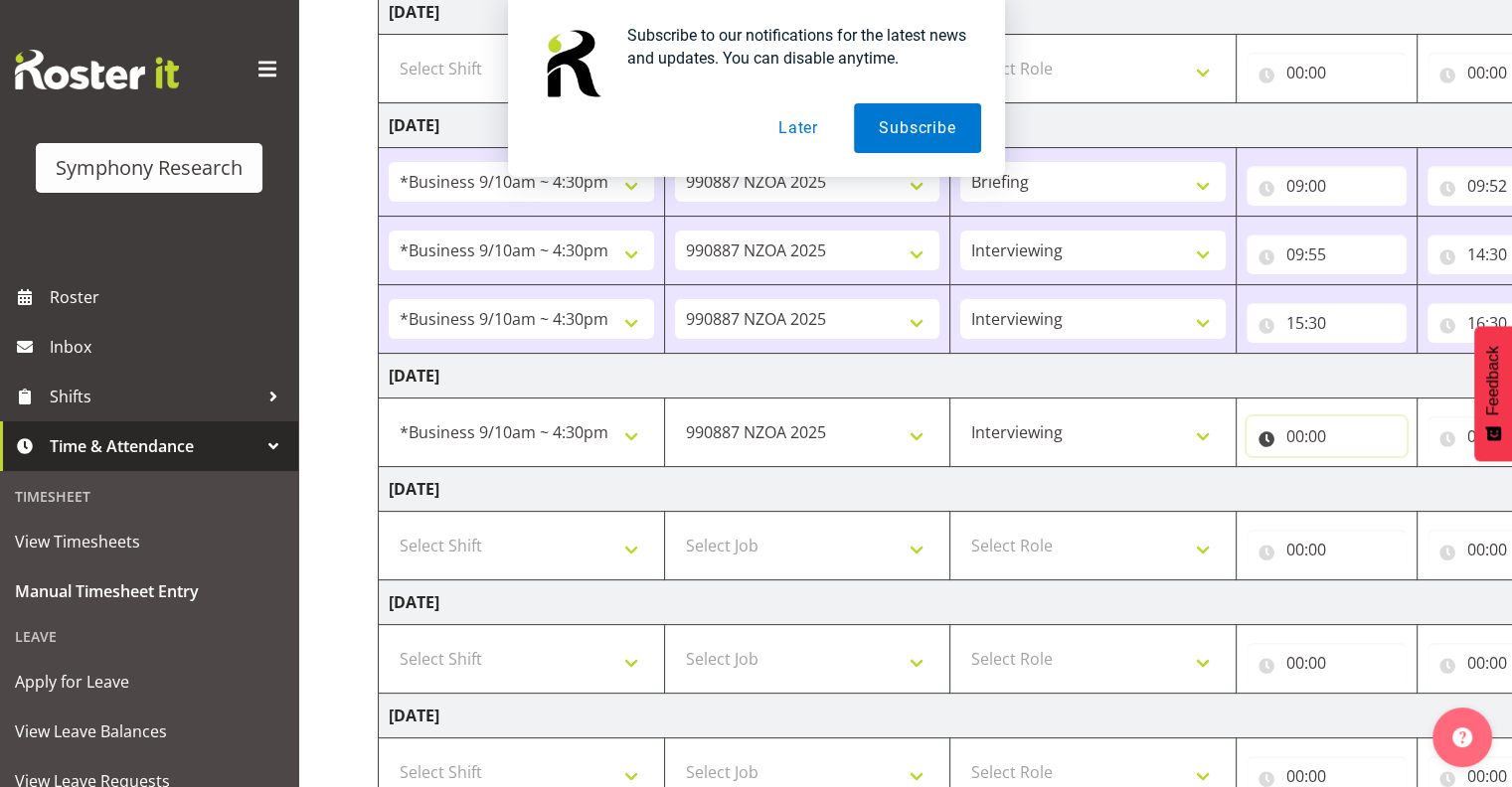 click on "00:00" at bounding box center [1326, 436] 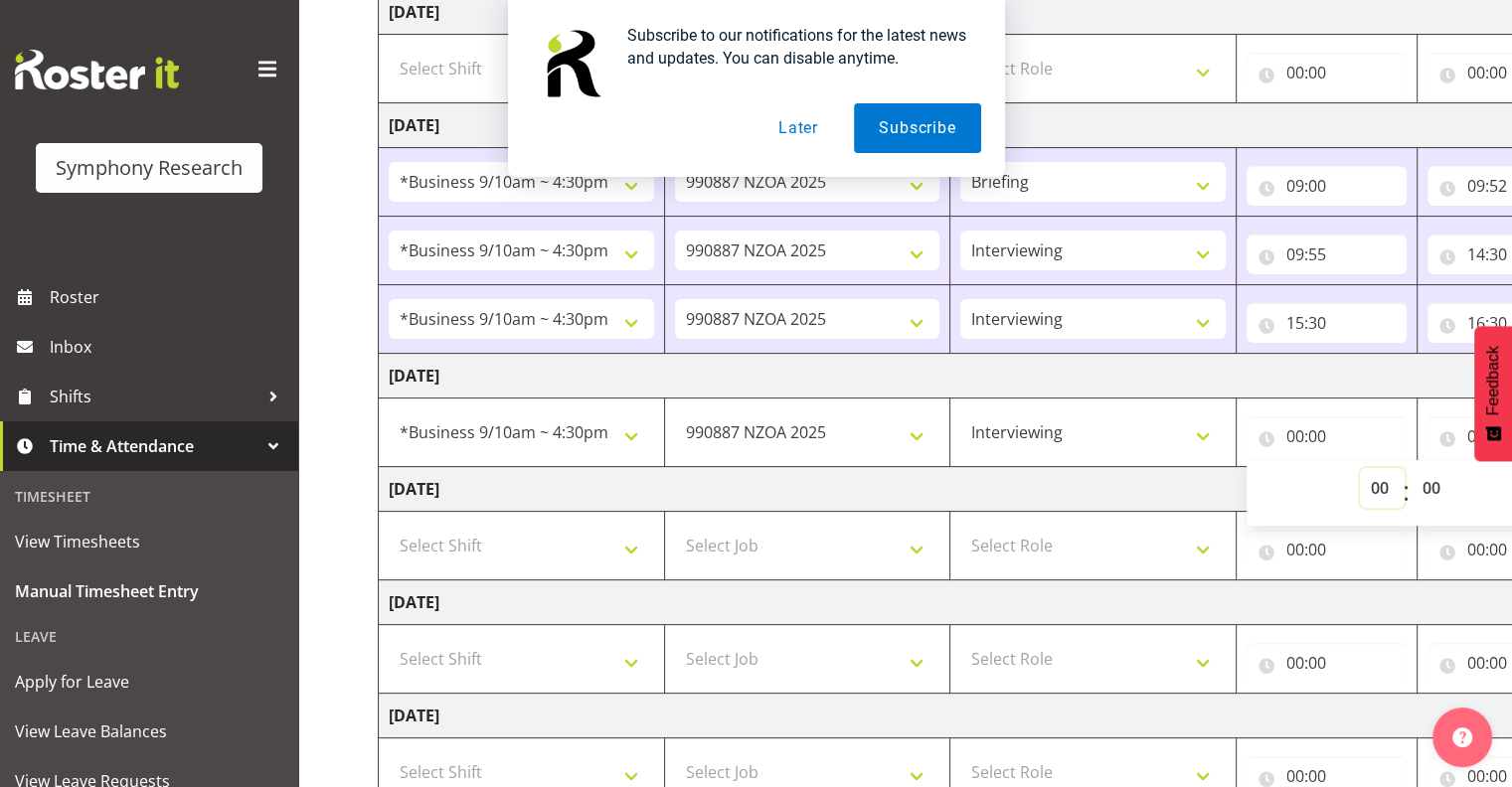 click on "00   01   02   03   04   05   06   07   08   09   10   11   12   13   14   15   16   17   18   19   20   21   22   23" at bounding box center (1382, 488) 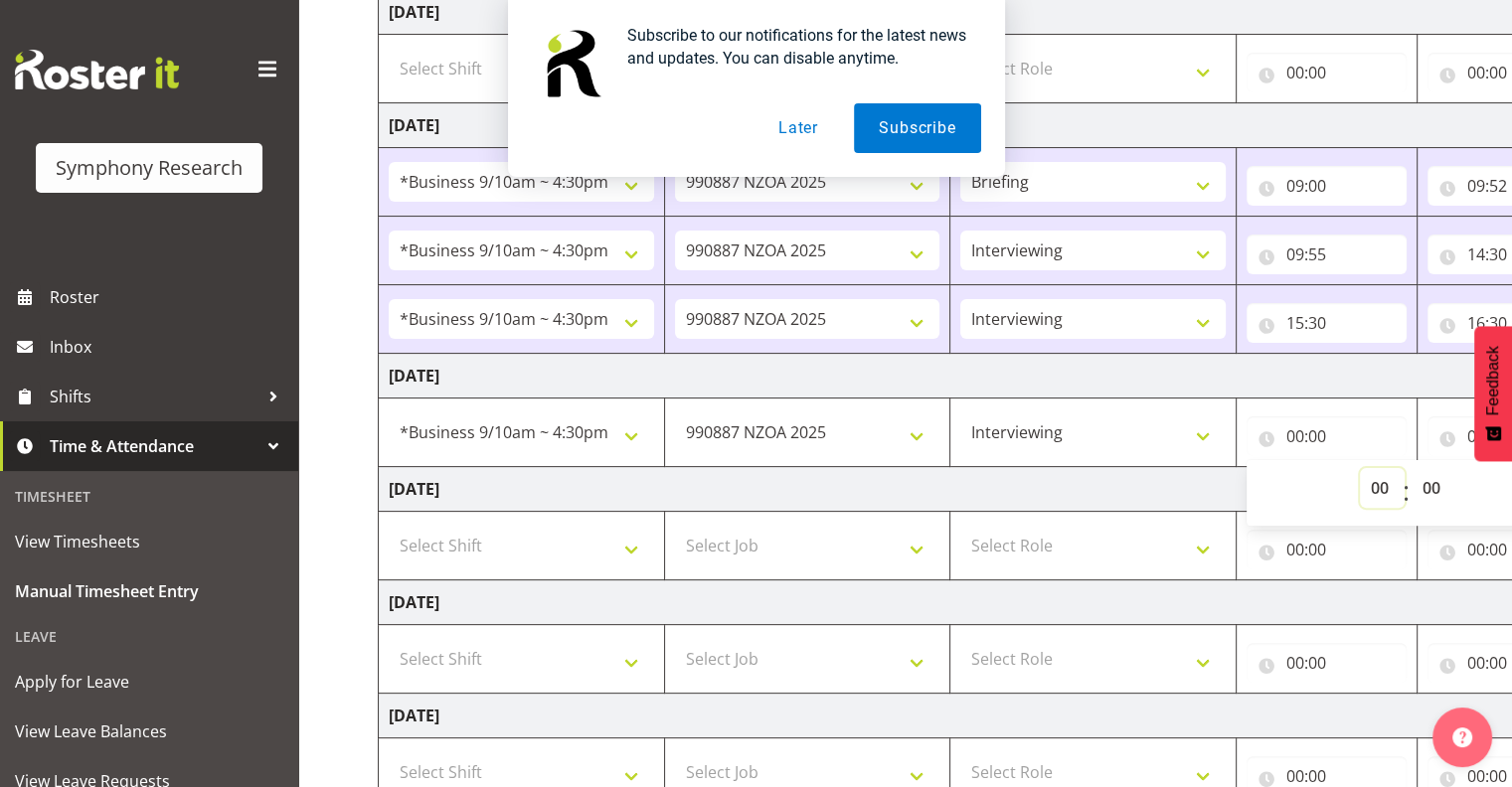 select on "9" 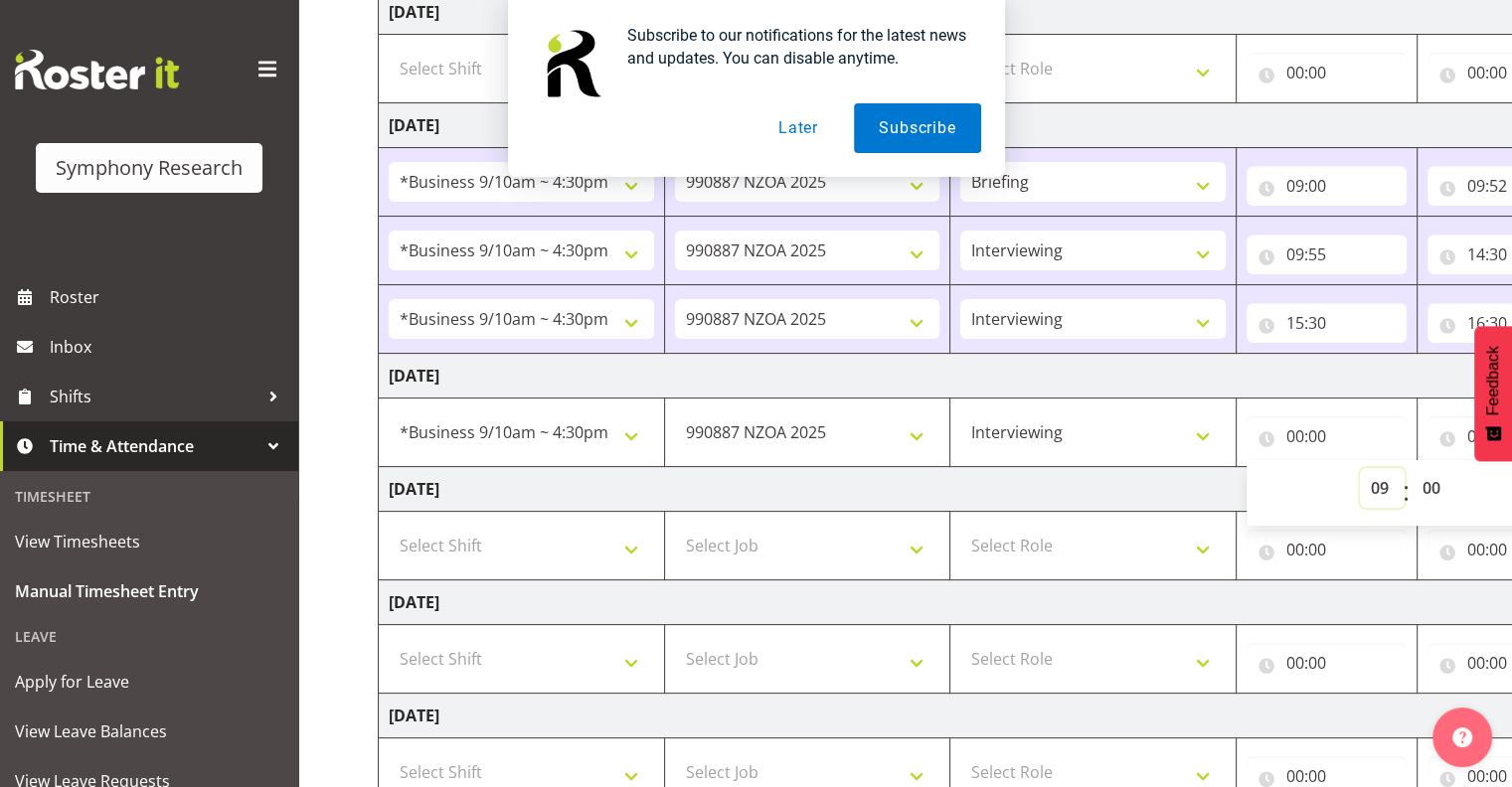 click on "00   01   02   03   04   05   06   07   08   09   10   11   12   13   14   15   16   17   18   19   20   21   22   23" at bounding box center (1382, 488) 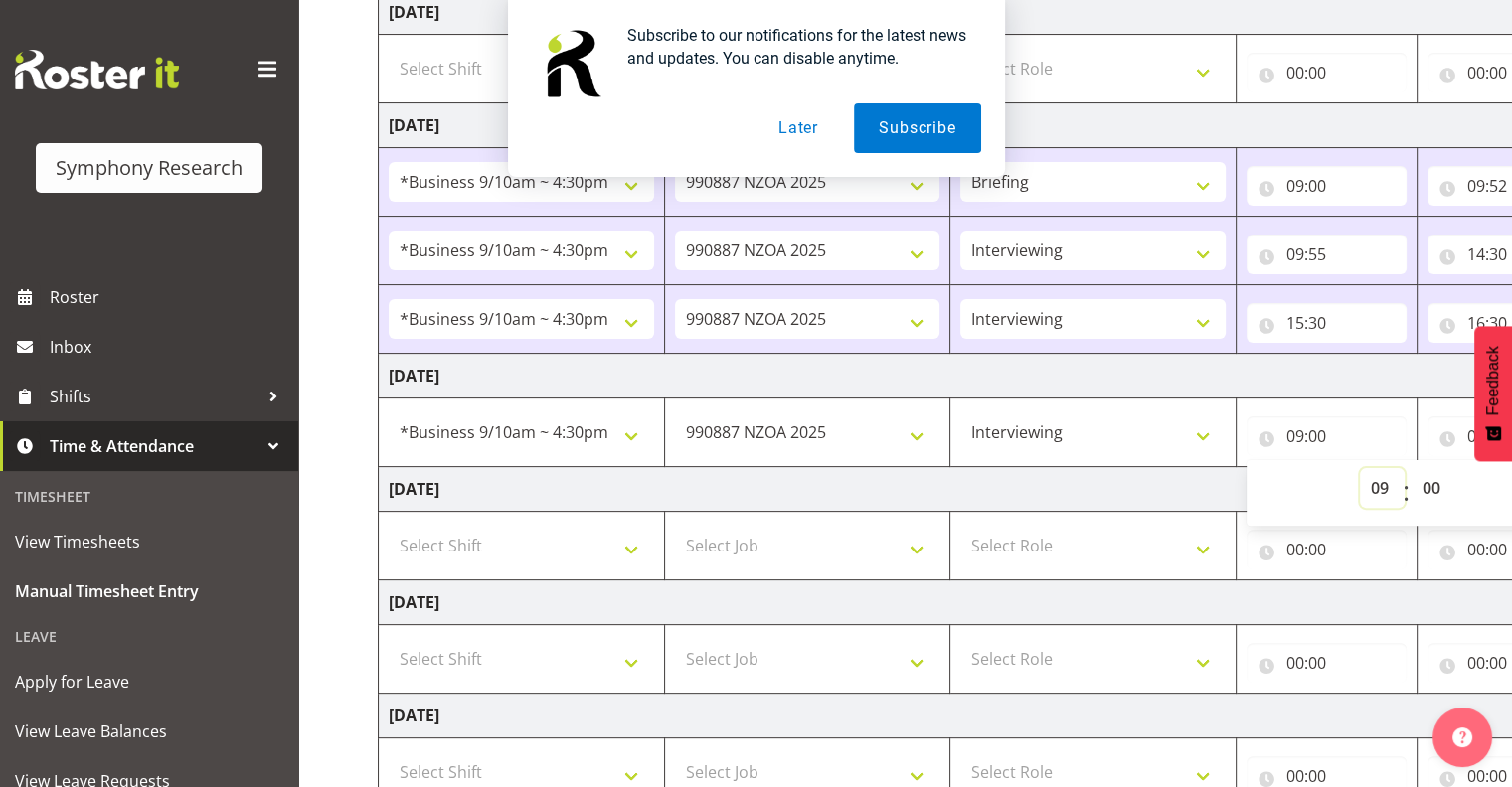 scroll, scrollTop: 579, scrollLeft: 0, axis: vertical 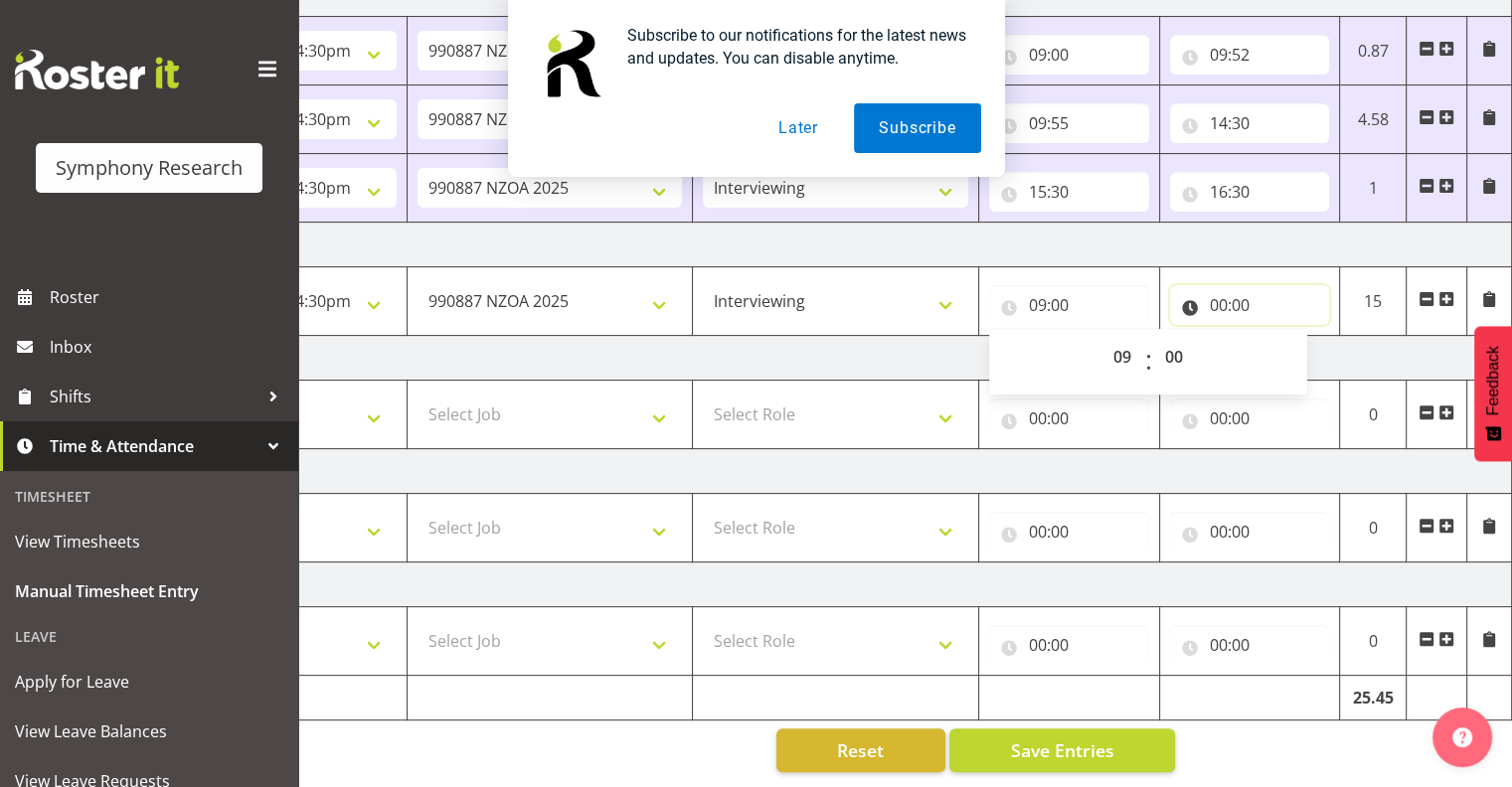 click on "00:00" at bounding box center (1250, 305) 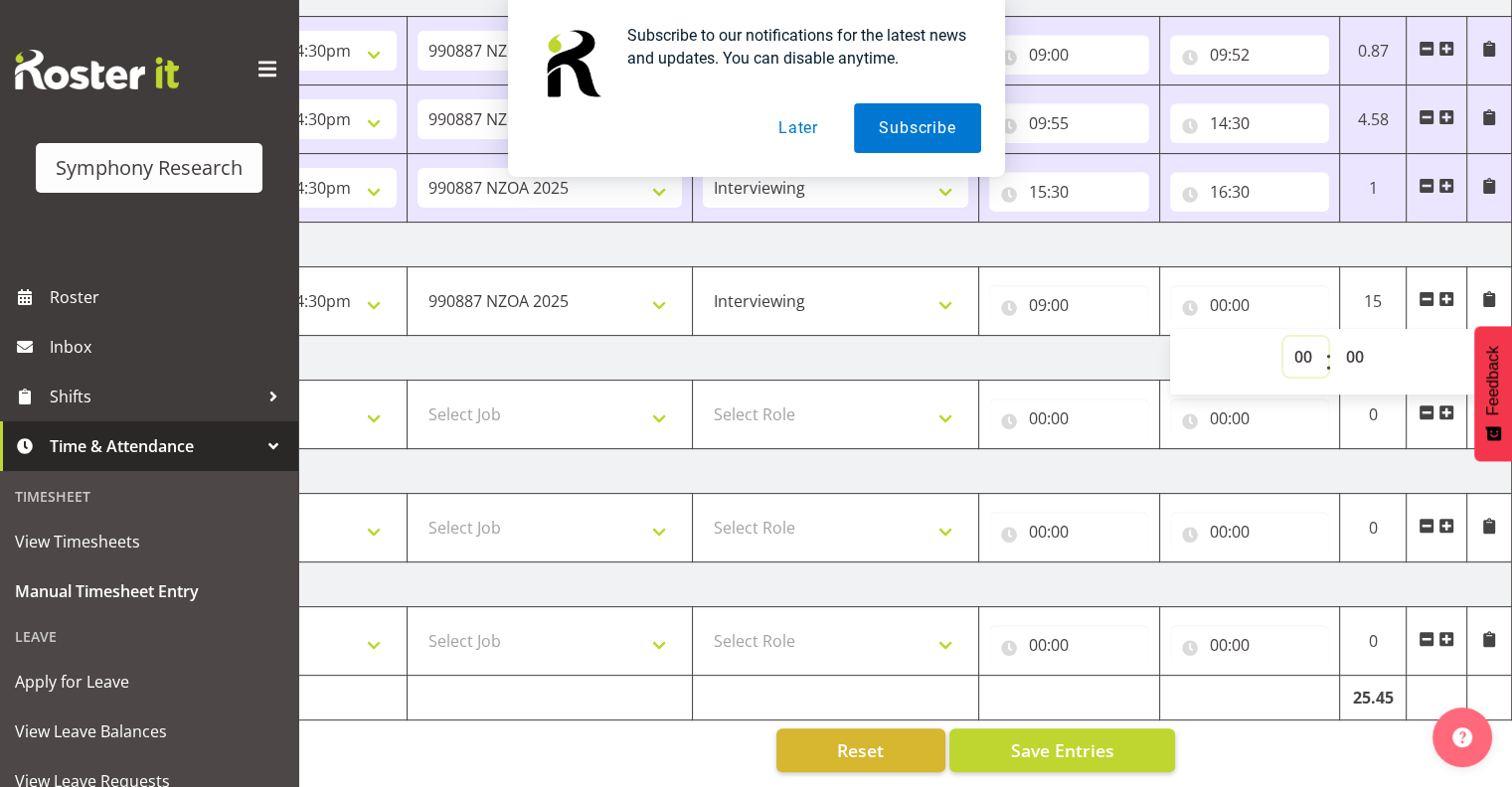 click on "00   01   02   03   04   05   06   07   08   09   10   11   12   13   14   15   16   17   18   19   20   21   22   23" at bounding box center [1305, 357] 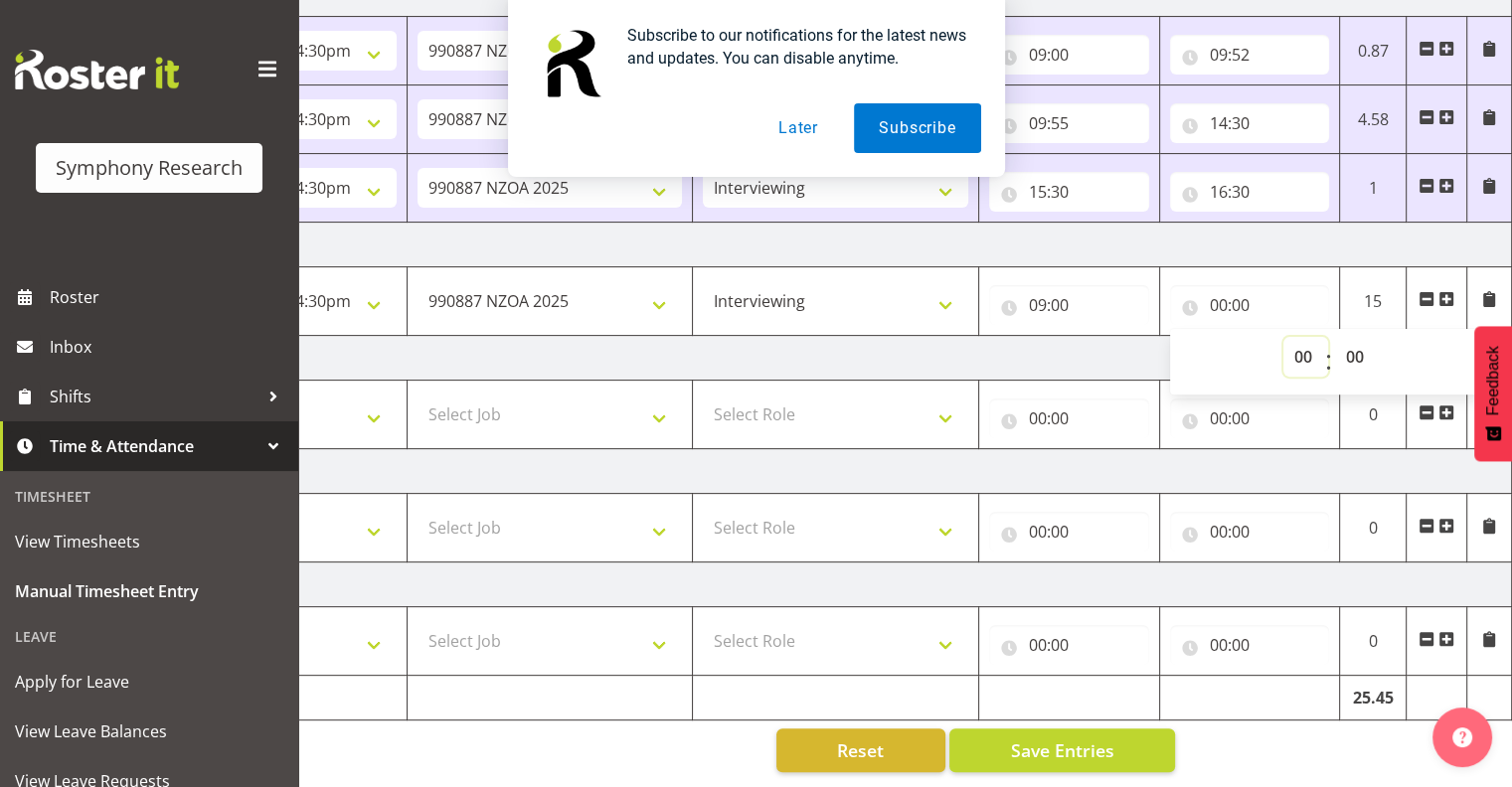 select on "9" 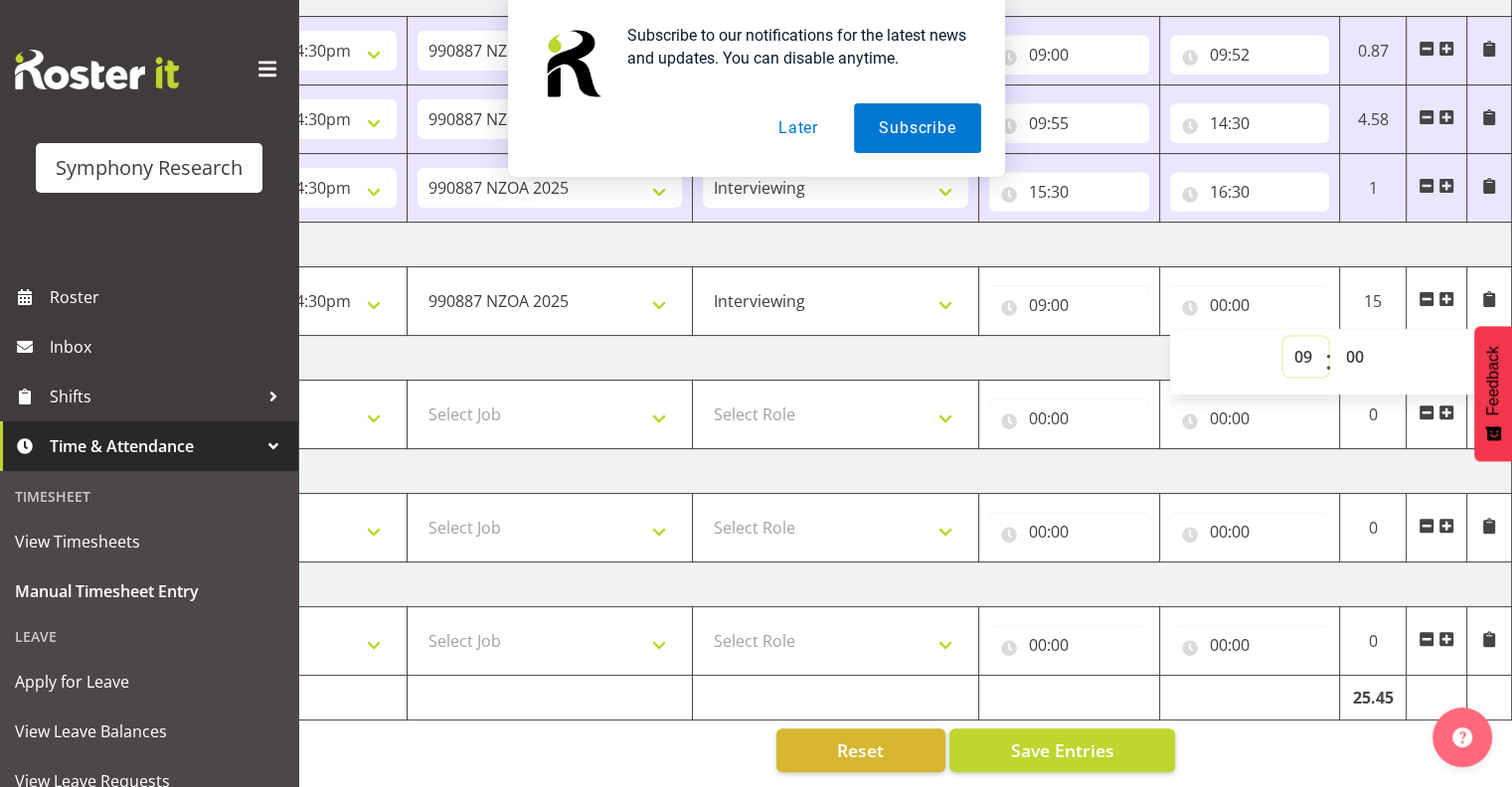 click on "00   01   02   03   04   05   06   07   08   09   10   11   12   13   14   15   16   17   18   19   20   21   22   23" at bounding box center (1305, 357) 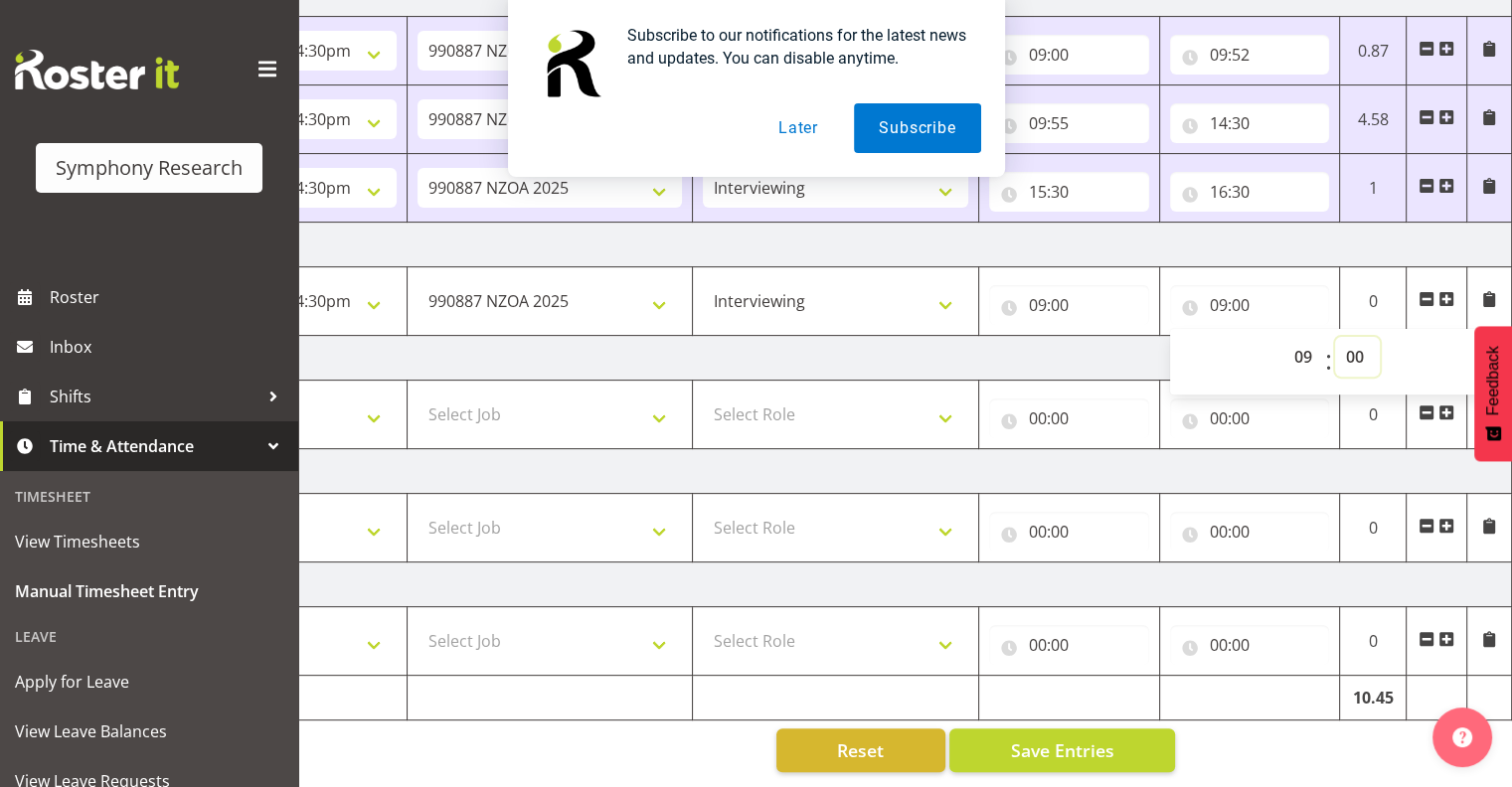 click on "00   01   02   03   04   05   06   07   08   09   10   11   12   13   14   15   16   17   18   19   20   21   22   23   24   25   26   27   28   29   30   31   32   33   34   35   36   37   38   39   40   41   42   43   44   45   46   47   48   49   50   51   52   53   54   55   56   57   58   59" at bounding box center [1357, 357] 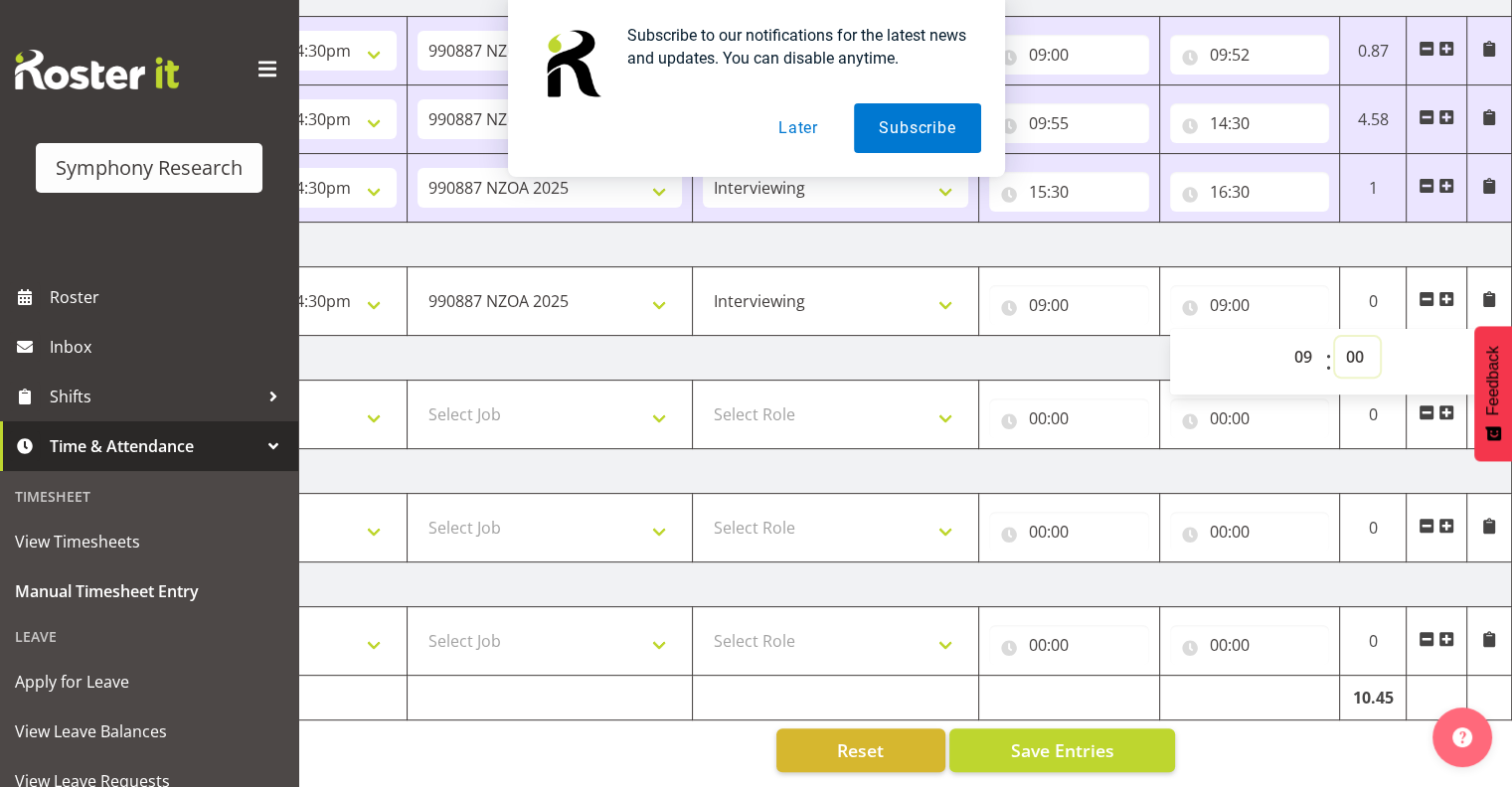 select on "30" 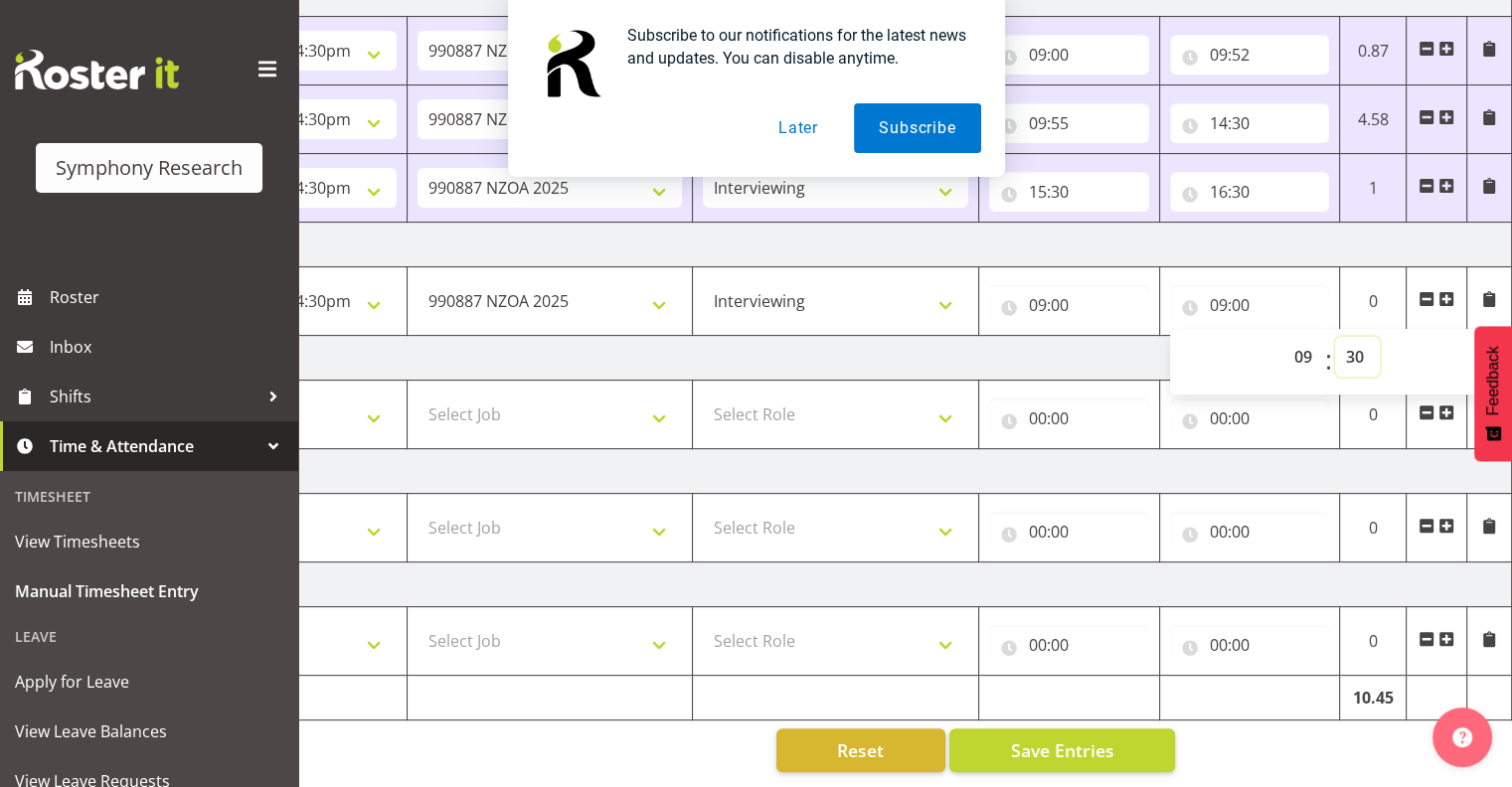 click on "00   01   02   03   04   05   06   07   08   09   10   11   12   13   14   15   16   17   18   19   20   21   22   23   24   25   26   27   28   29   30   31   32   33   34   35   36   37   38   39   40   41   42   43   44   45   46   47   48   49   50   51   52   53   54   55   56   57   58   59" at bounding box center [1357, 357] 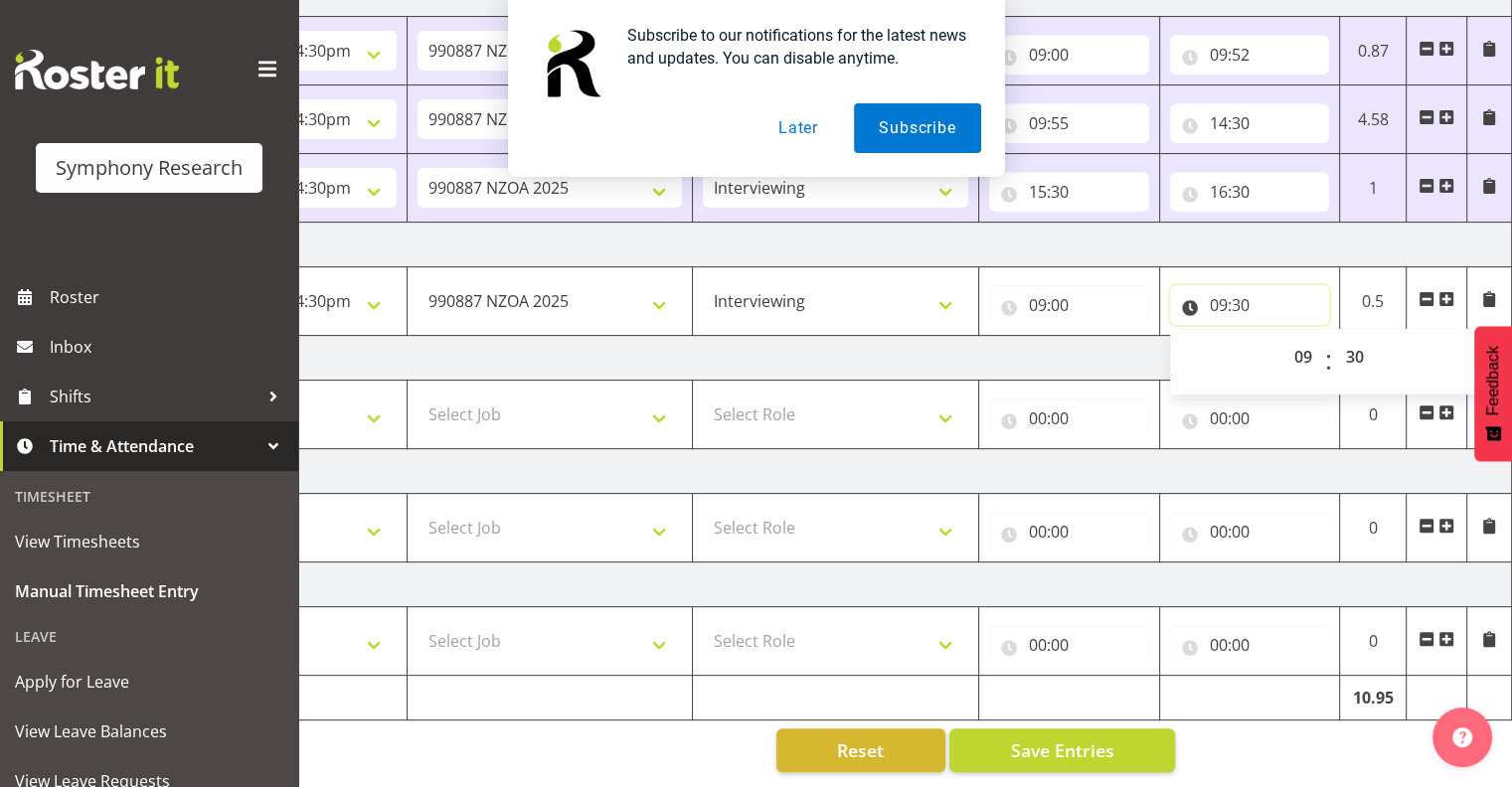 click on "09:30" at bounding box center [1250, 305] 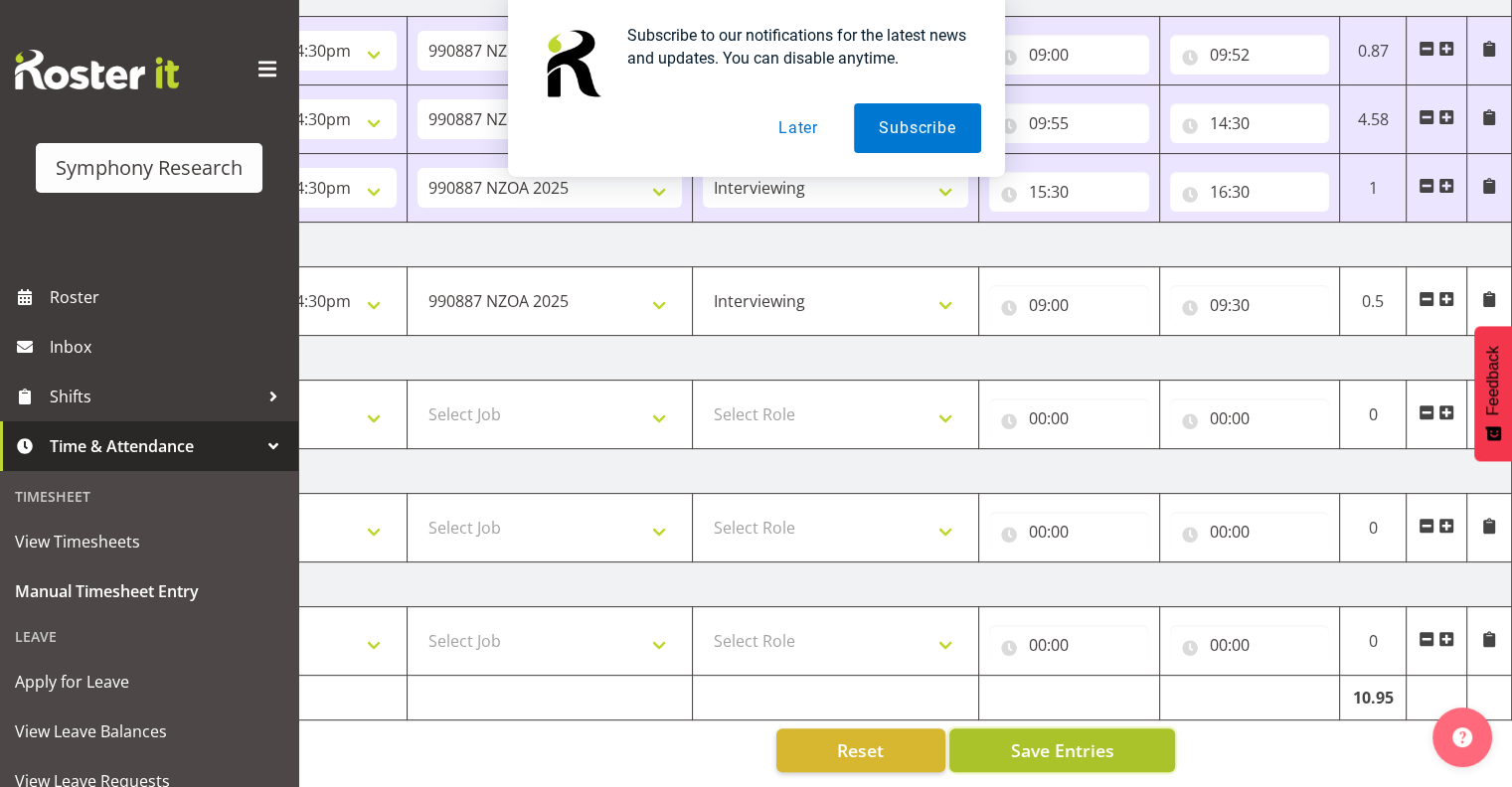 click on "Save
Entries" at bounding box center (1062, 750) 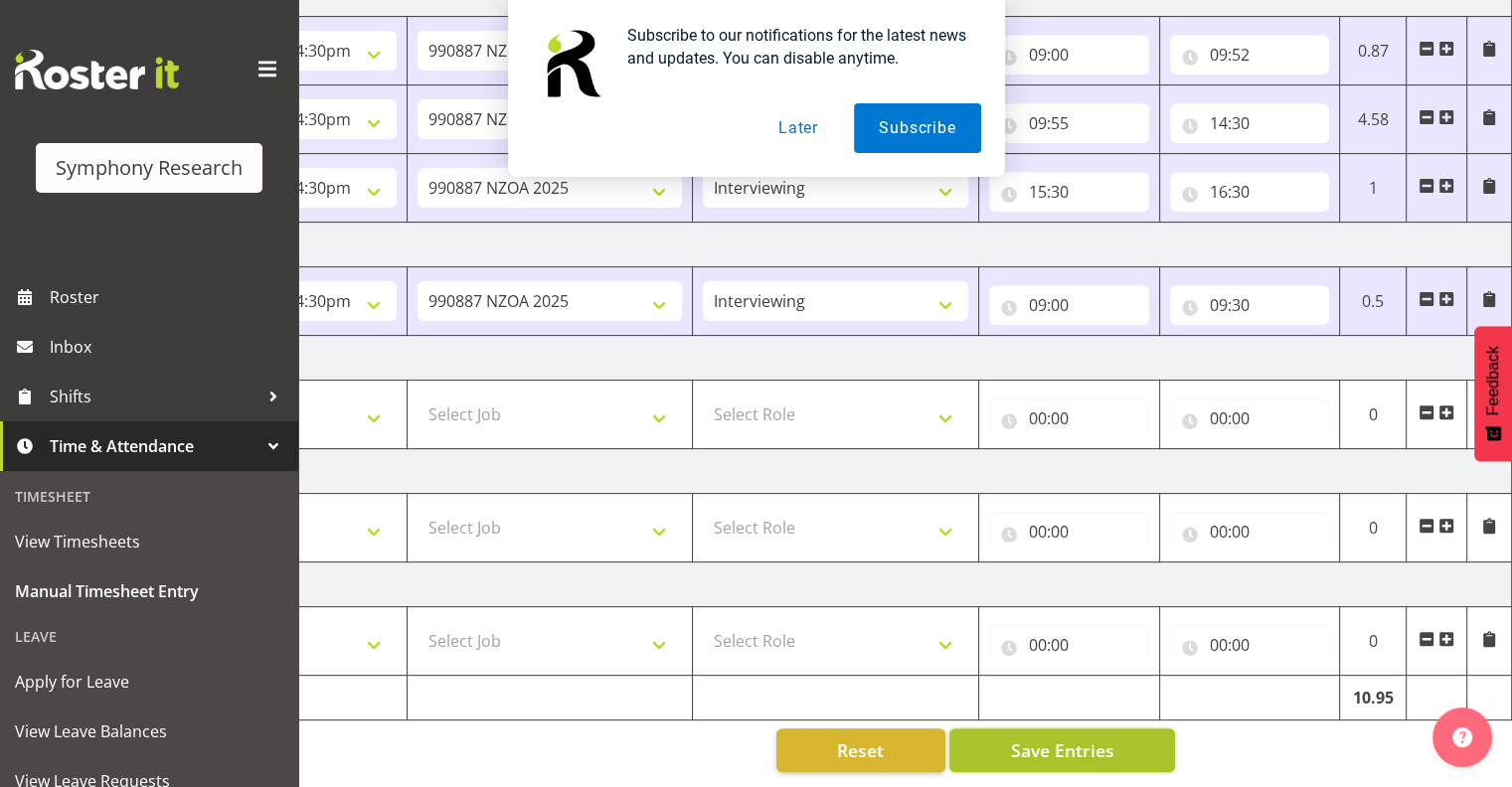 click on "Save
Entries" at bounding box center (1062, 750) 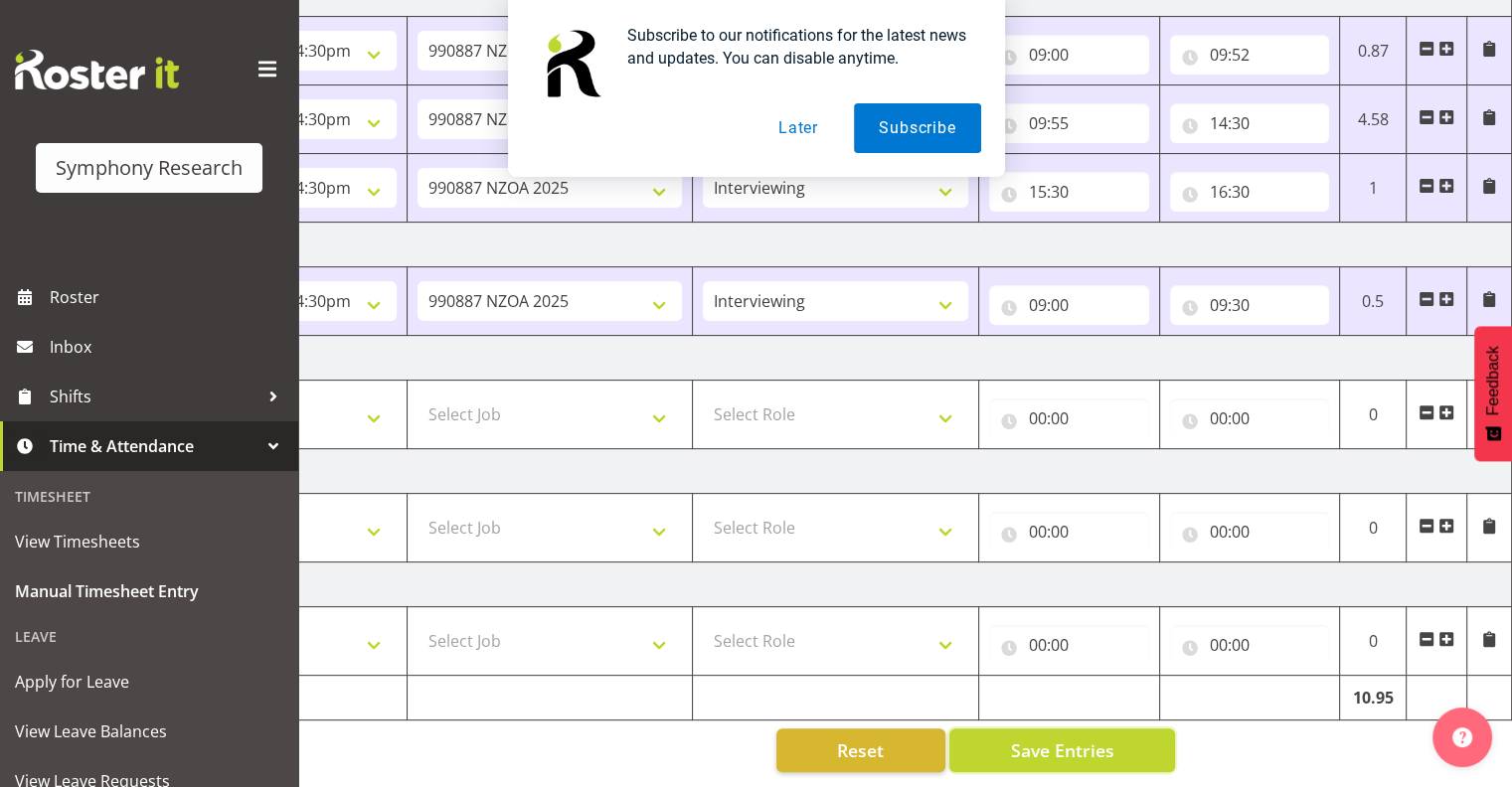 type 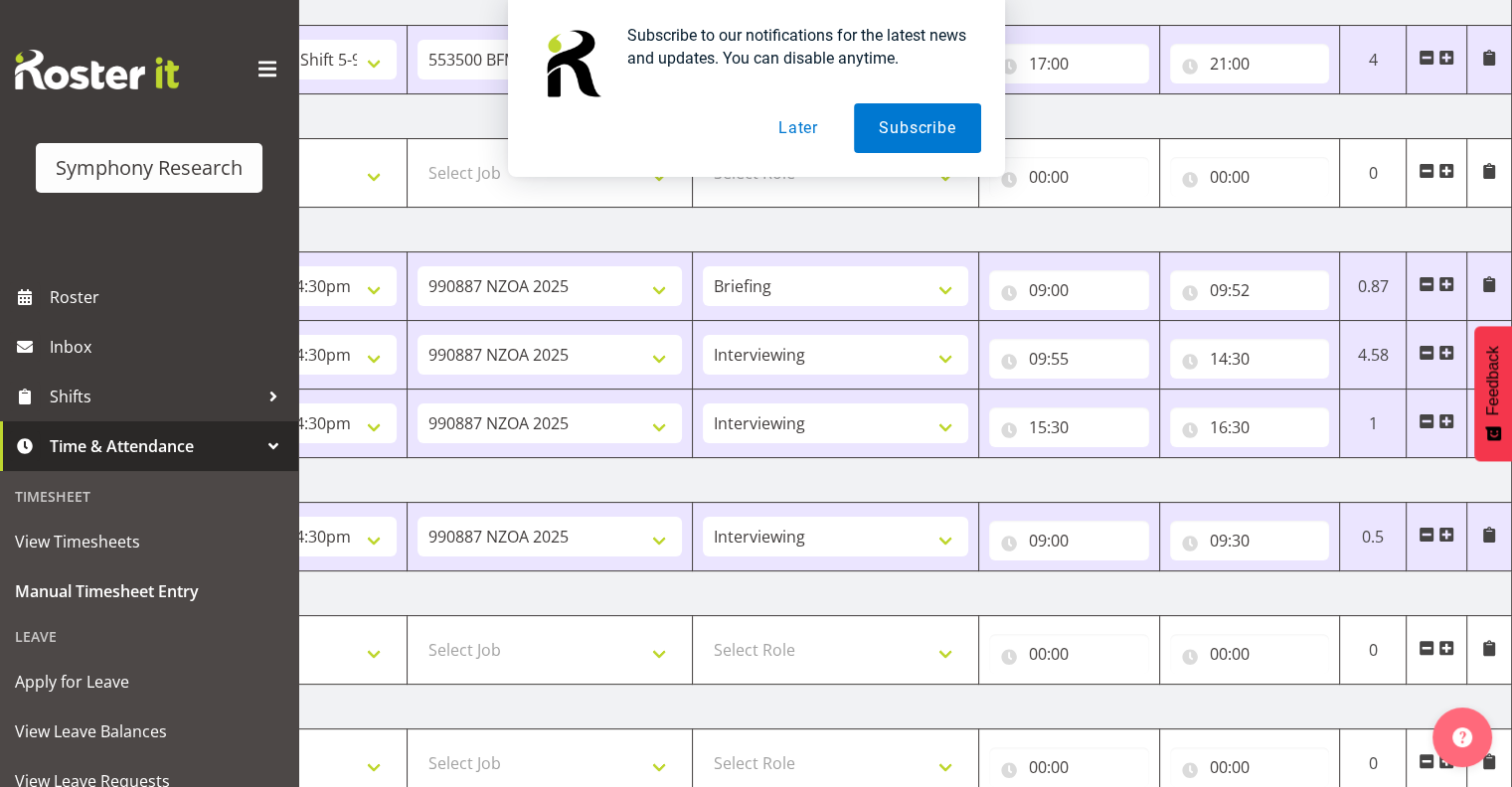scroll, scrollTop: 324, scrollLeft: 0, axis: vertical 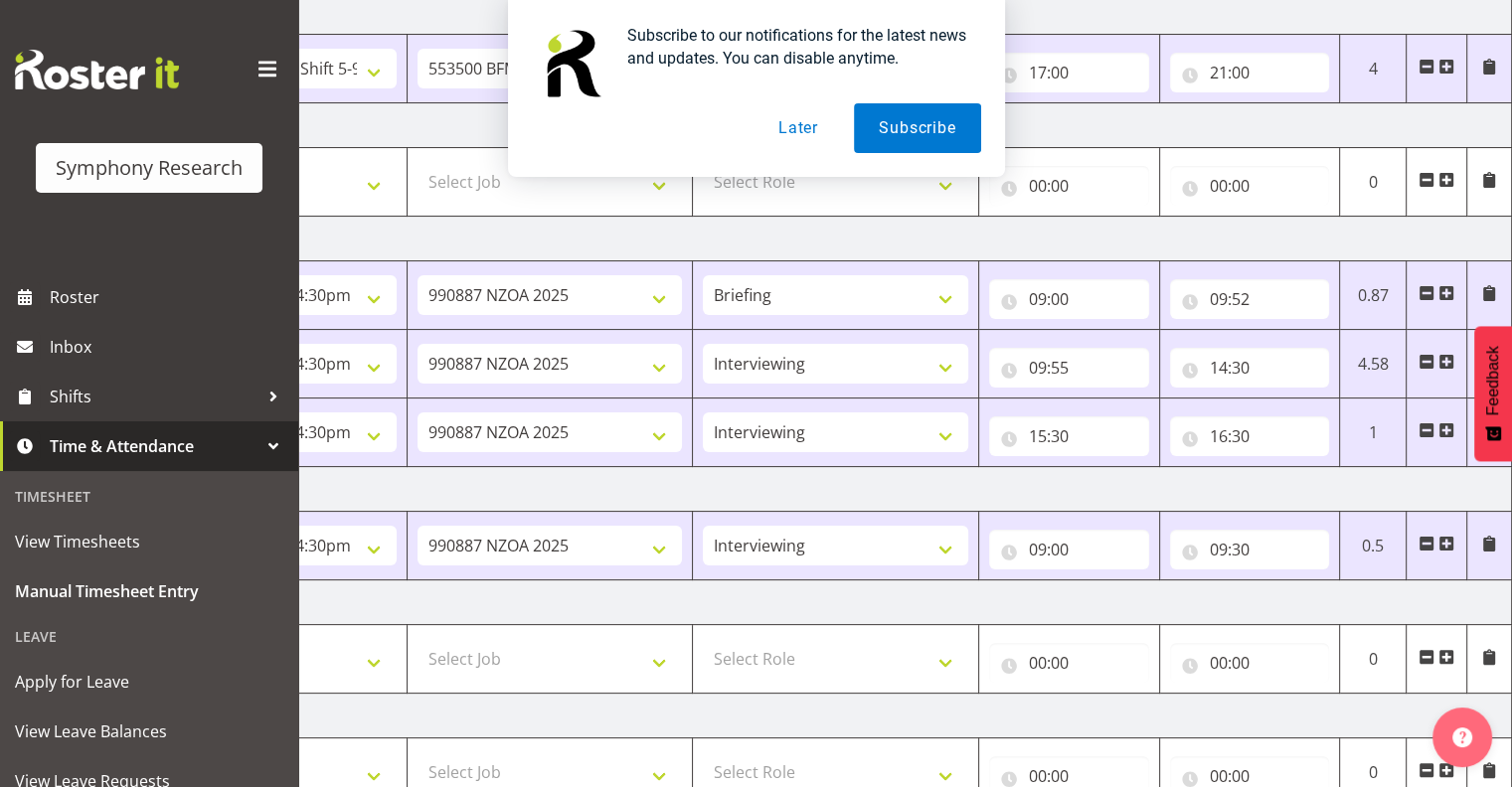 drag, startPoint x: 798, startPoint y: 126, endPoint x: 867, endPoint y: 139, distance: 70.21396 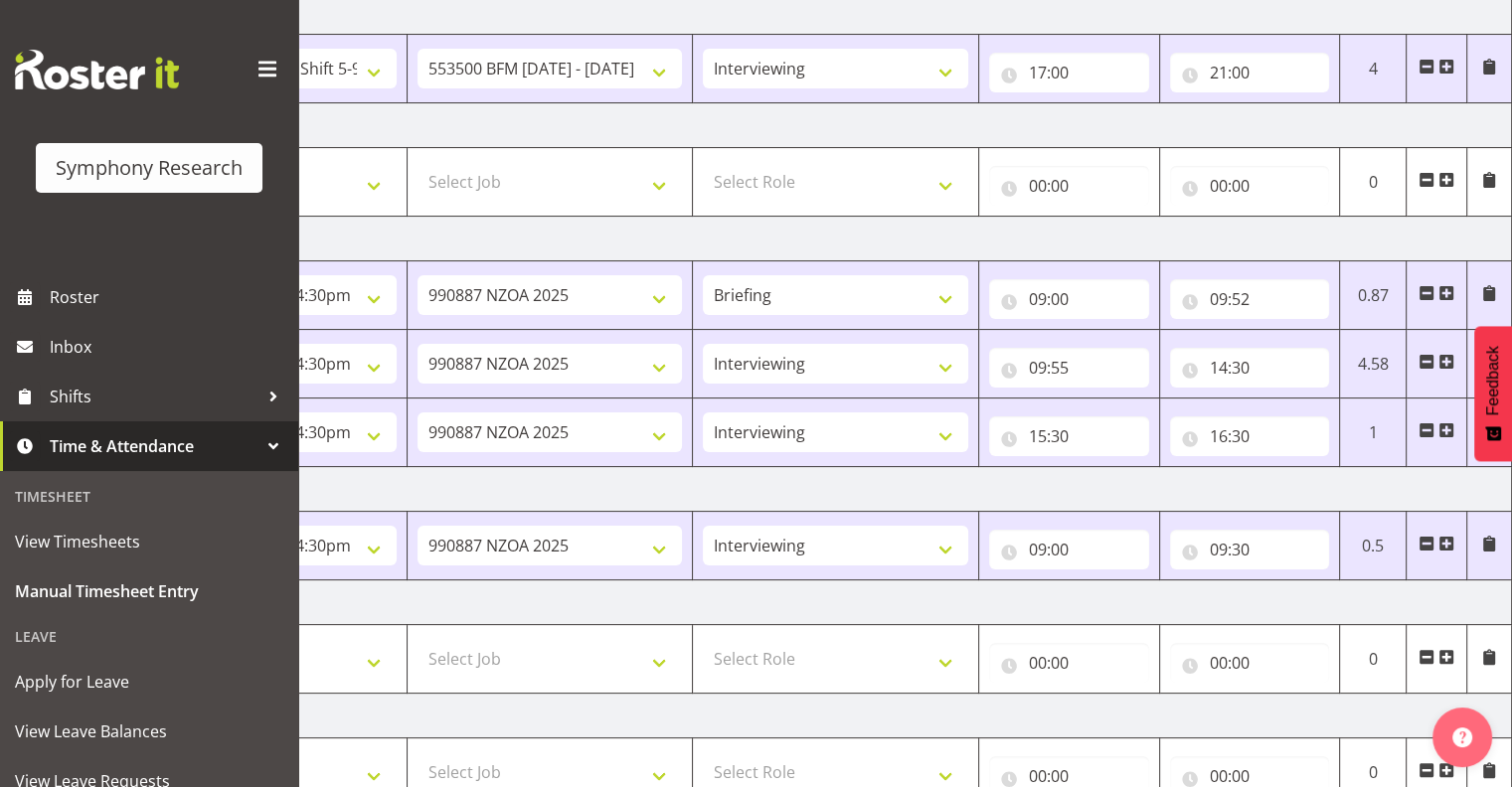 scroll, scrollTop: 579, scrollLeft: 0, axis: vertical 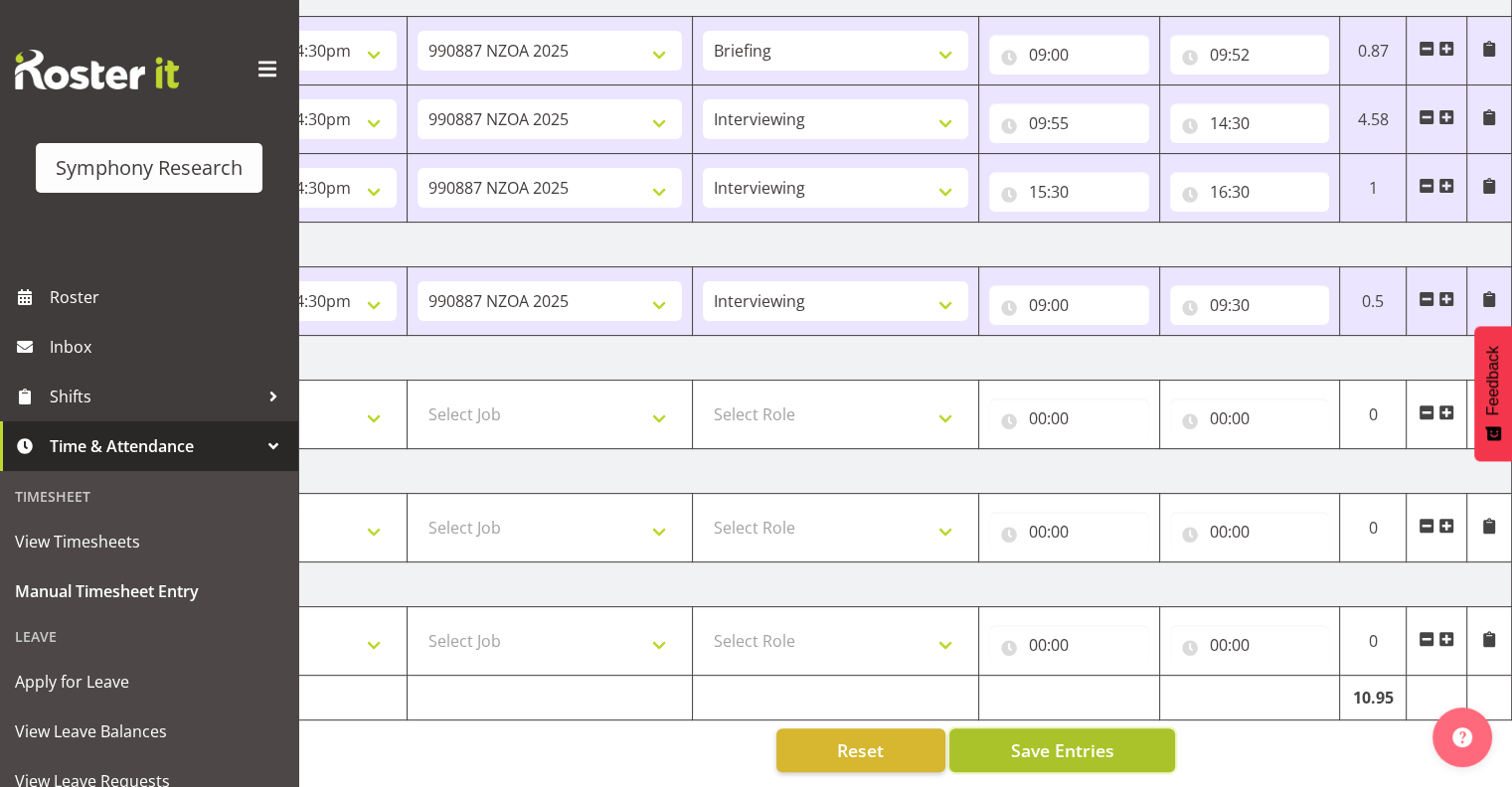 drag, startPoint x: 1061, startPoint y: 737, endPoint x: 1070, endPoint y: 743, distance: 10.816654 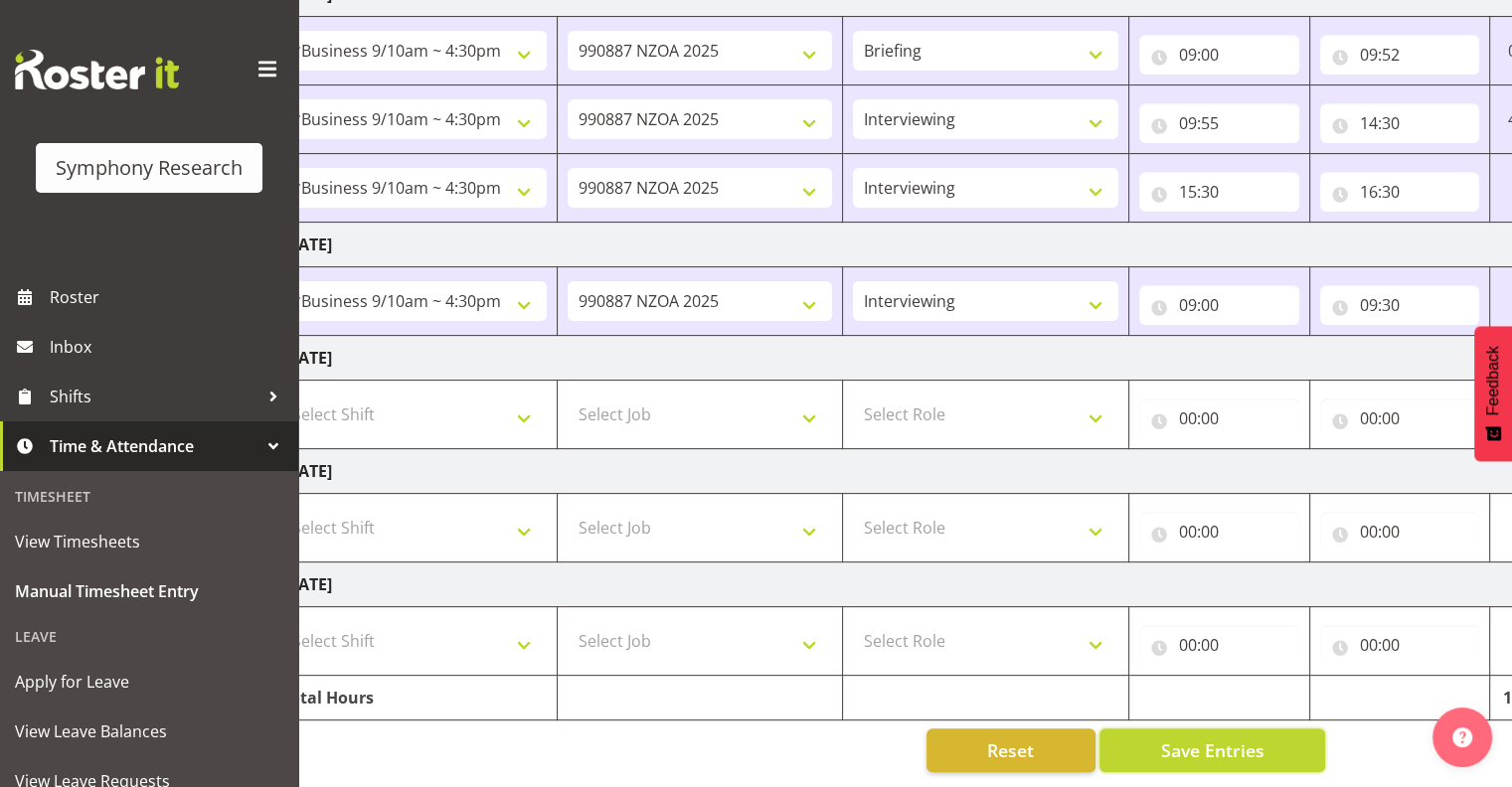 scroll, scrollTop: 0, scrollLeft: 0, axis: both 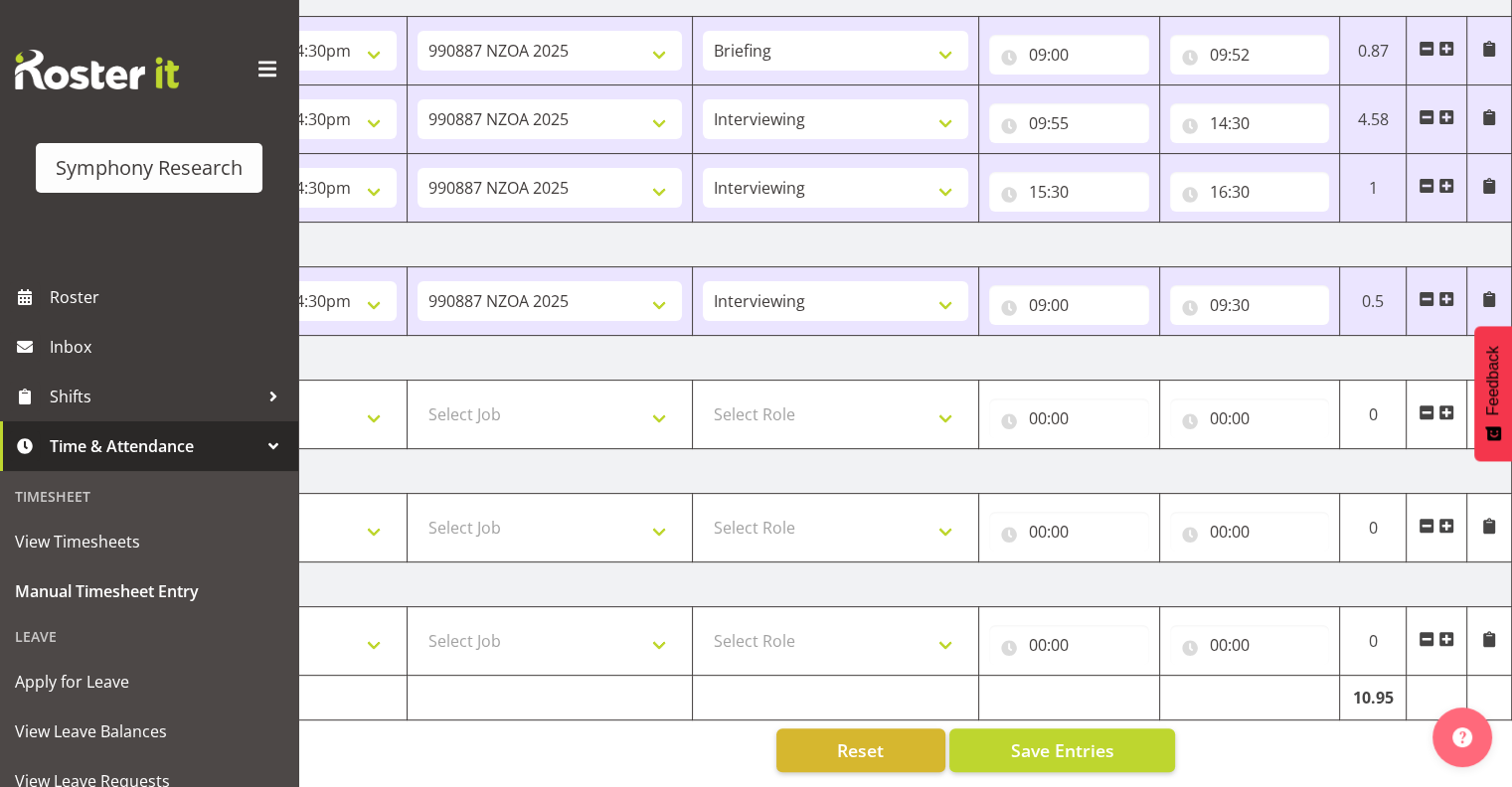 drag, startPoint x: 1440, startPoint y: 283, endPoint x: 1461, endPoint y: 288, distance: 21.587033 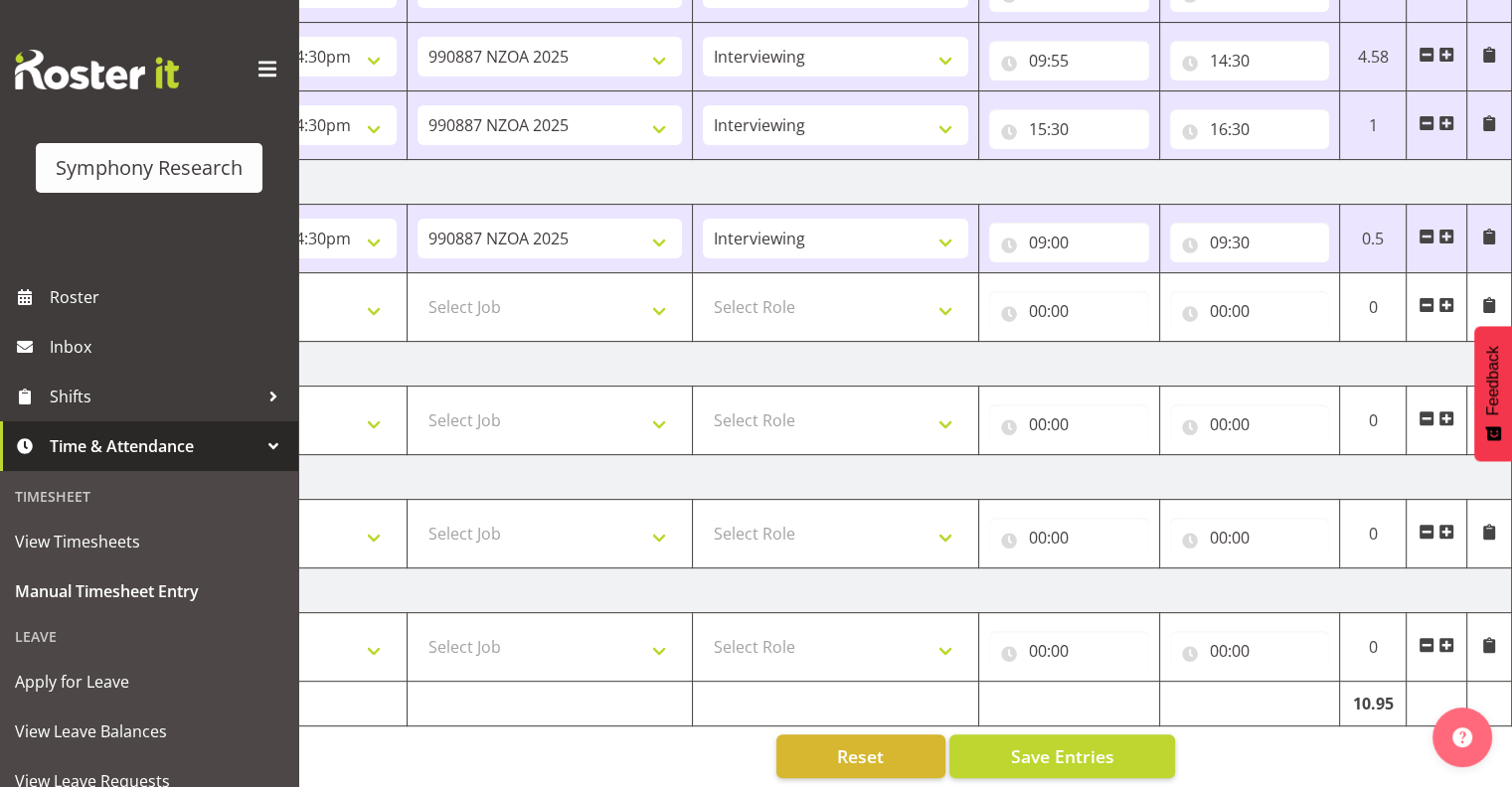 scroll, scrollTop: 648, scrollLeft: 0, axis: vertical 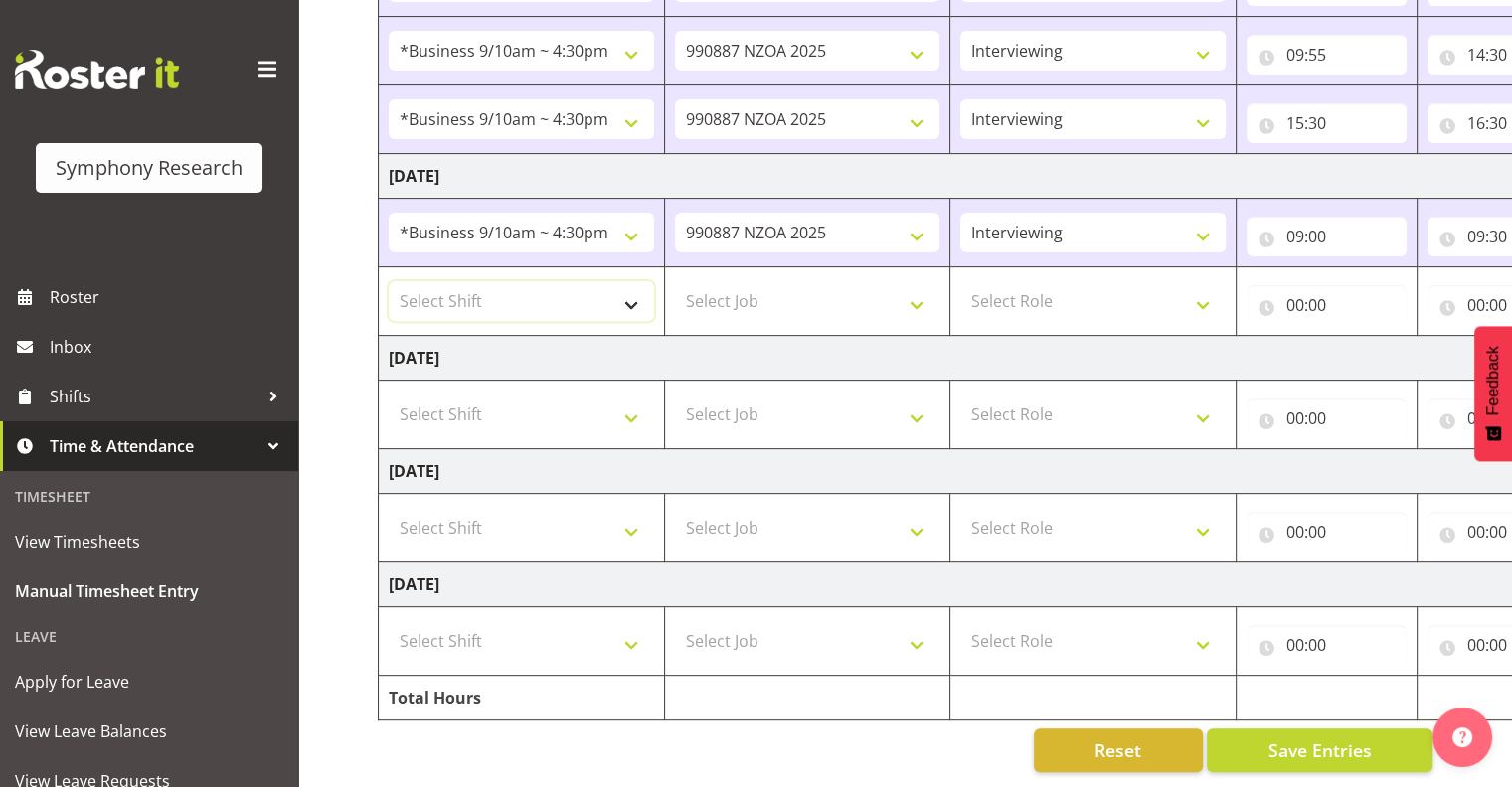 click on "Select Shift  !!Weekend Residential    (Roster IT Shift Label) *Business  9/10am ~ 4:30pm *Business Supervisor *Evening Residential Shift 5-9pm *RP Track  C *RP Track C Weekend *RP Weekly/Monthly Tracks *Supervisor Call Centre *Supervisor Evening *Supervisors & Call Centre Weekend Alarms Weekend NZOA Evenings RAMBO Weekend Test WP Aust briefing/training World Poll Aust Late 9p~10:30p World Poll Aust Wkend World Poll NZ Pilot World Poll NZ Wave 2 Pilot World Poll Pilot Aust 9:00~10:30pm" at bounding box center (521, 301) 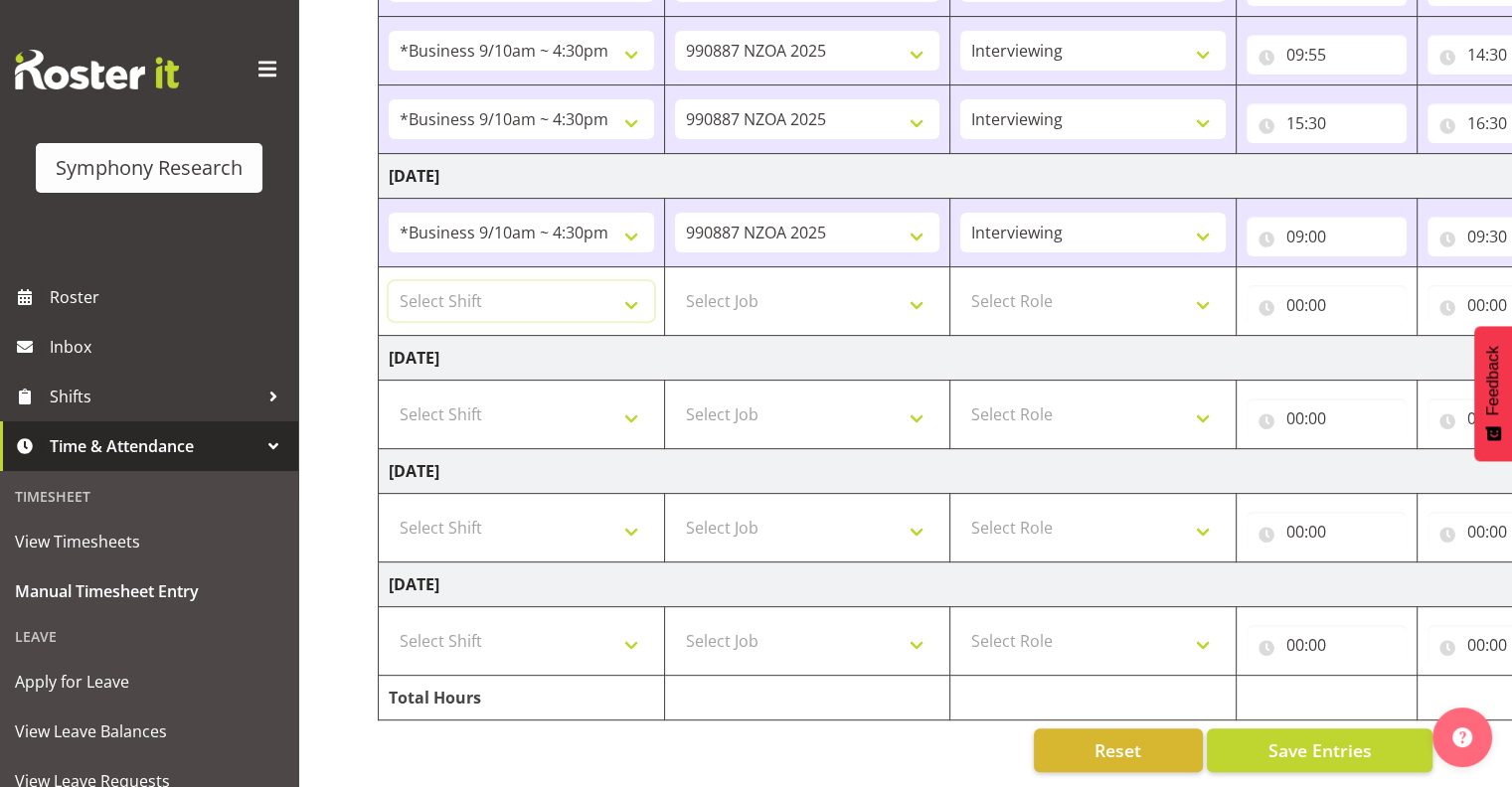 select on "26078" 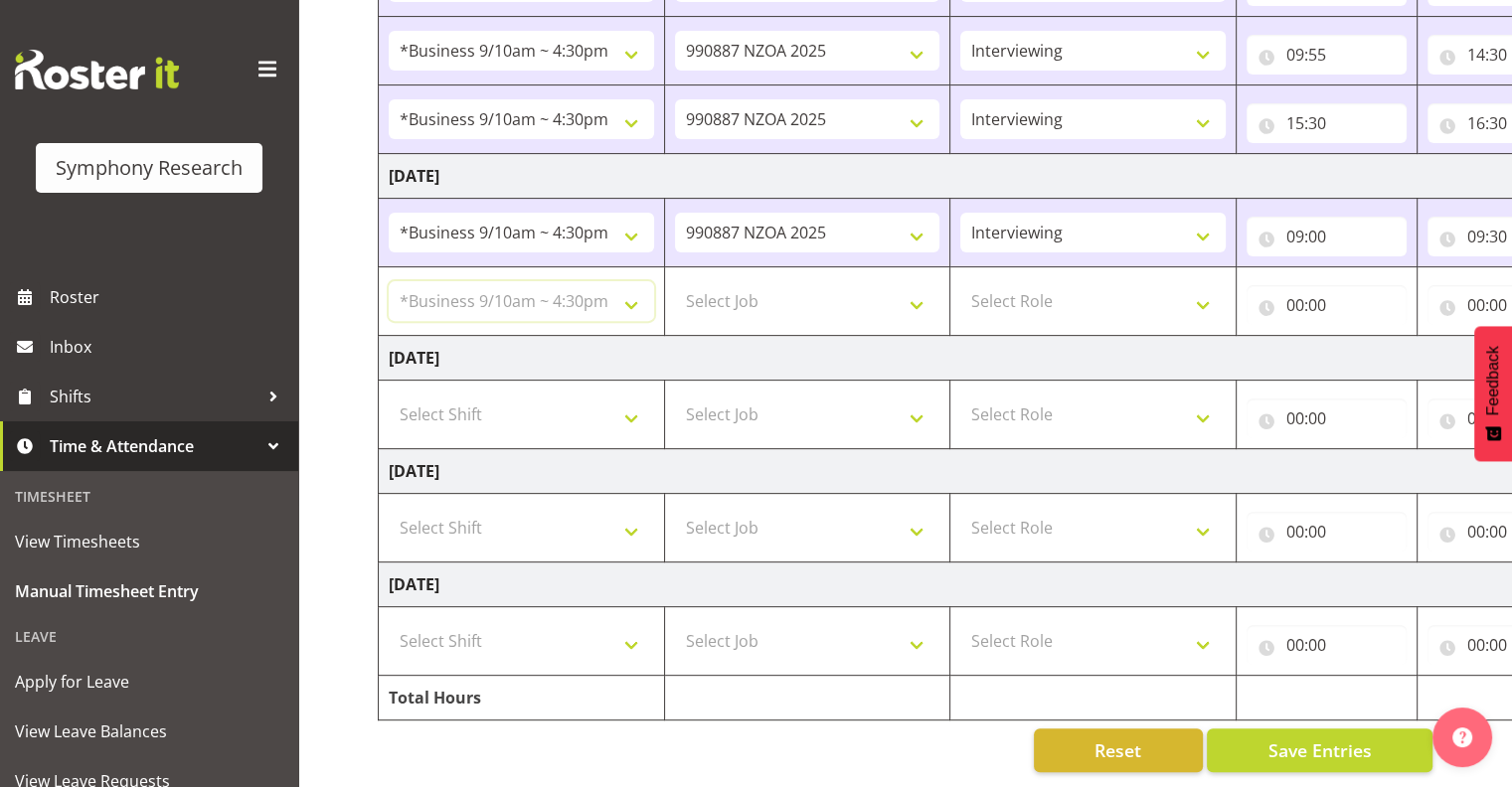 click on "Select Shift  !!Weekend Residential    (Roster IT Shift Label) *Business  9/10am ~ 4:30pm *Business Supervisor *Evening Residential Shift 5-9pm *RP Track  C *RP Track C Weekend *RP Weekly/Monthly Tracks *Supervisor Call Centre *Supervisor Evening *Supervisors & Call Centre Weekend Alarms Weekend NZOA Evenings RAMBO Weekend Test WP Aust briefing/training World Poll Aust Late 9p~10:30p World Poll Aust Wkend World Poll NZ Pilot World Poll NZ Wave 2 Pilot World Poll Pilot Aust 9:00~10:30pm" at bounding box center [521, 301] 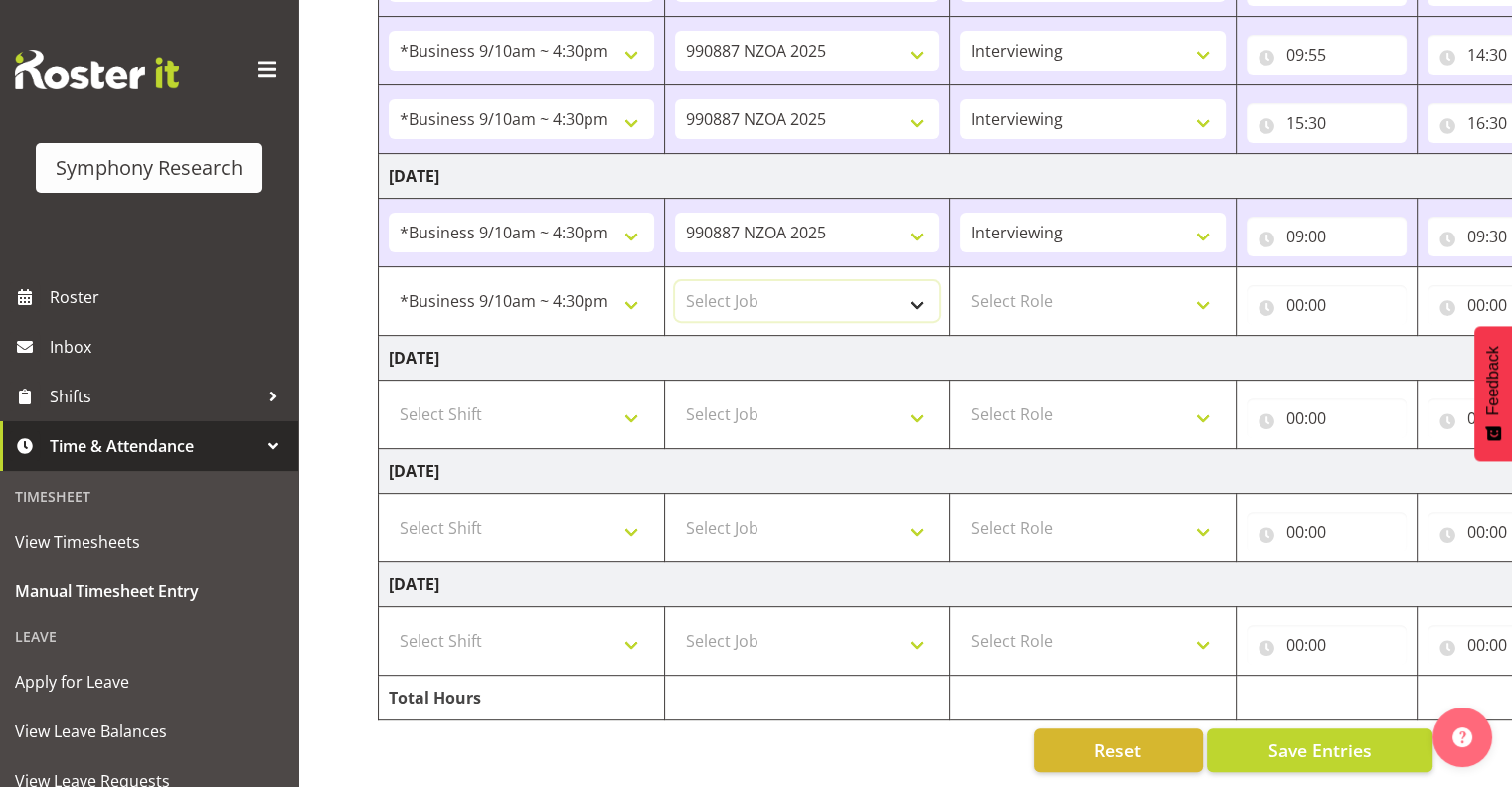 click on "Select Job  550060 IF Admin 553491 World Poll Australia  Wave 2 Pretest 2025 553493	World Poll New Zealand Wave 2 Pretest 2025 553500 BFM Jul - Sep 2025 990000 General 990820 Mobtest 2024 990821 Goldrush 2024 990846 Toka Tu Ake 2025 990855 FENZ 990878 CMI Q3 2025 990881 PowerNet 990883 Alarms 990885 PEXA 990887 NZOA 2025 999996 Training 999997 Recruitment & Training 999999 DT" at bounding box center (807, 301) 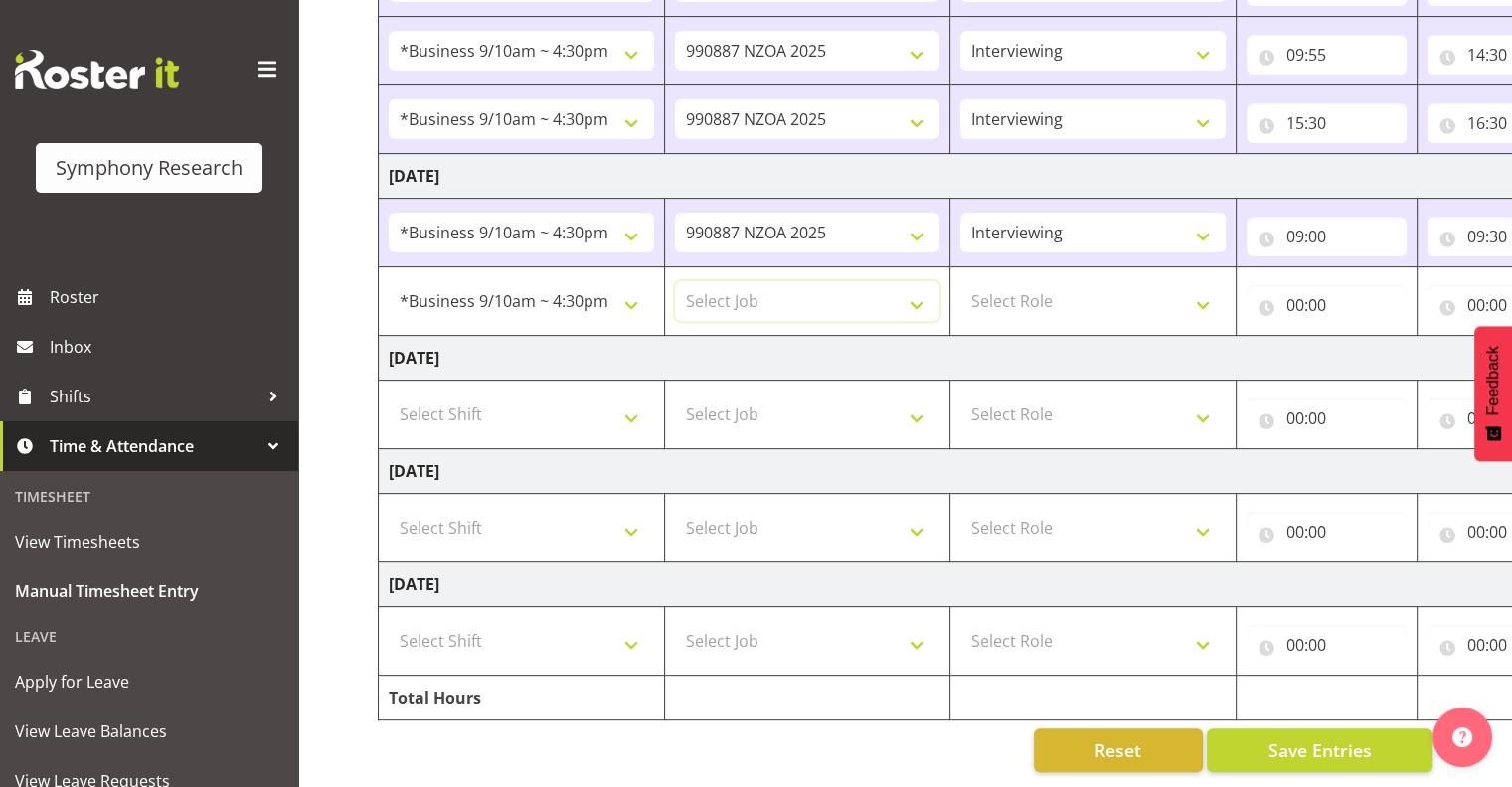 select on "10409" 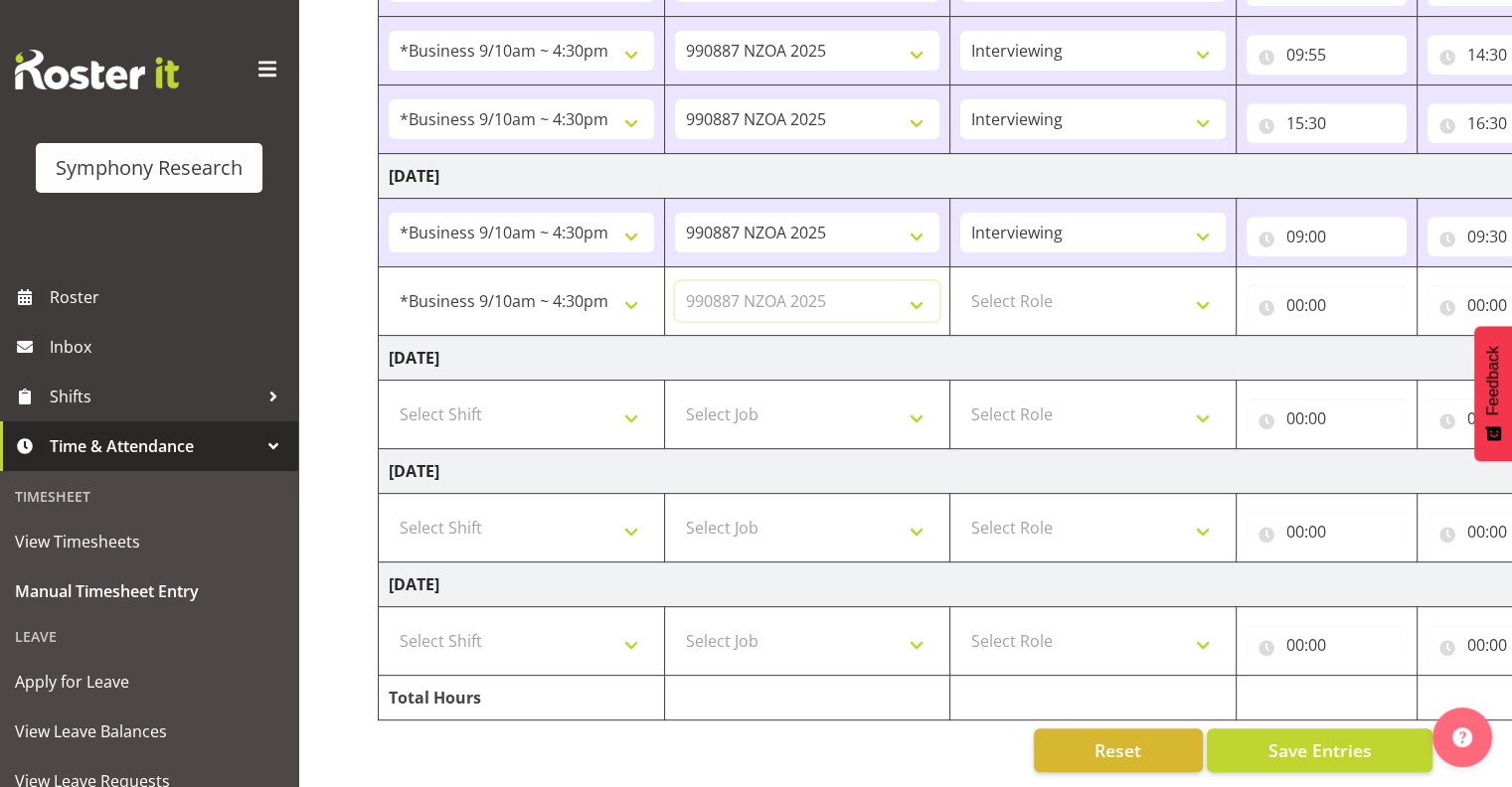 click on "Select Job  550060 IF Admin 553491 World Poll Australia  Wave 2 Pretest 2025 553493	World Poll New Zealand Wave 2 Pretest 2025 553500 BFM Jul - Sep 2025 990000 General 990820 Mobtest 2024 990821 Goldrush 2024 990846 Toka Tu Ake 2025 990855 FENZ 990878 CMI Q3 2025 990881 PowerNet 990883 Alarms 990885 PEXA 990887 NZOA 2025 999996 Training 999997 Recruitment & Training 999999 DT" at bounding box center (807, 301) 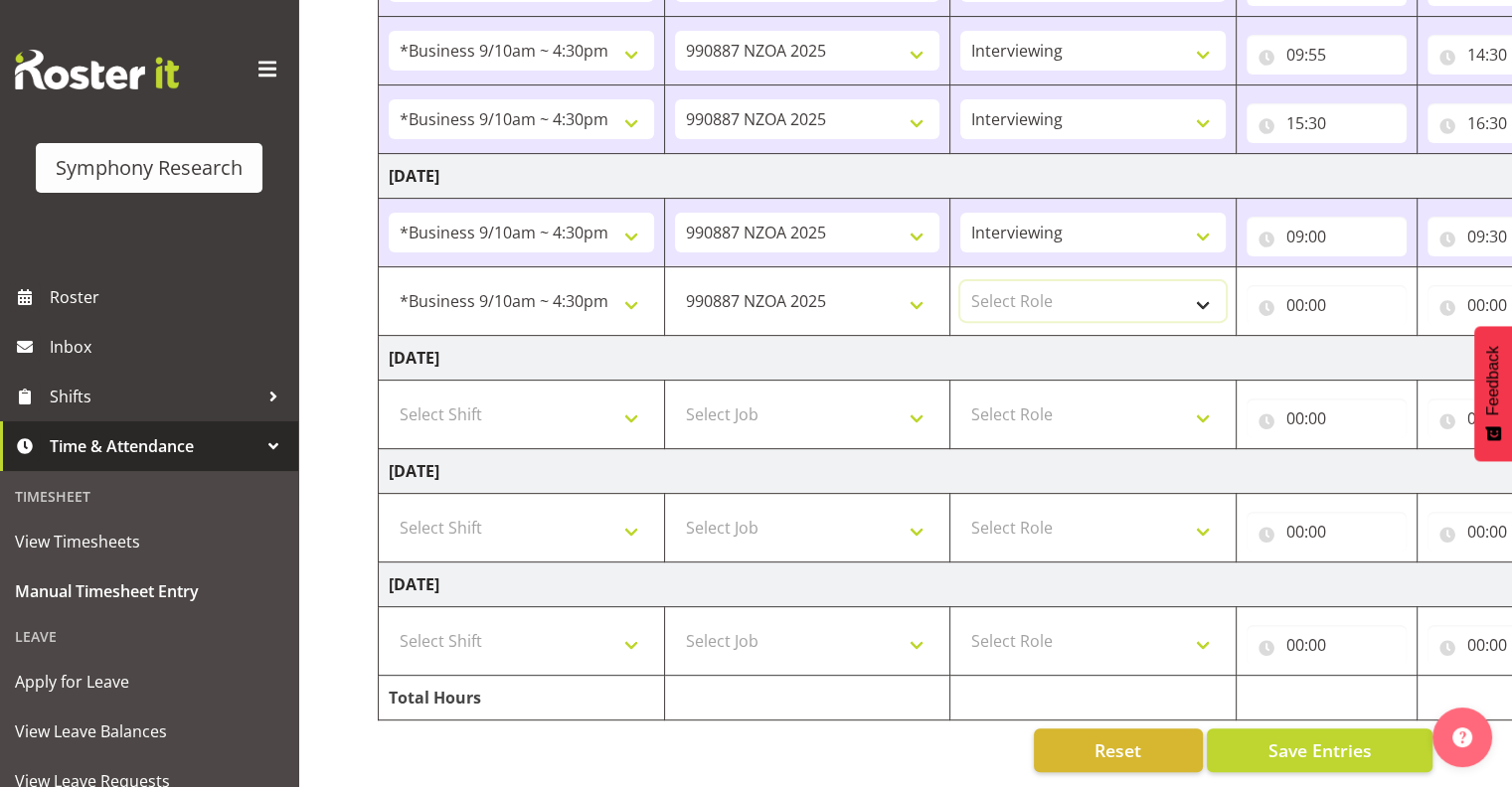 click on "Select Role  Interviewing Briefing" at bounding box center (1092, 301) 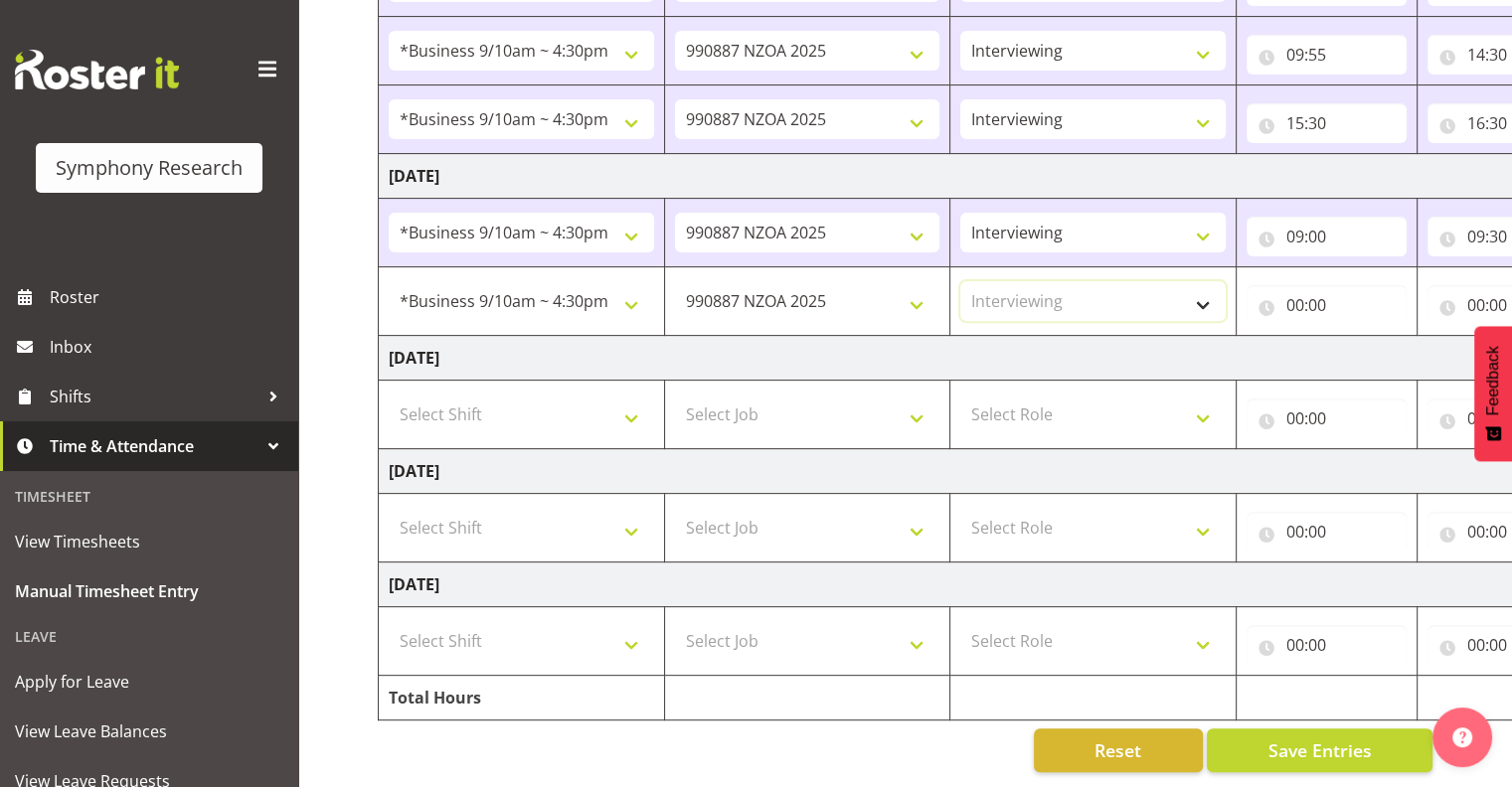 click on "Select Role  Interviewing Briefing" at bounding box center [1092, 301] 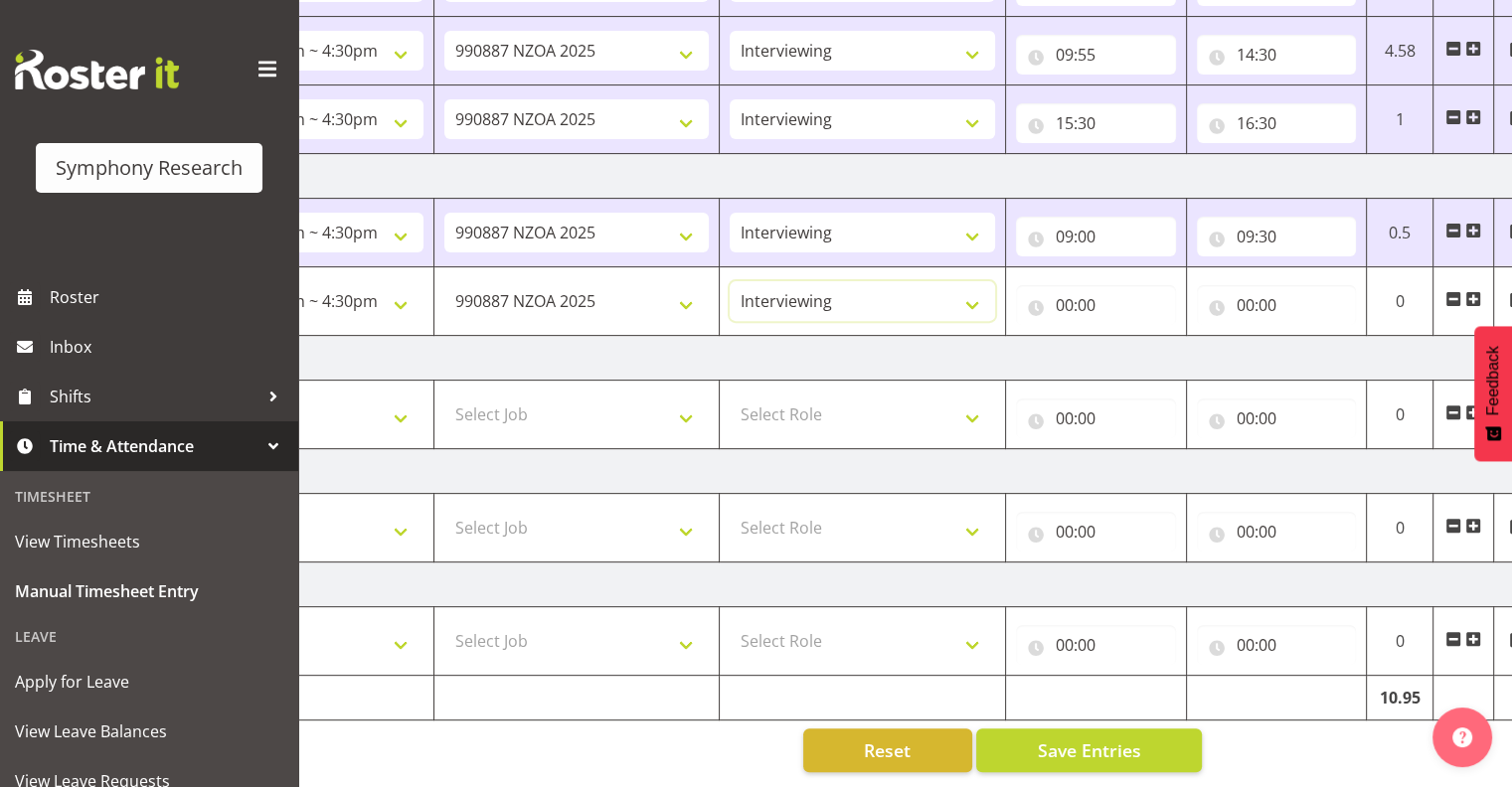 scroll, scrollTop: 0, scrollLeft: 257, axis: horizontal 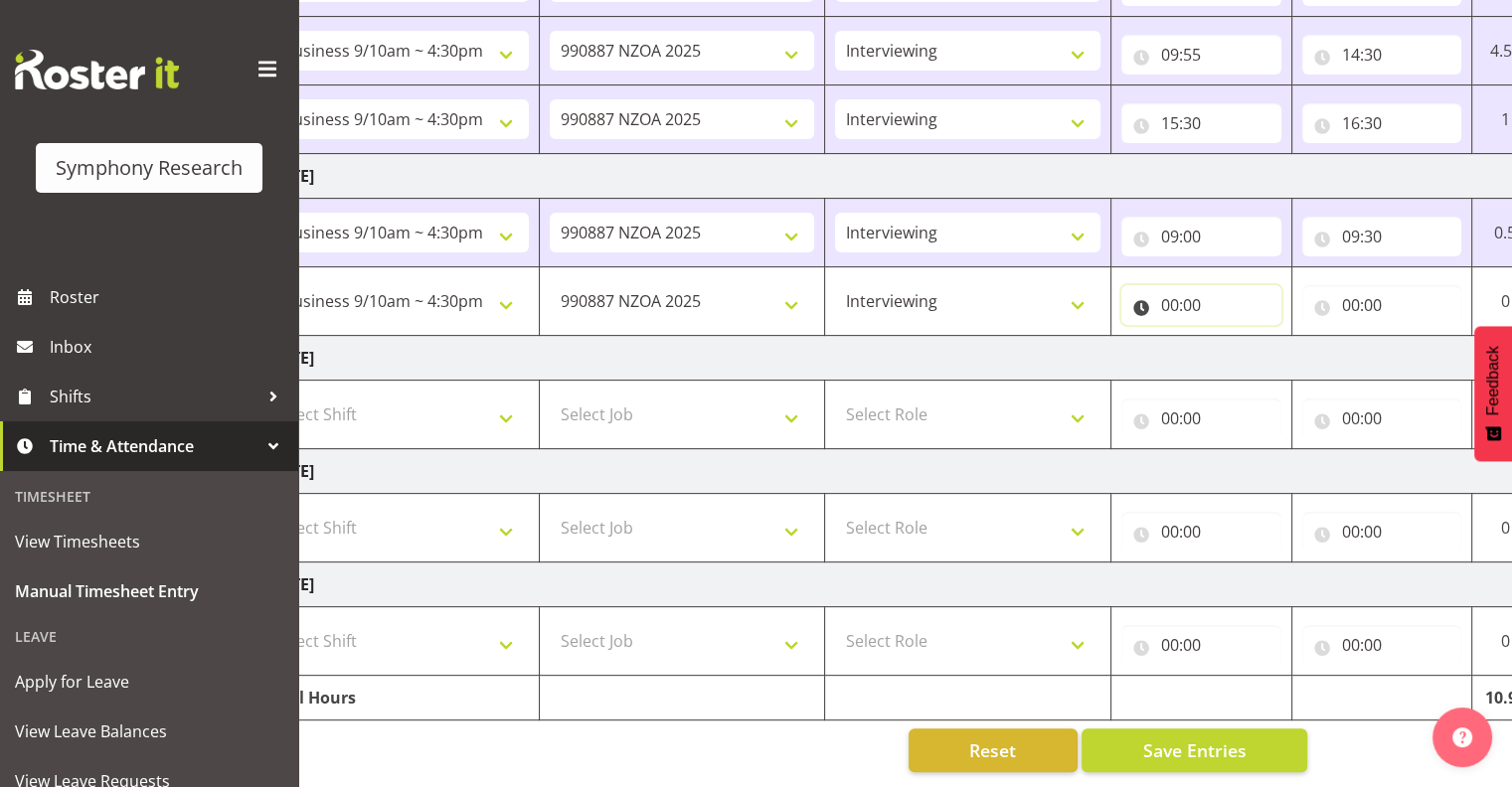 click on "00:00" at bounding box center (1201, 305) 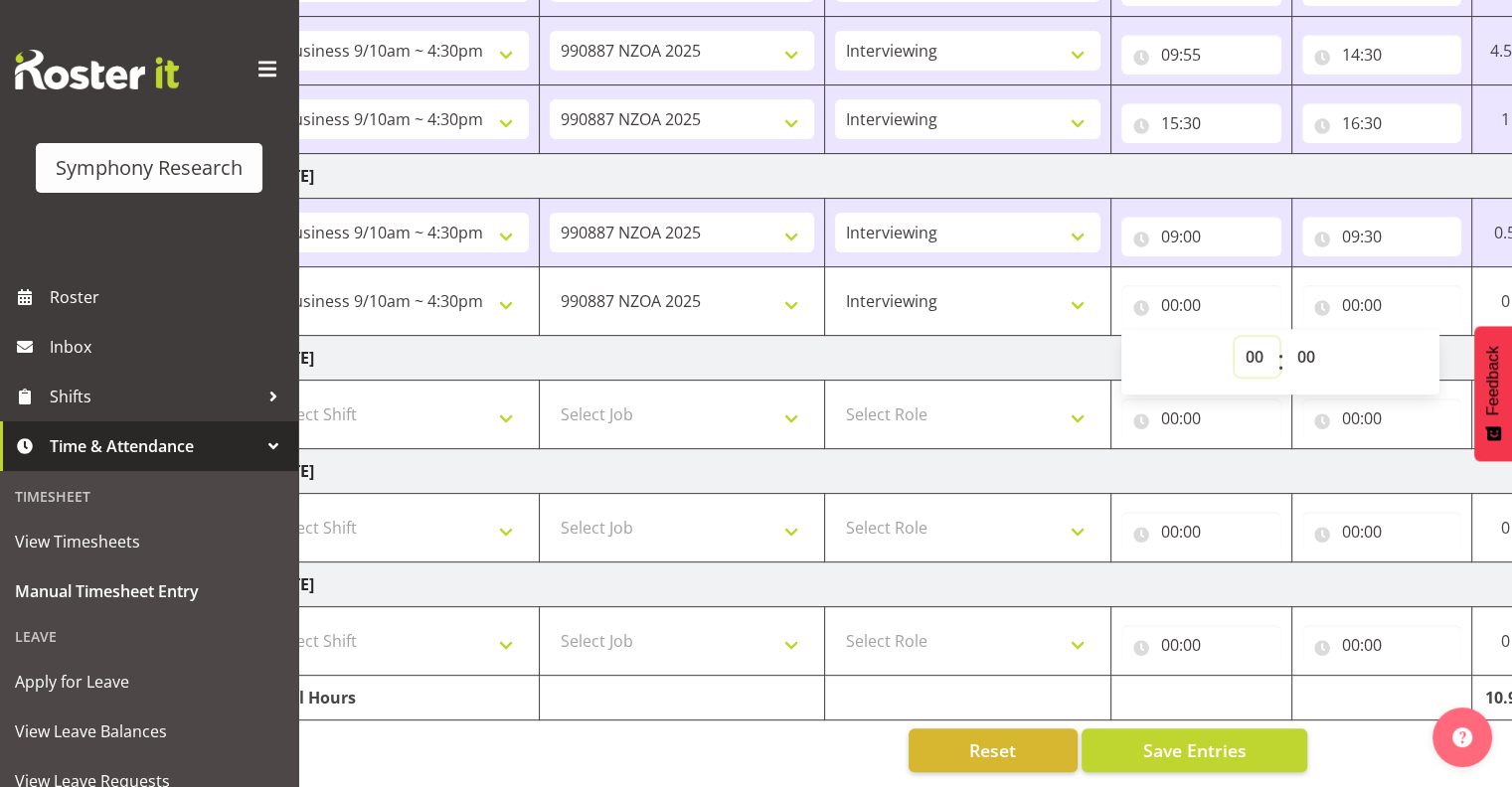 click on "00   01   02   03   04   05   06   07   08   09   10   11   12   13   14   15   16   17   18   19   20   21   22   23" at bounding box center (1257, 357) 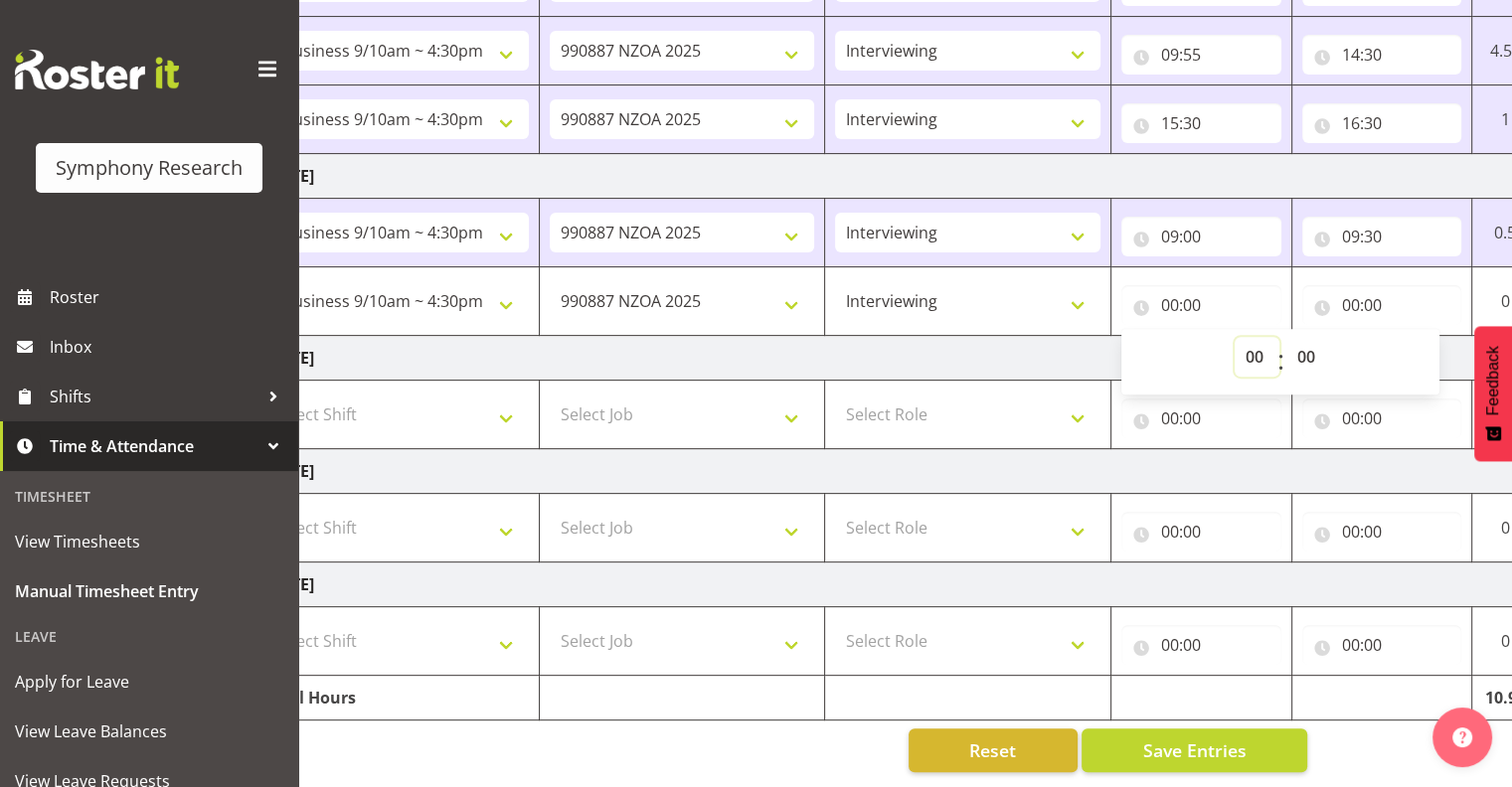 select on "9" 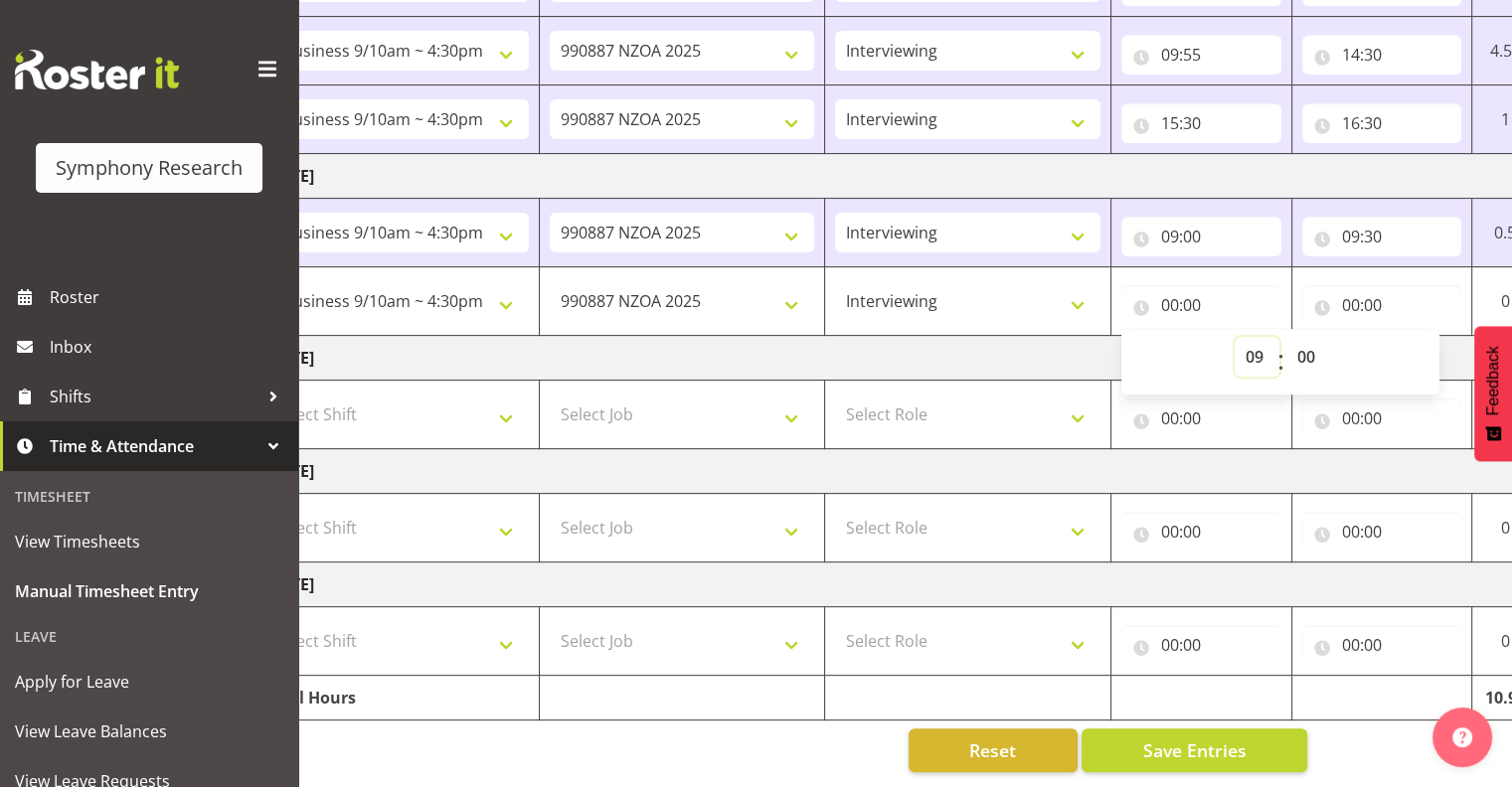 click on "00   01   02   03   04   05   06   07   08   09   10   11   12   13   14   15   16   17   18   19   20   21   22   23" at bounding box center (1257, 357) 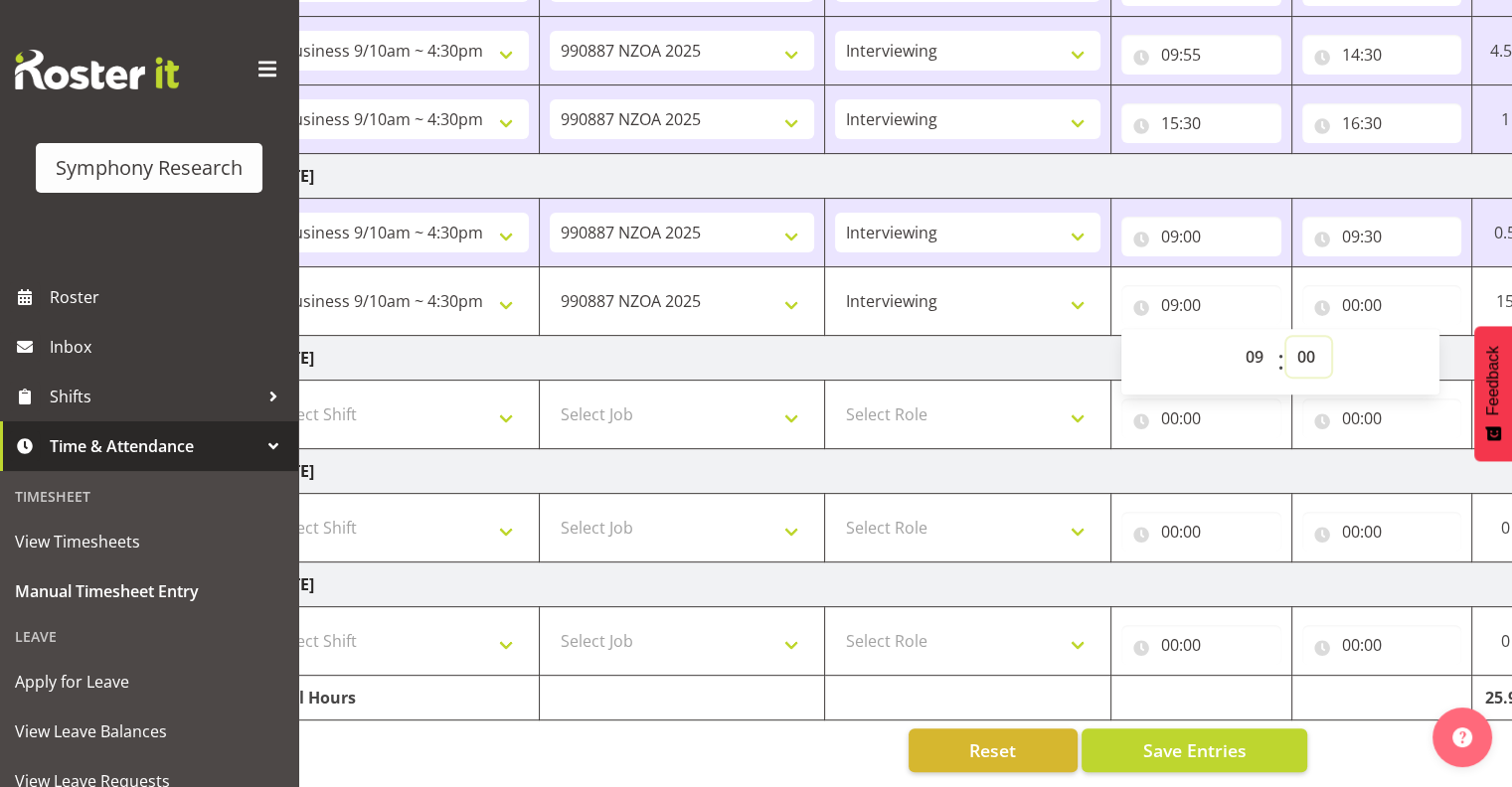 click on "00   01   02   03   04   05   06   07   08   09   10   11   12   13   14   15   16   17   18   19   20   21   22   23   24   25   26   27   28   29   30   31   32   33   34   35   36   37   38   39   40   41   42   43   44   45   46   47   48   49   50   51   52   53   54   55   56   57   58   59" at bounding box center (1308, 357) 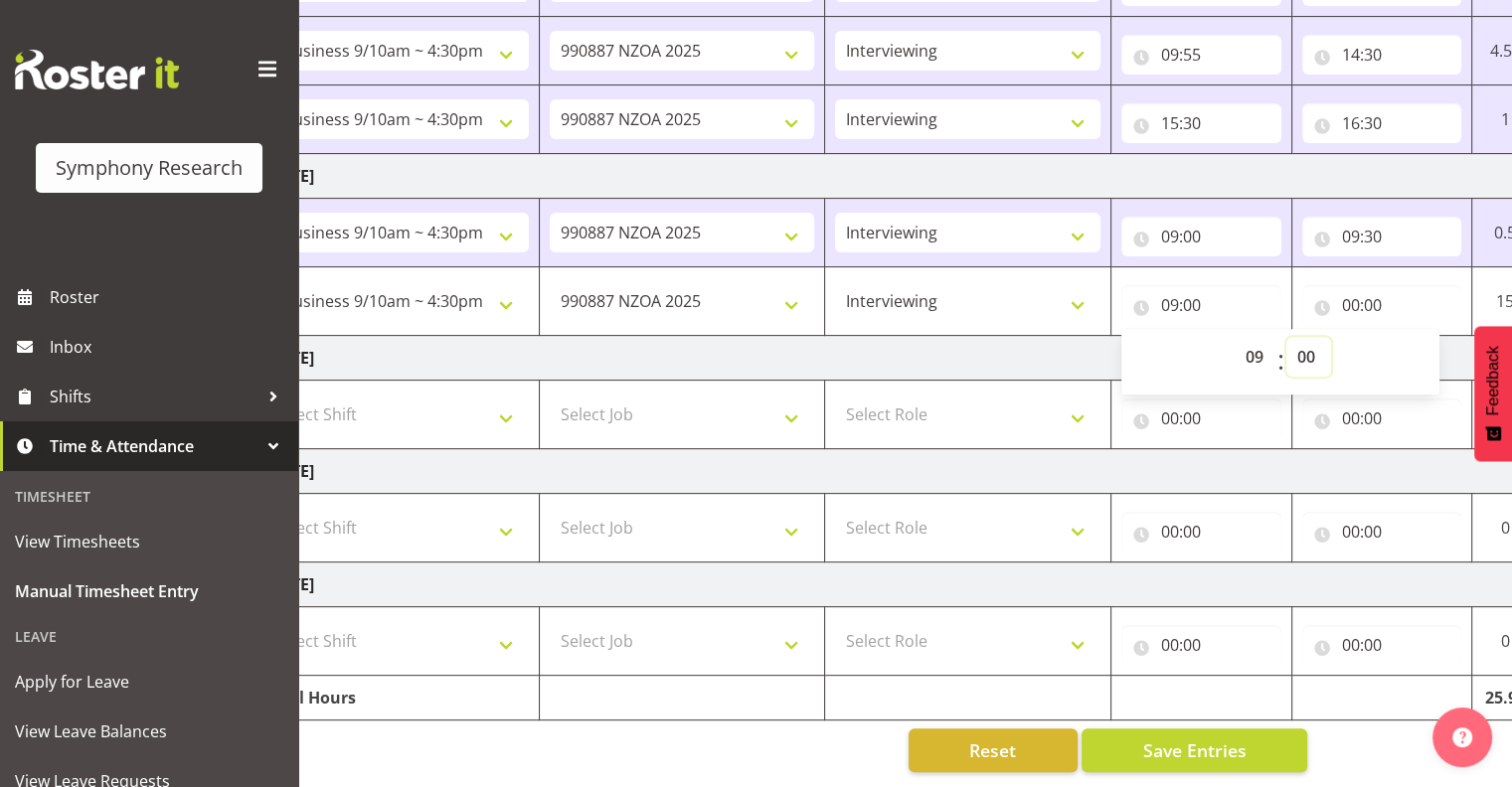 select on "40" 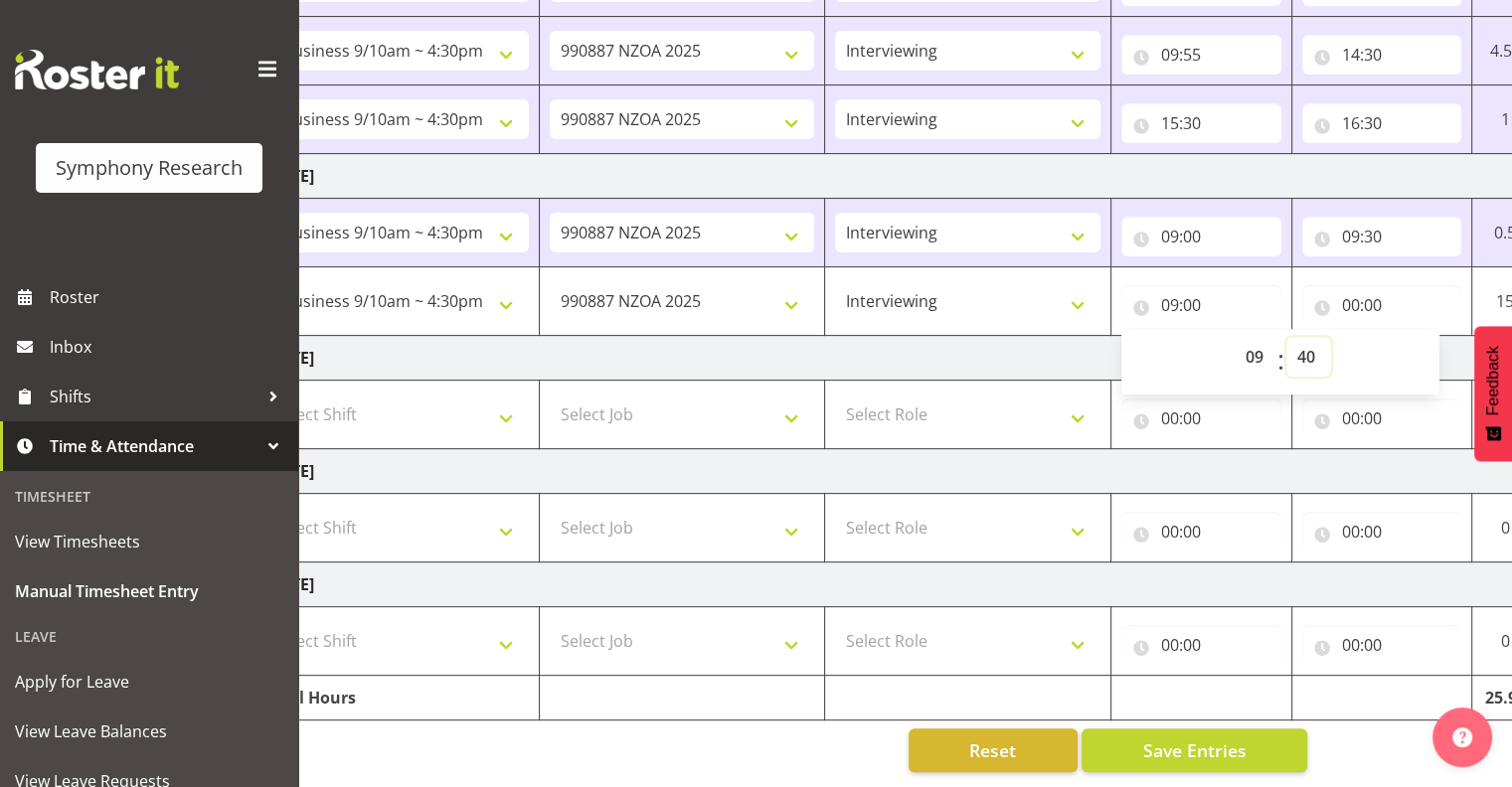 click on "00   01   02   03   04   05   06   07   08   09   10   11   12   13   14   15   16   17   18   19   20   21   22   23   24   25   26   27   28   29   30   31   32   33   34   35   36   37   38   39   40   41   42   43   44   45   46   47   48   49   50   51   52   53   54   55   56   57   58   59" at bounding box center [1308, 357] 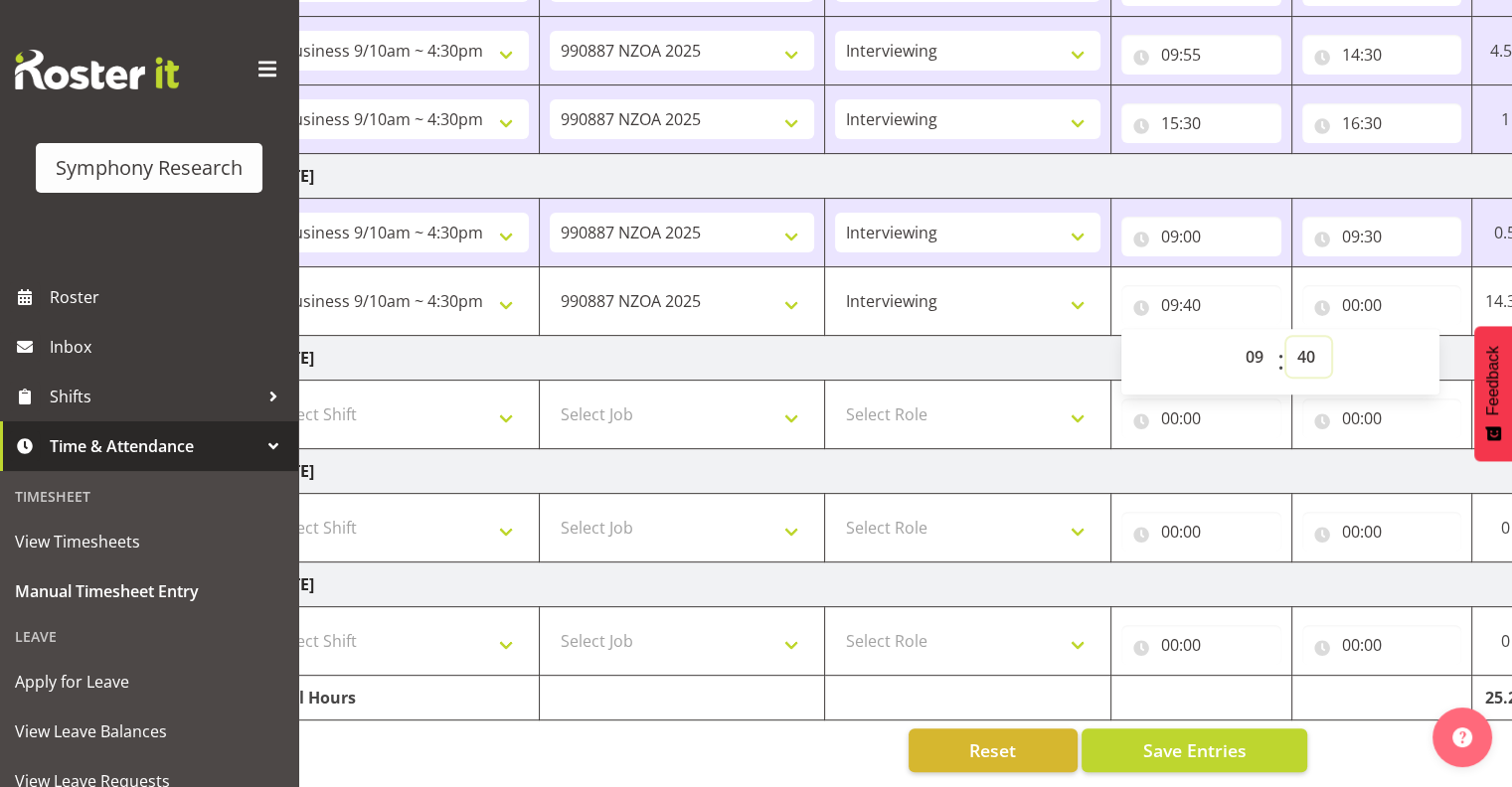 click on "00   01   02   03   04   05   06   07   08   09   10   11   12   13   14   15   16   17   18   19   20   21   22   23   24   25   26   27   28   29   30   31   32   33   34   35   36   37   38   39   40   41   42   43   44   45   46   47   48   49   50   51   52   53   54   55   56   57   58   59" at bounding box center (1308, 357) 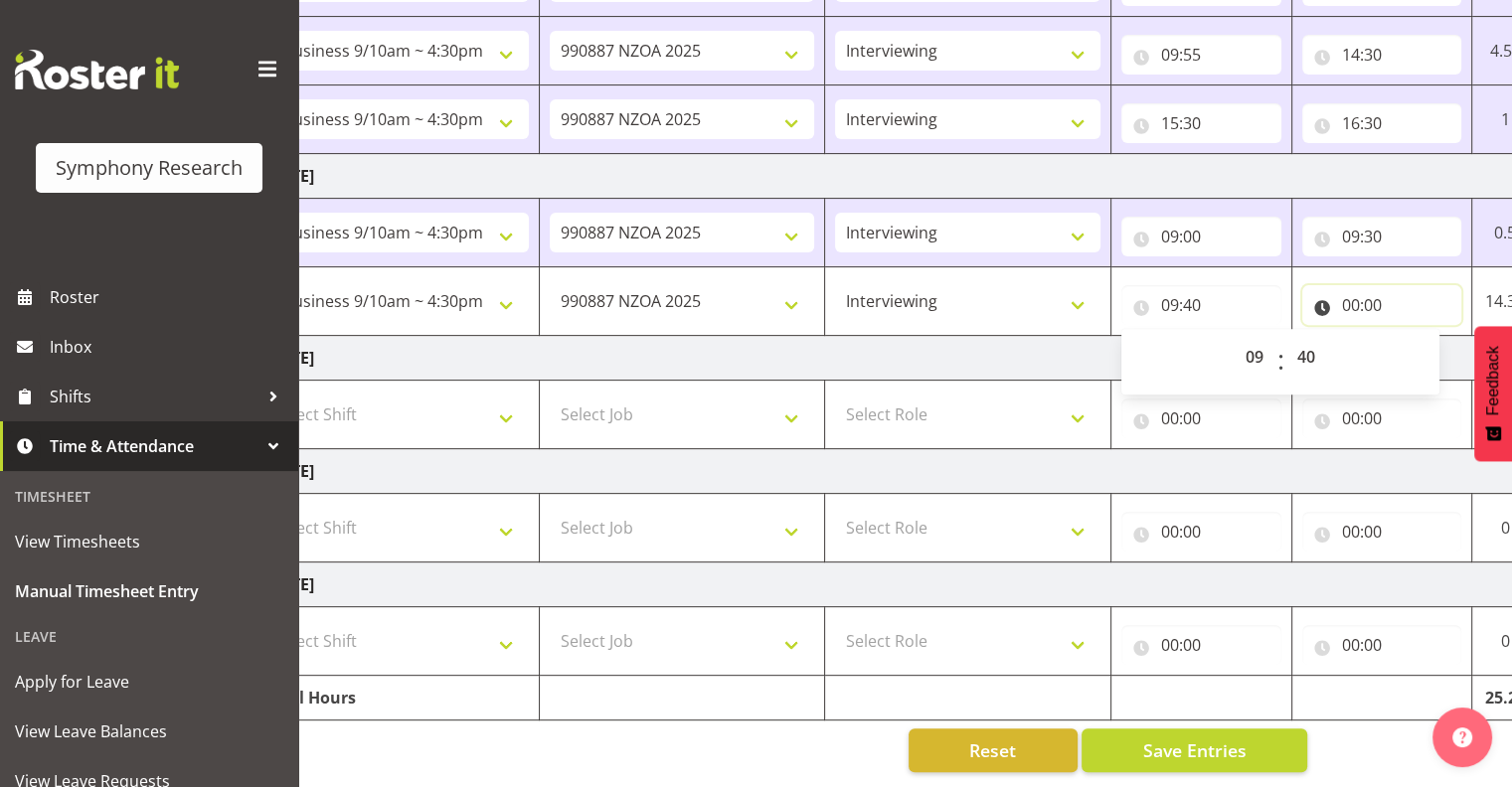 click on "00:00" at bounding box center [1382, 305] 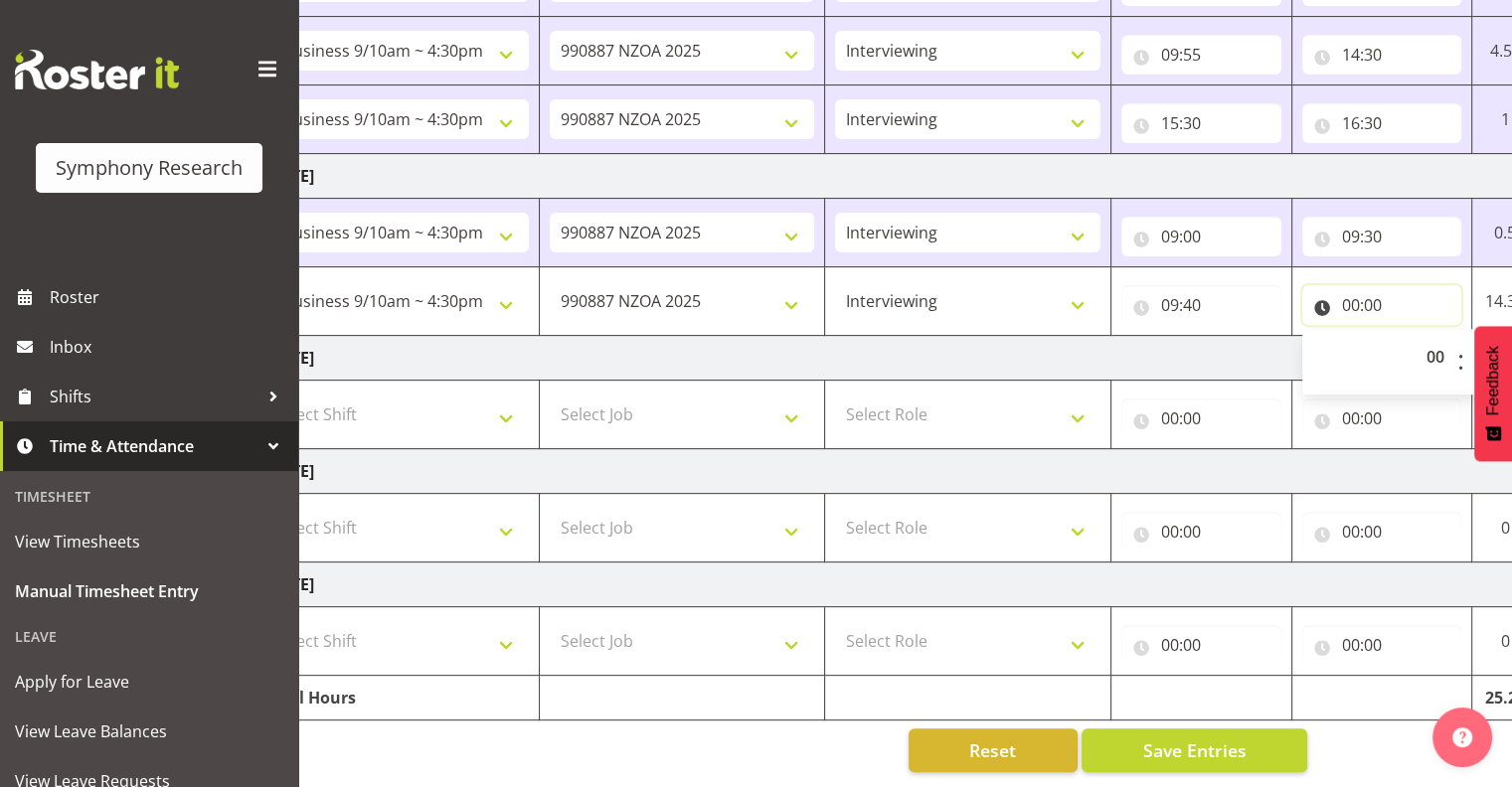 drag, startPoint x: 1377, startPoint y: 283, endPoint x: 1352, endPoint y: 294, distance: 27.313 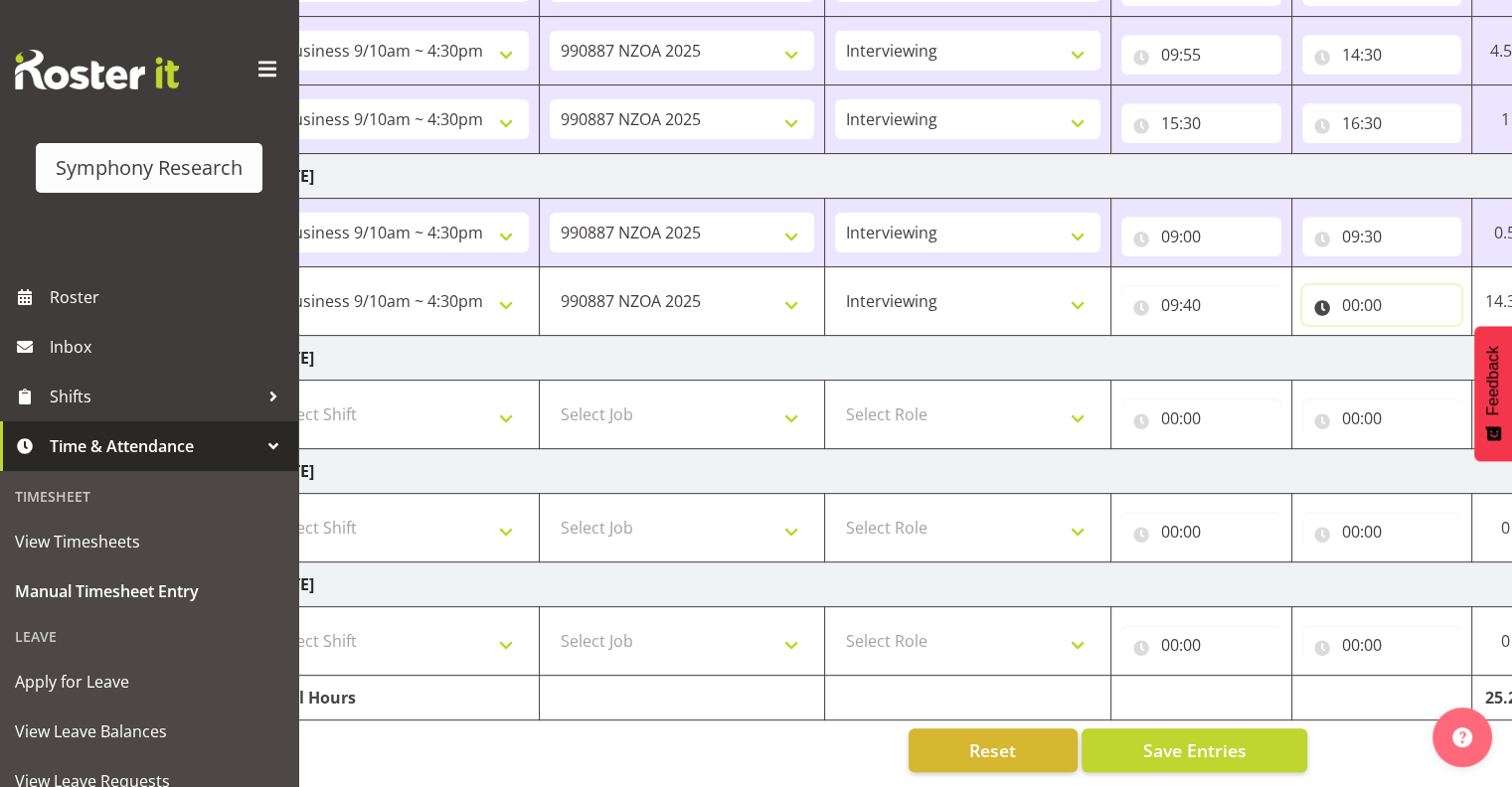 click on "00:00" at bounding box center (1382, 305) 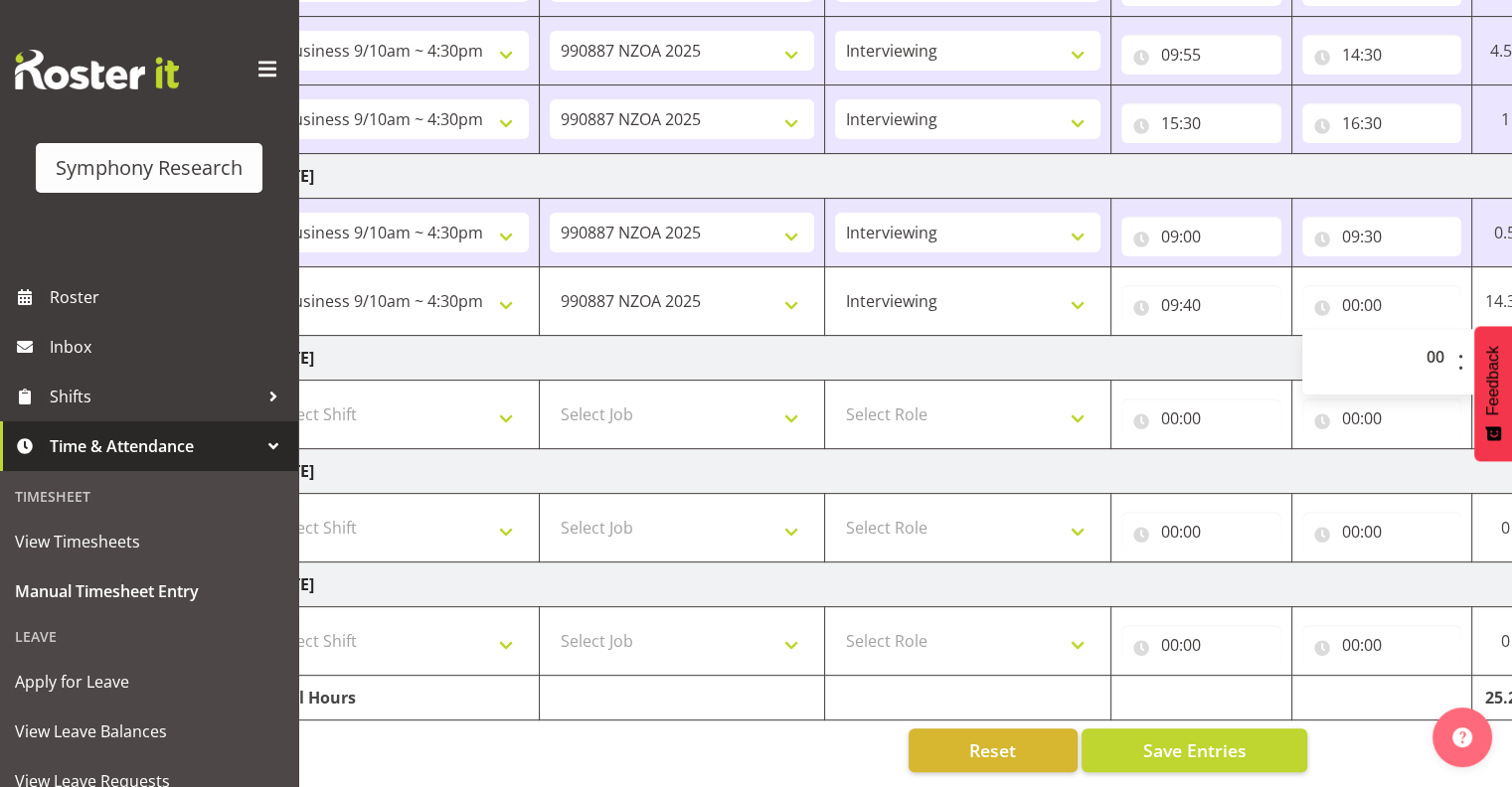 drag, startPoint x: 1340, startPoint y: 347, endPoint x: 1173, endPoint y: 334, distance: 167.50522 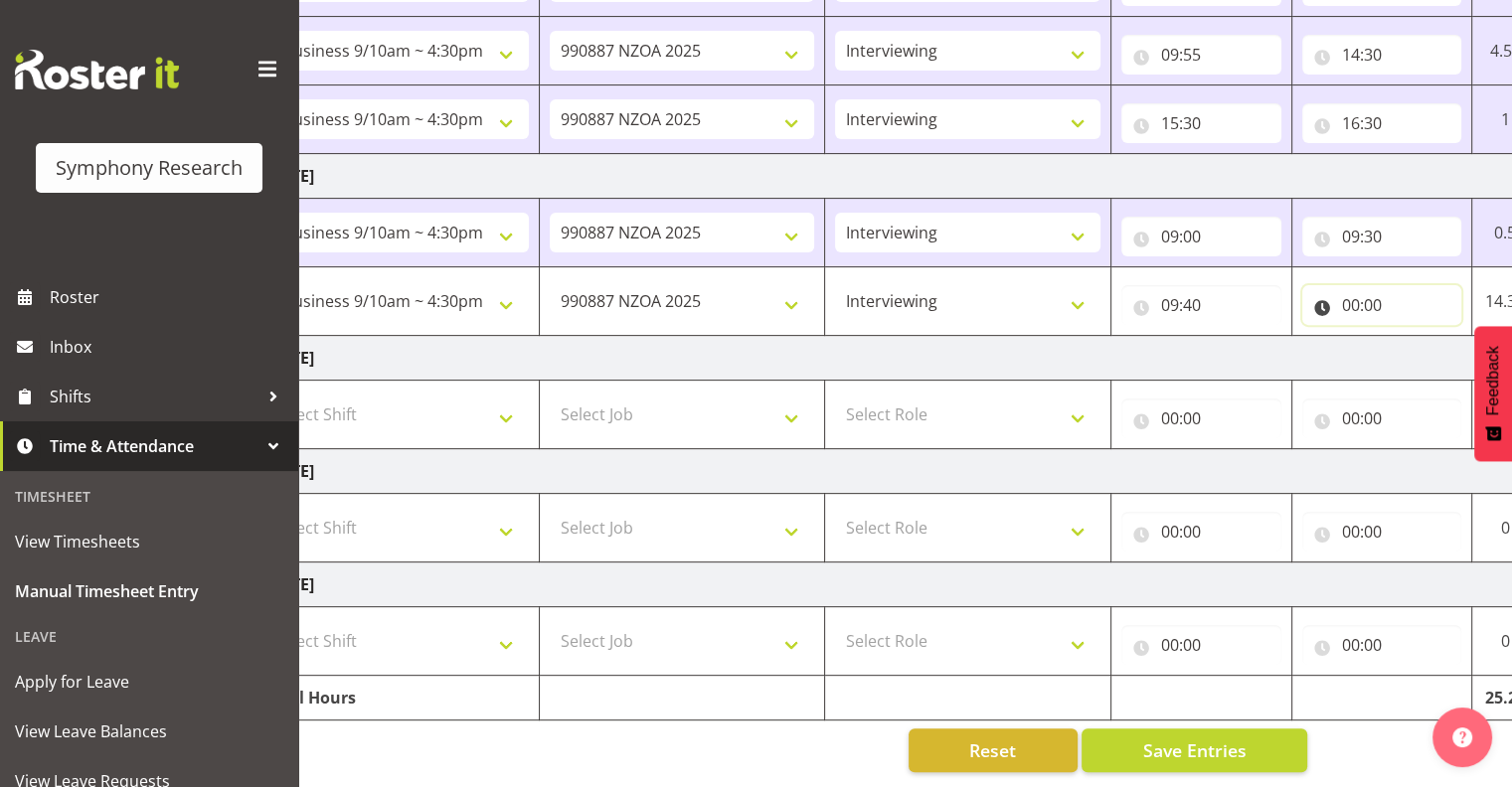 click on "00:00" at bounding box center (1382, 305) 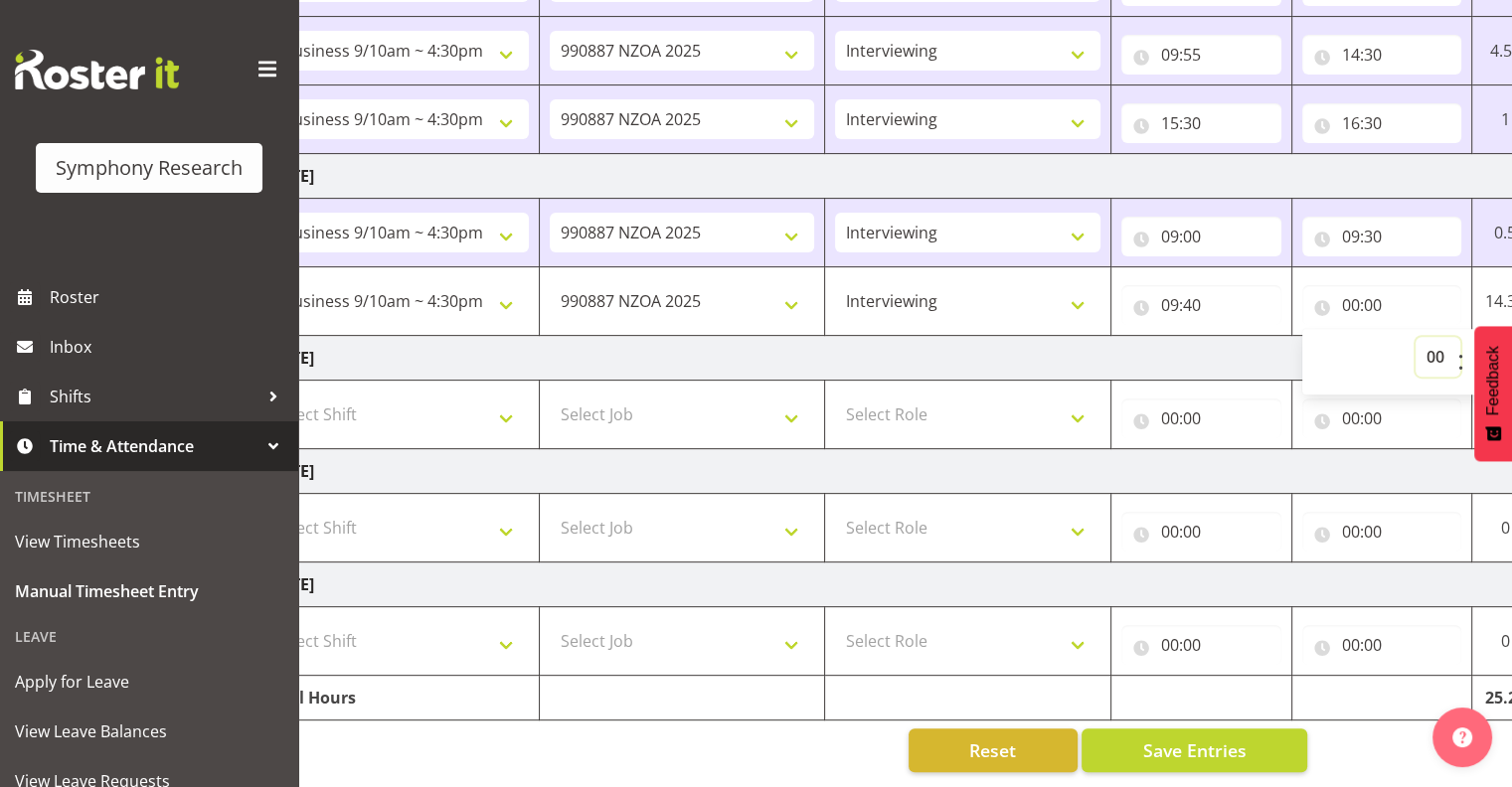 click on "00   01   02   03   04   05   06   07   08   09   10   11   12   13   14   15   16   17   18   19   20   21   22   23" at bounding box center [1437, 357] 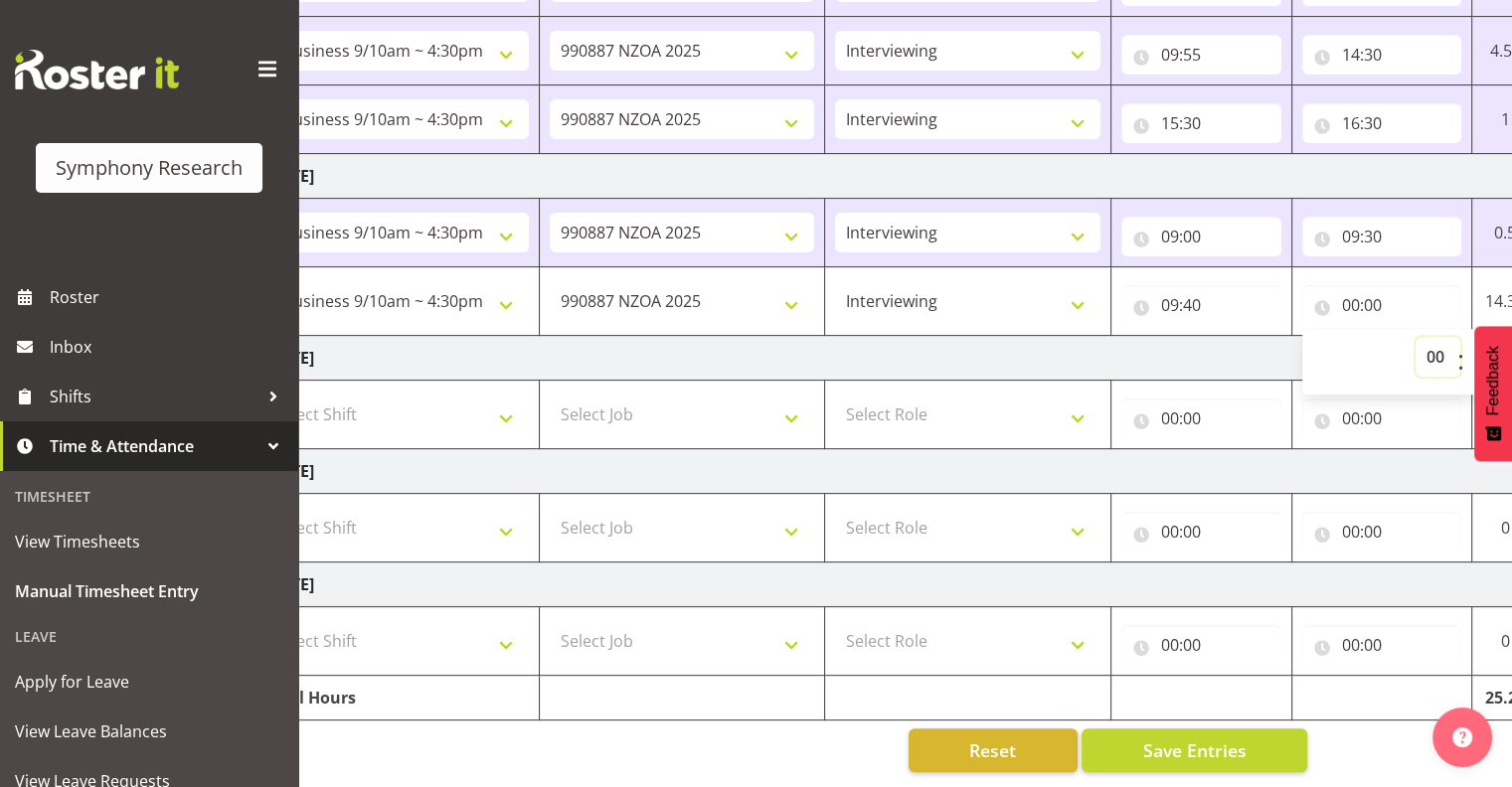 select on "14" 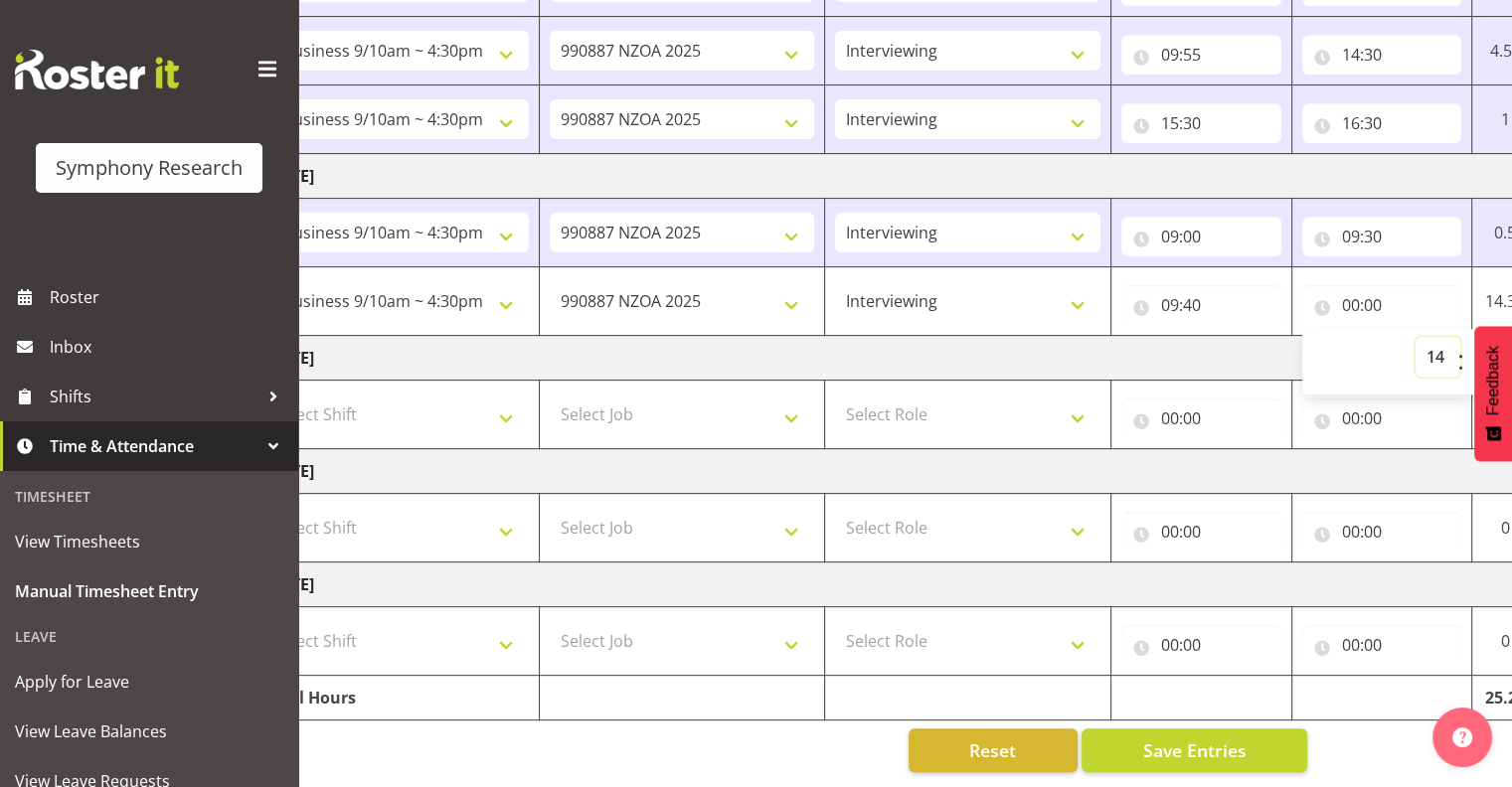 click on "00   01   02   03   04   05   06   07   08   09   10   11   12   13   14   15   16   17   18   19   20   21   22   23" at bounding box center [1437, 357] 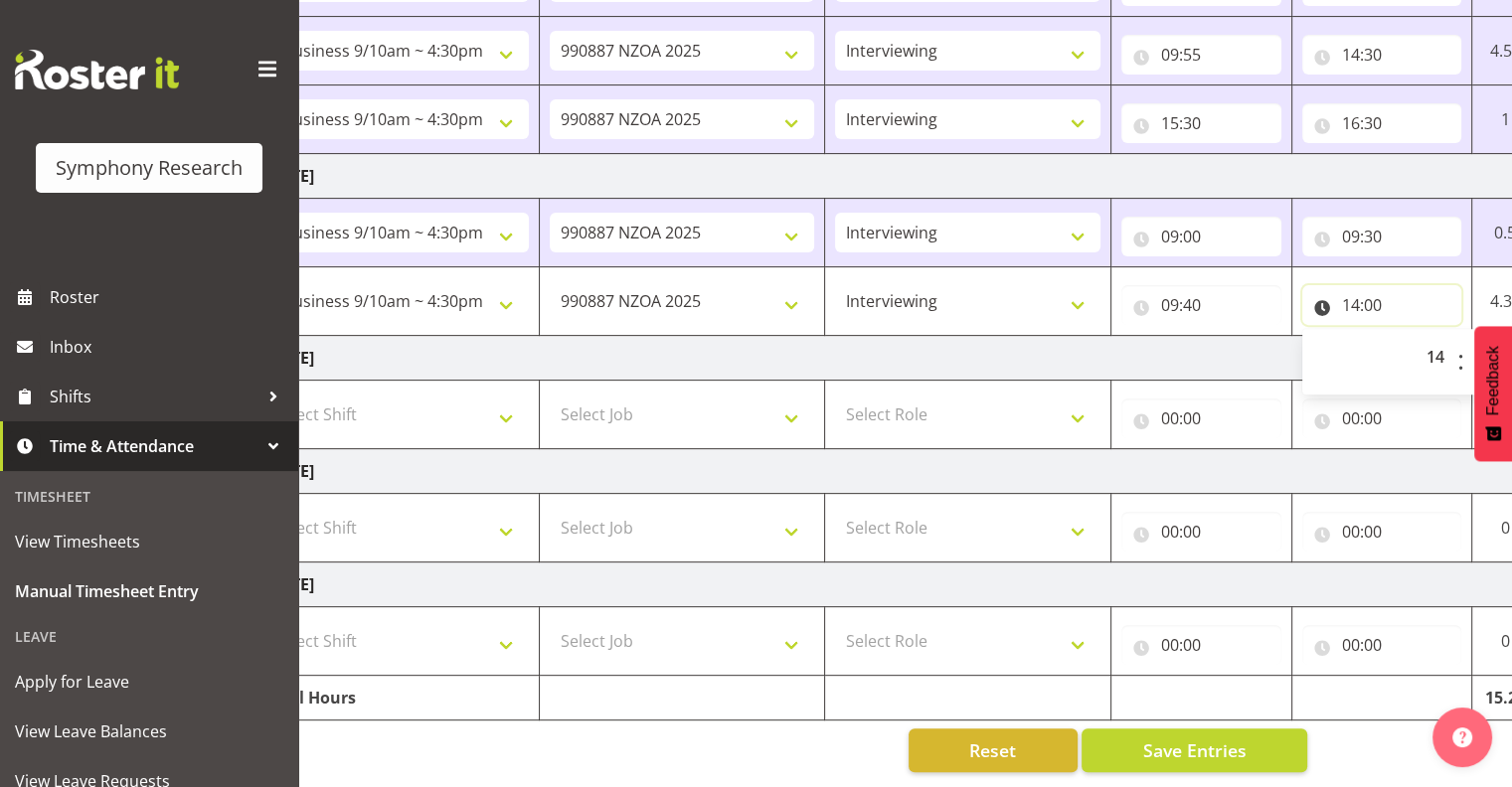 click on "14:00" at bounding box center [1382, 305] 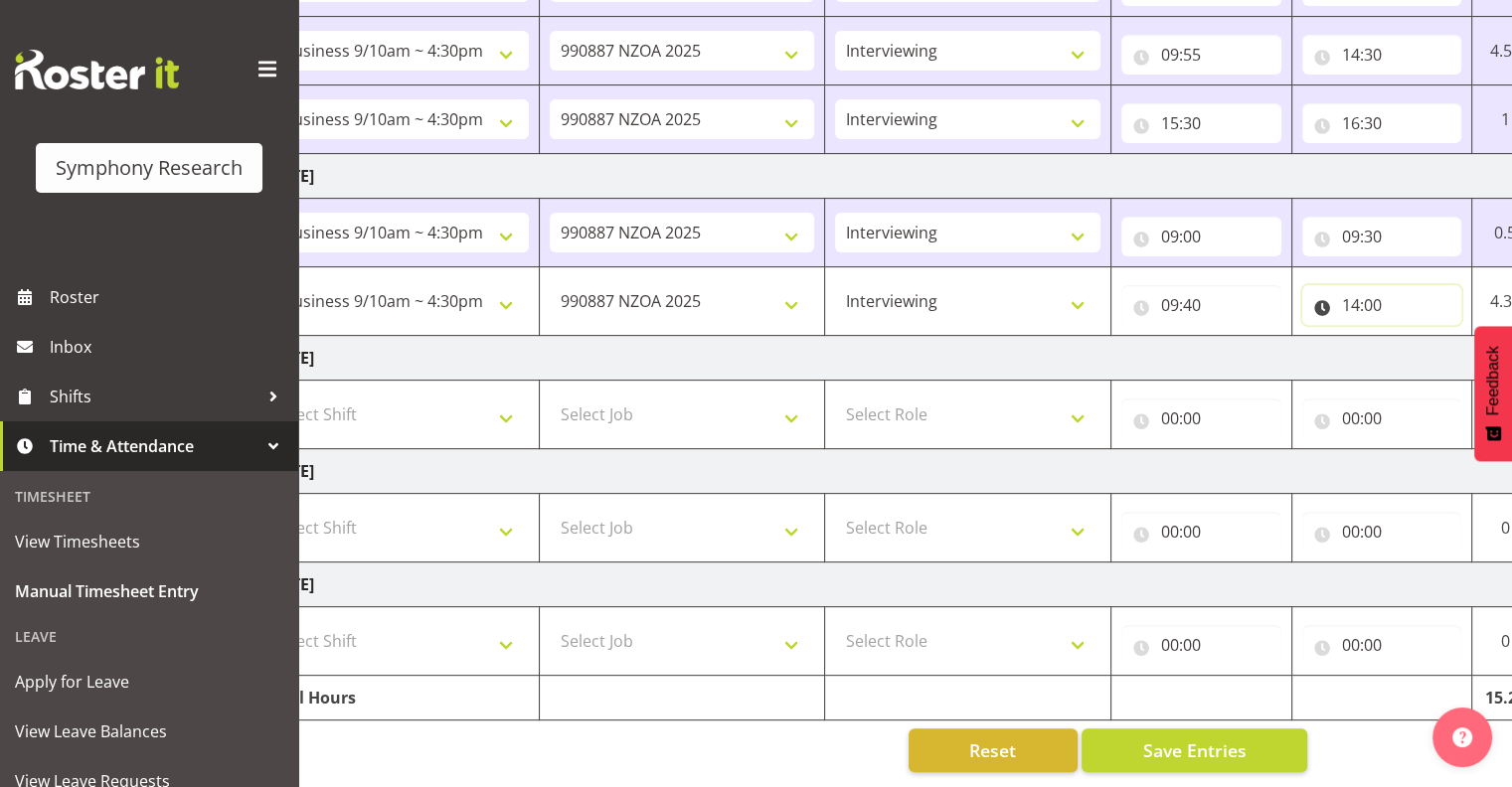 click on "14:00" at bounding box center [1382, 305] 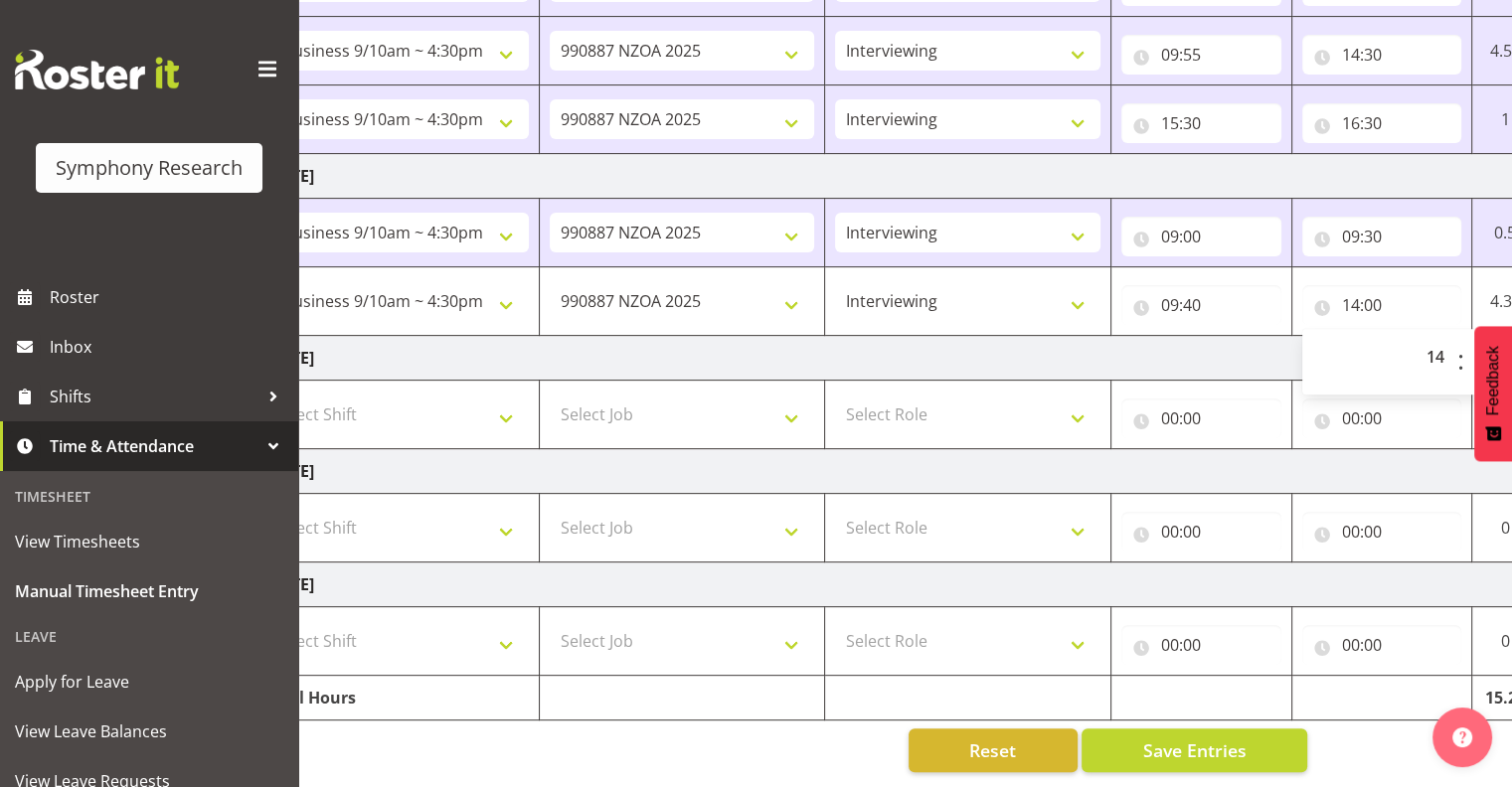 click on "Feedback" at bounding box center (1493, 394) 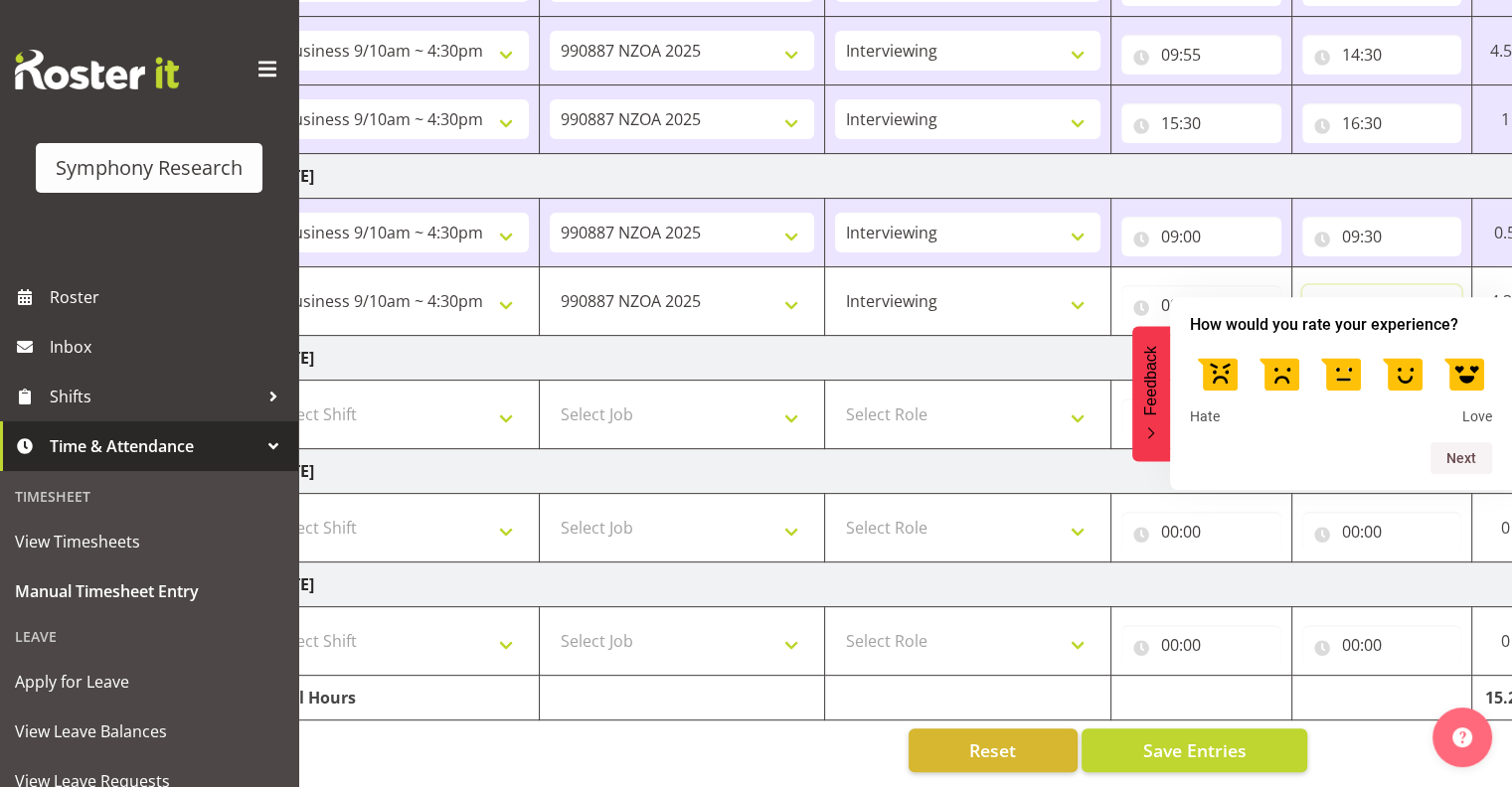 click on "14:00" at bounding box center [1382, 305] 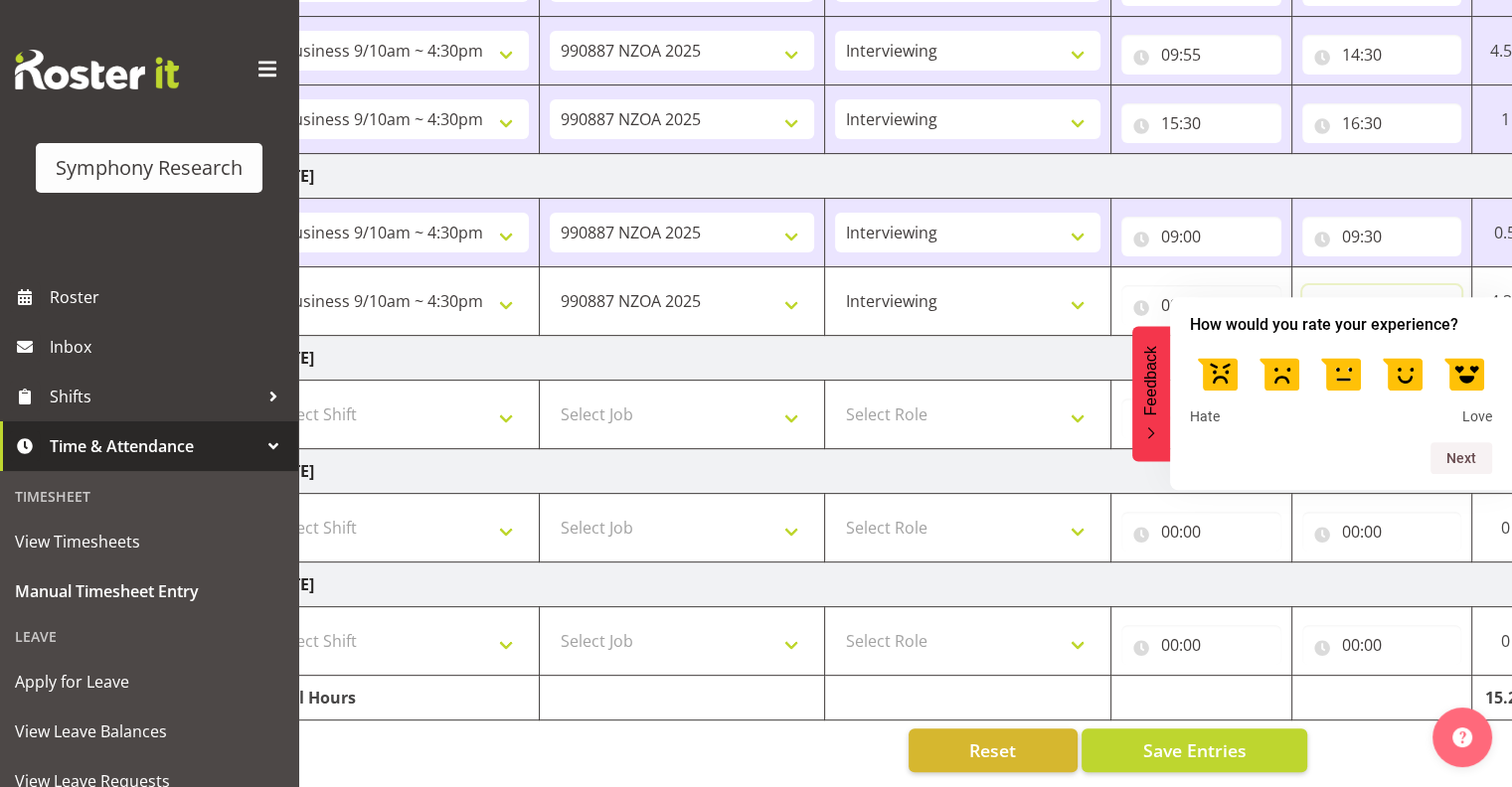 click on "14:00" at bounding box center [1382, 305] 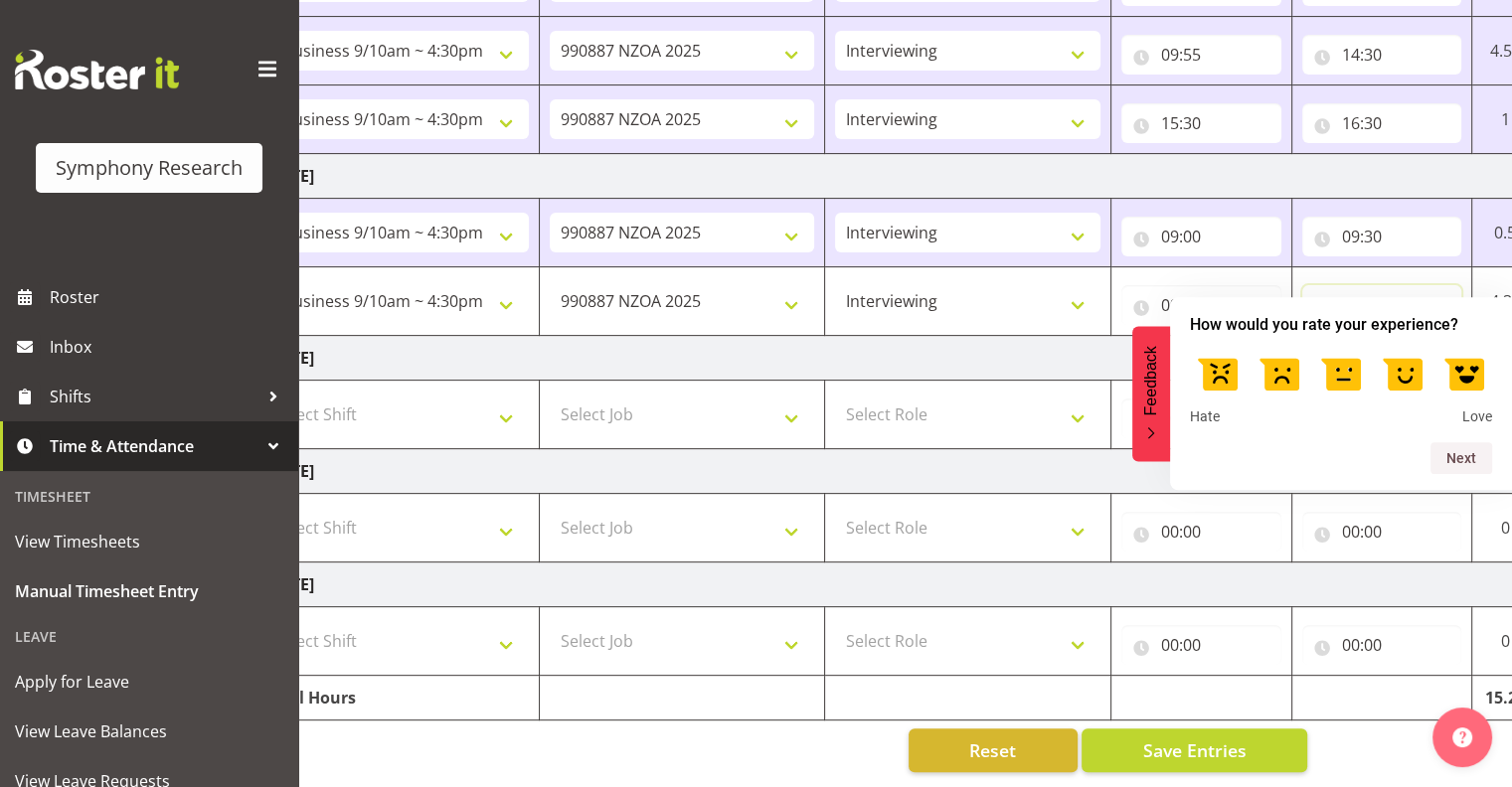 drag, startPoint x: 1380, startPoint y: 282, endPoint x: 1392, endPoint y: 296, distance: 18.439089 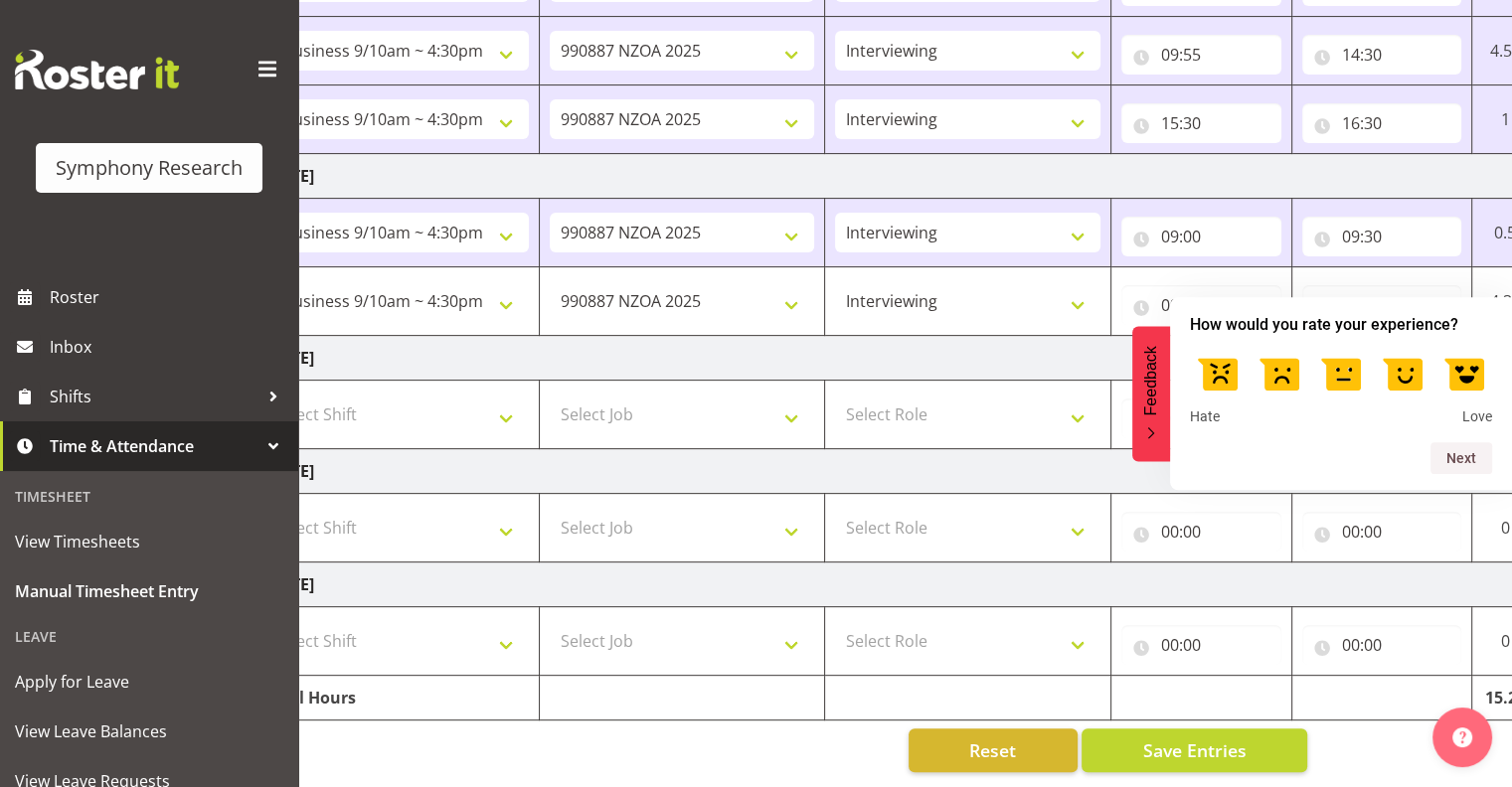 click on "Hate" at bounding box center [1205, 417] 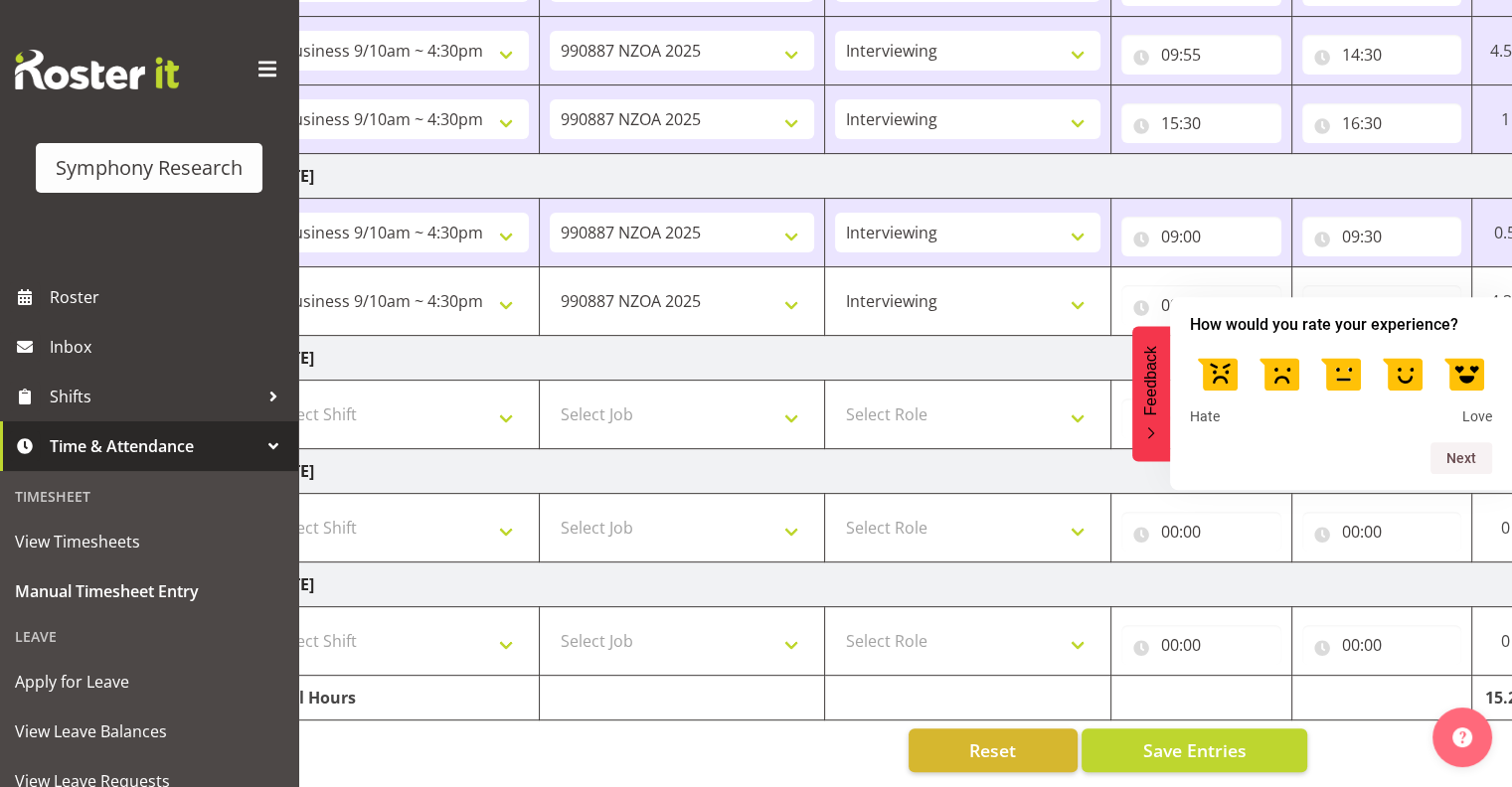 click on "Feedback" at bounding box center (1151, 381) 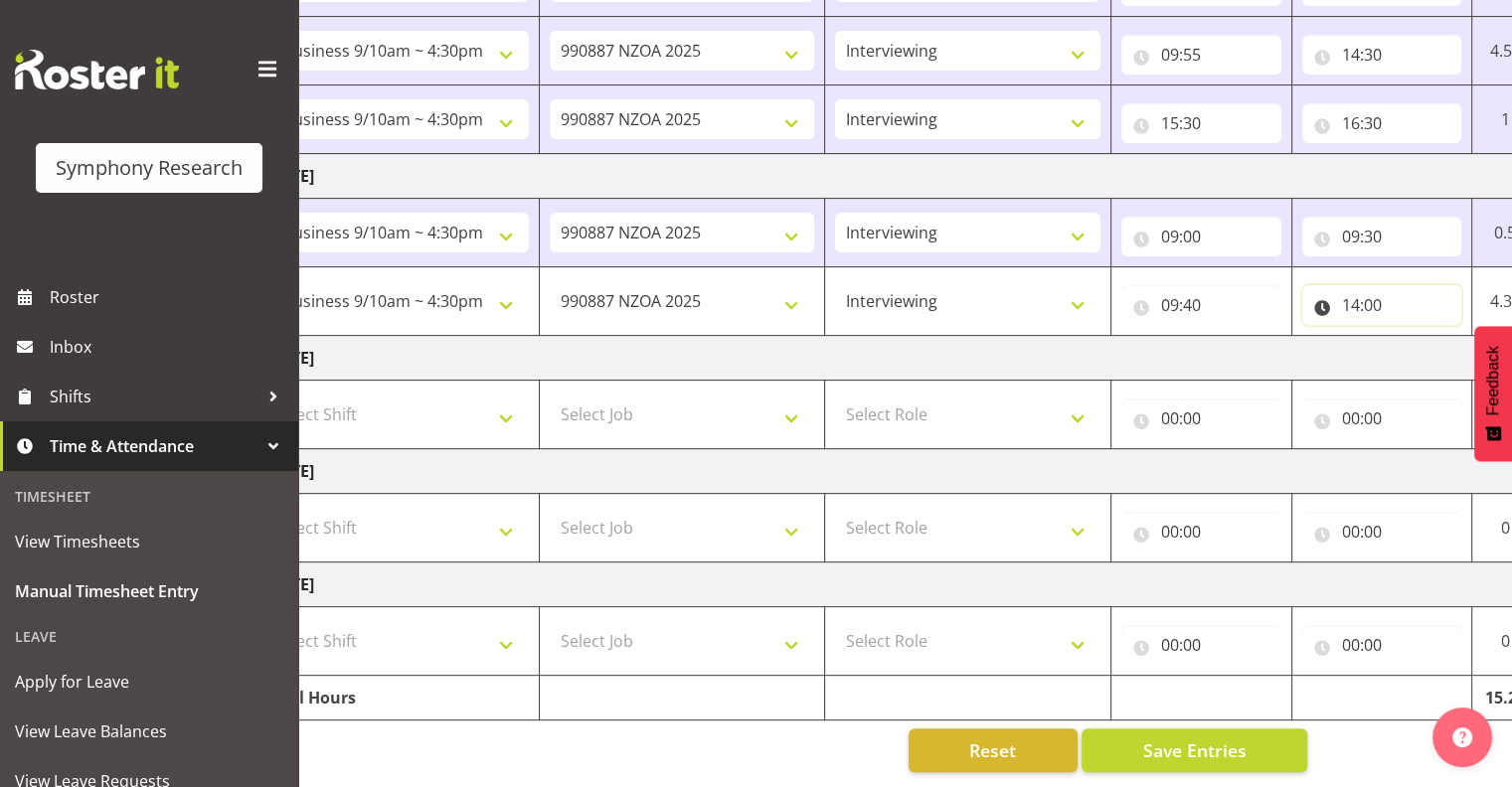 click on "14:00" at bounding box center [1382, 305] 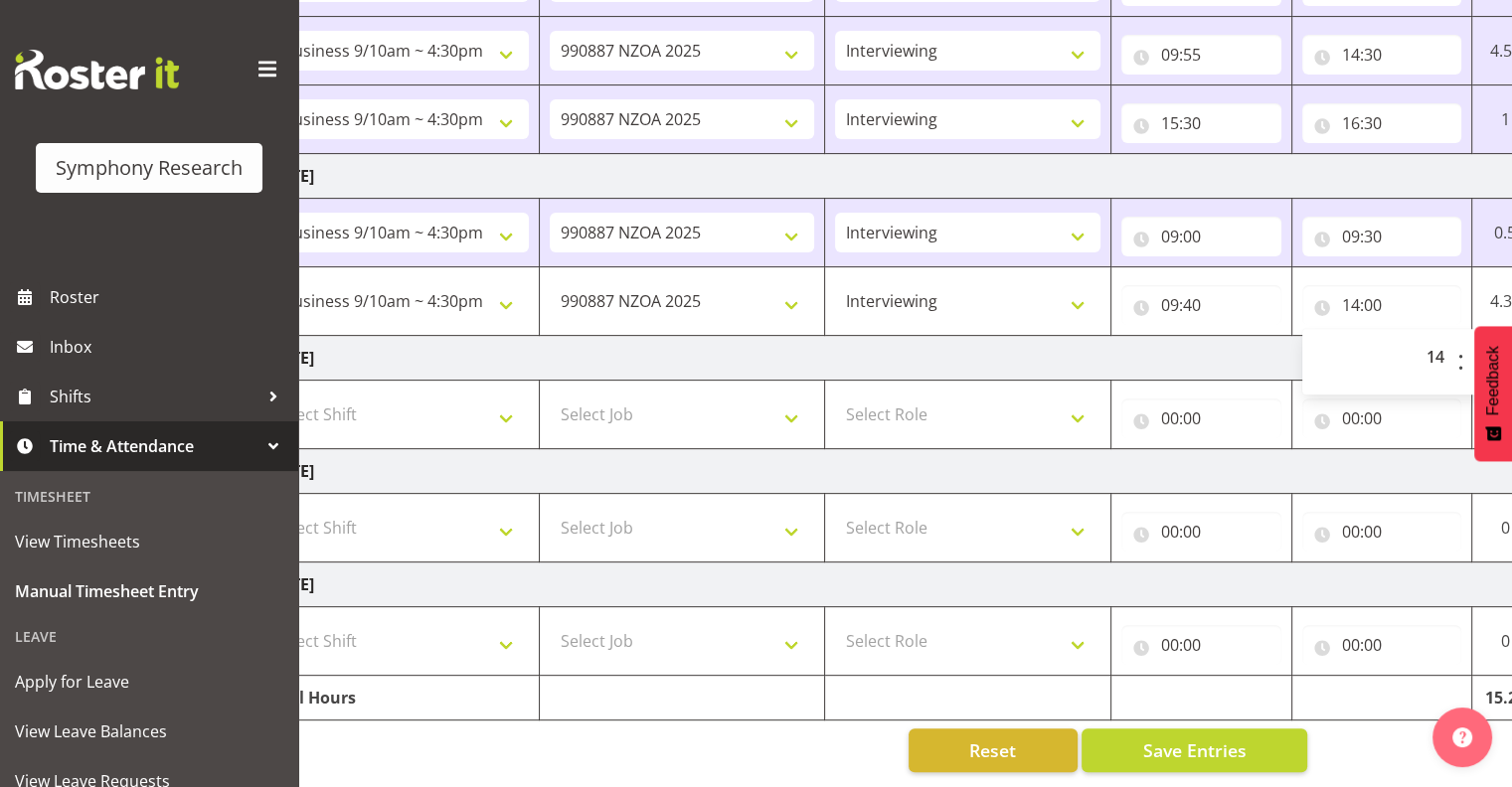 click on "Feedback" at bounding box center [1493, 394] 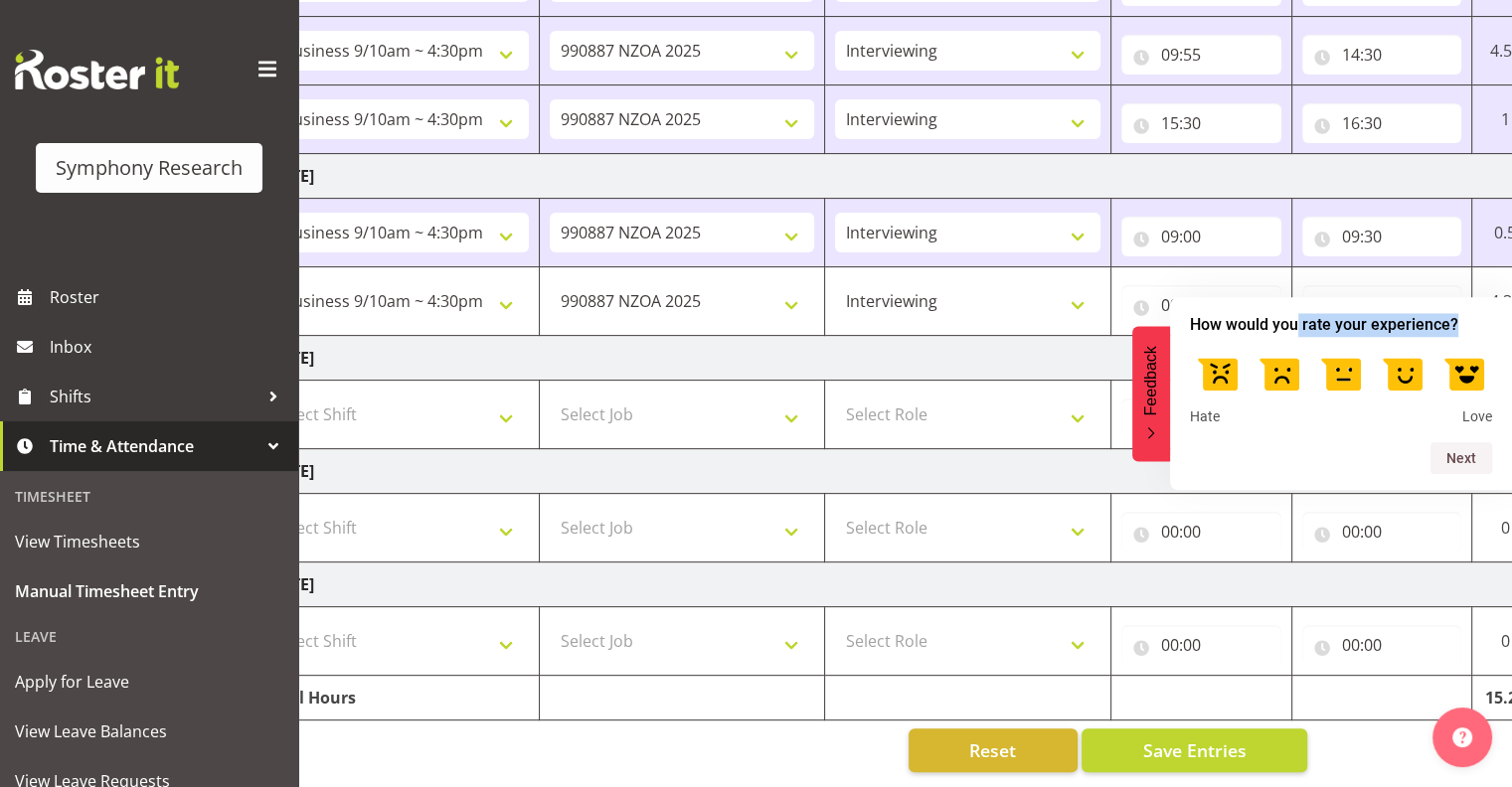 drag, startPoint x: 1475, startPoint y: 308, endPoint x: 1295, endPoint y: 313, distance: 180.06943 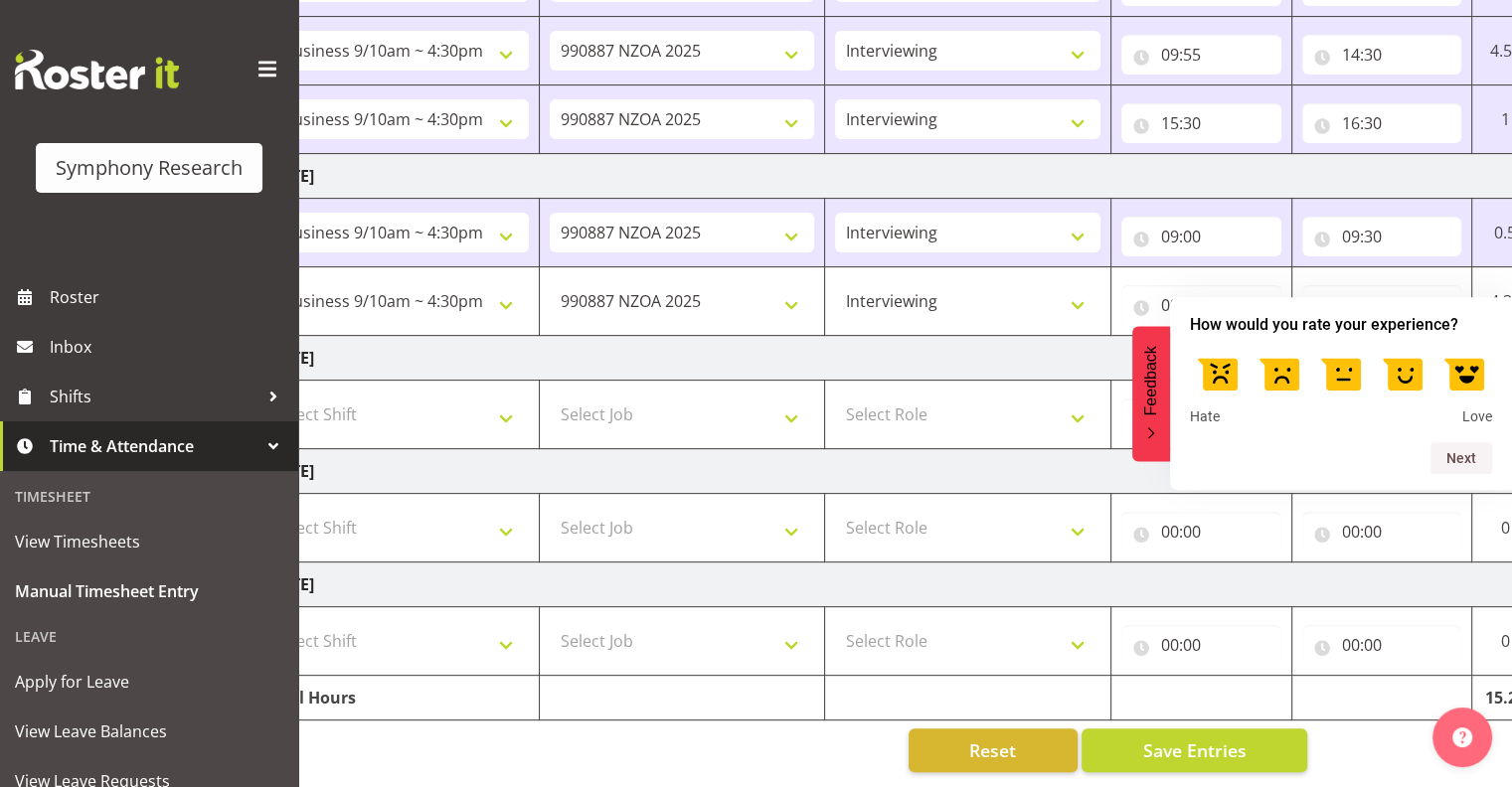 click on "0" at bounding box center (1505, 528) 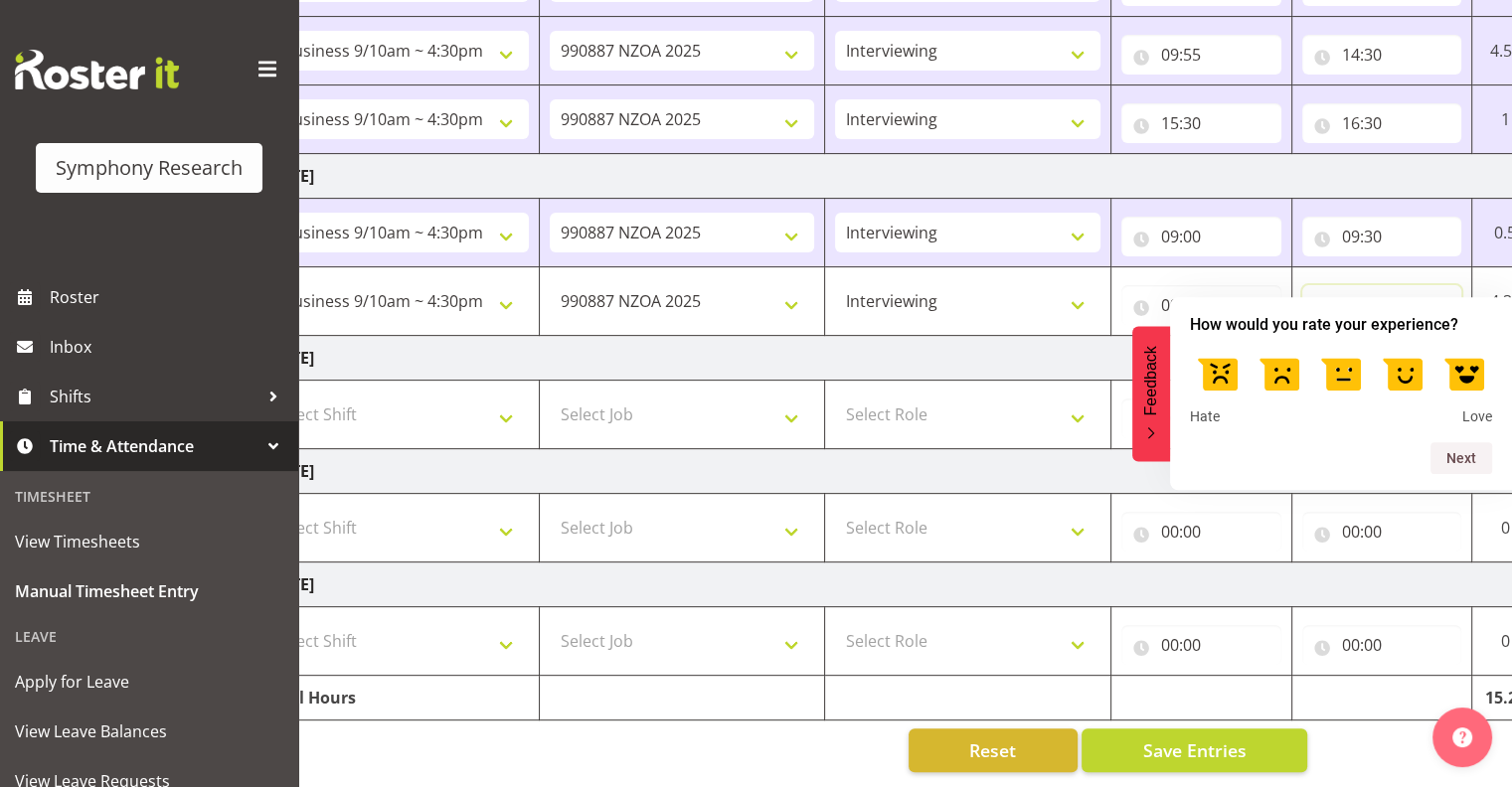 click on "14:00  00   01   02   03   04   05   06   07   08   09   10   11   12   13   14   15   16   17   18   19   20   21   22   23  :  00   01   02   03   04   05   06   07   08   09   10   11   12   13   14   15   16   17   18   19   20   21   22   23   24   25   26   27   28   29   30   31   32   33   34   35   36   37   38   39   40   41   42   43   44   45   46   47   48   49   50   51   52   53   54   55   56   57   58   59" at bounding box center (1382, 301) 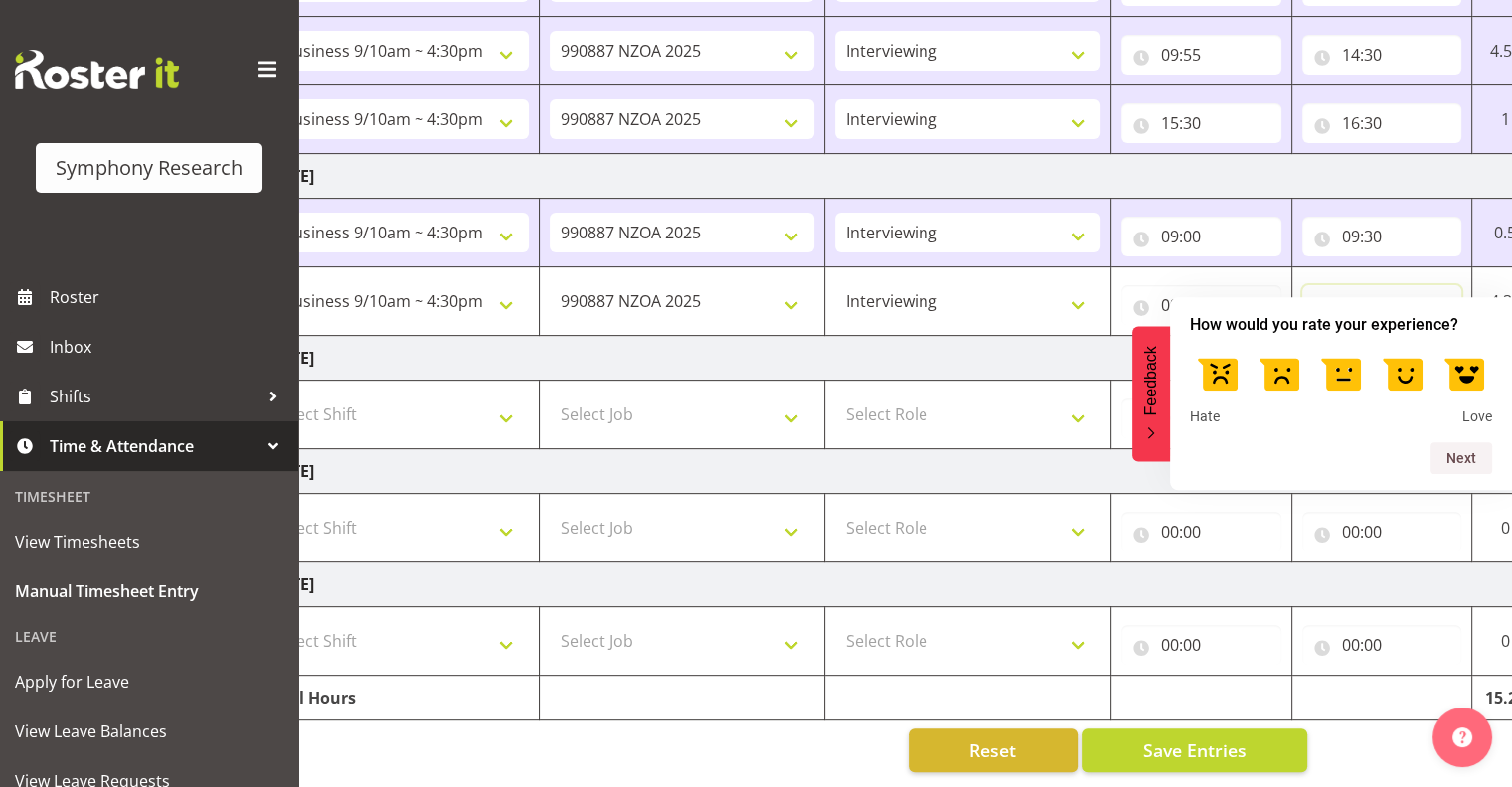 click on "14:00" at bounding box center [1382, 305] 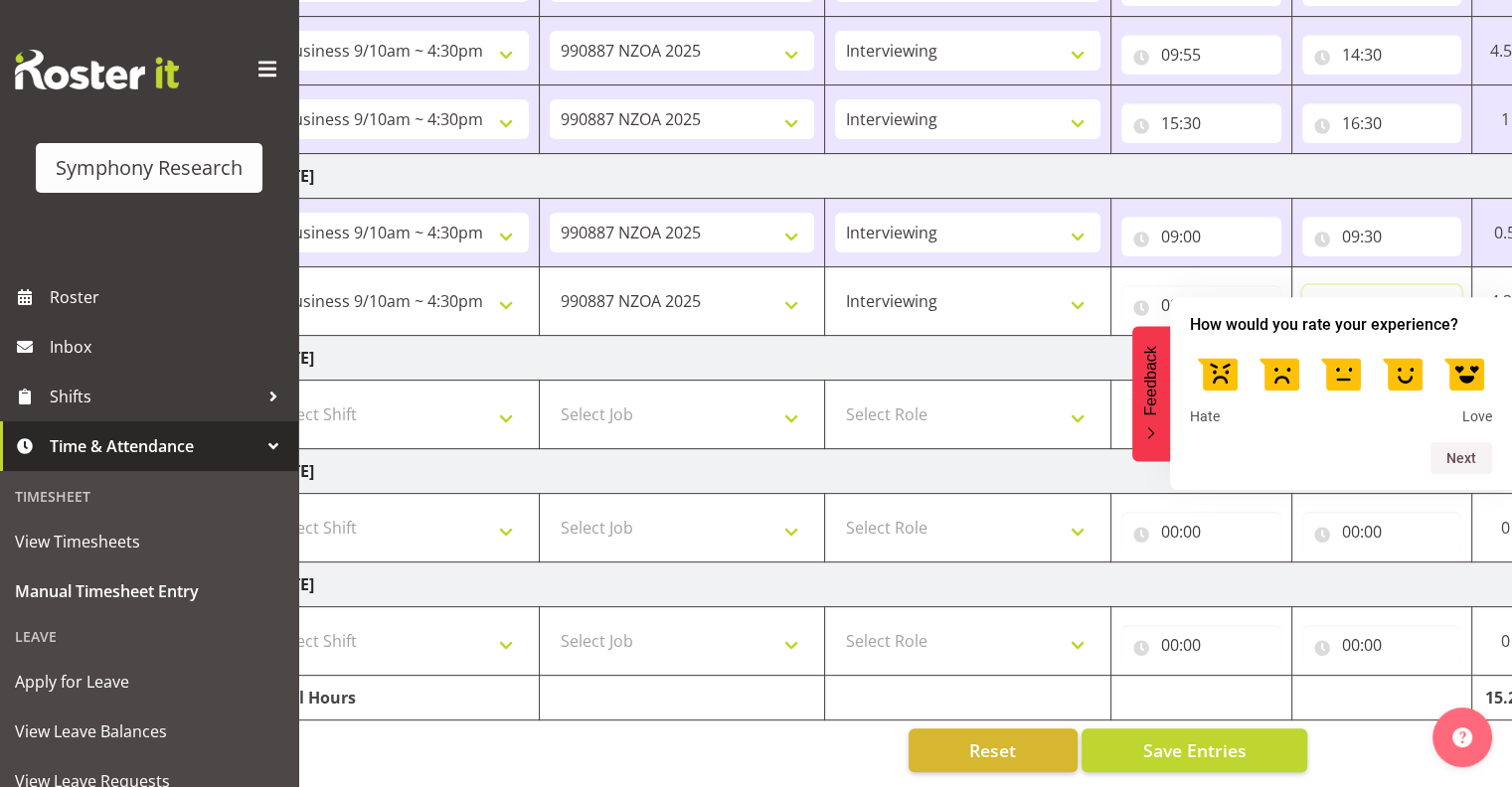 click on "14:00" at bounding box center (1382, 305) 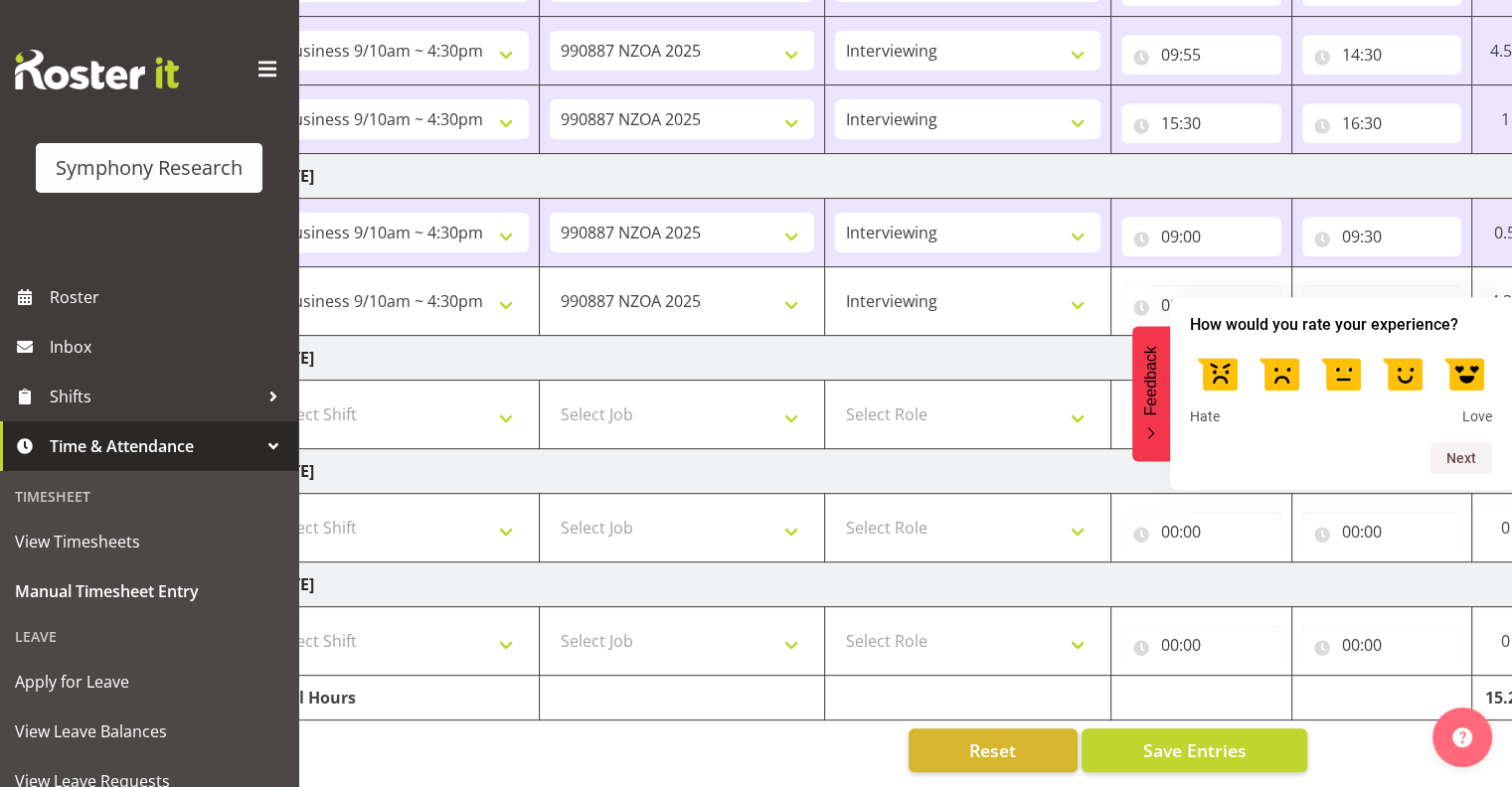 drag, startPoint x: 1137, startPoint y: 393, endPoint x: 1148, endPoint y: 393, distance: 11 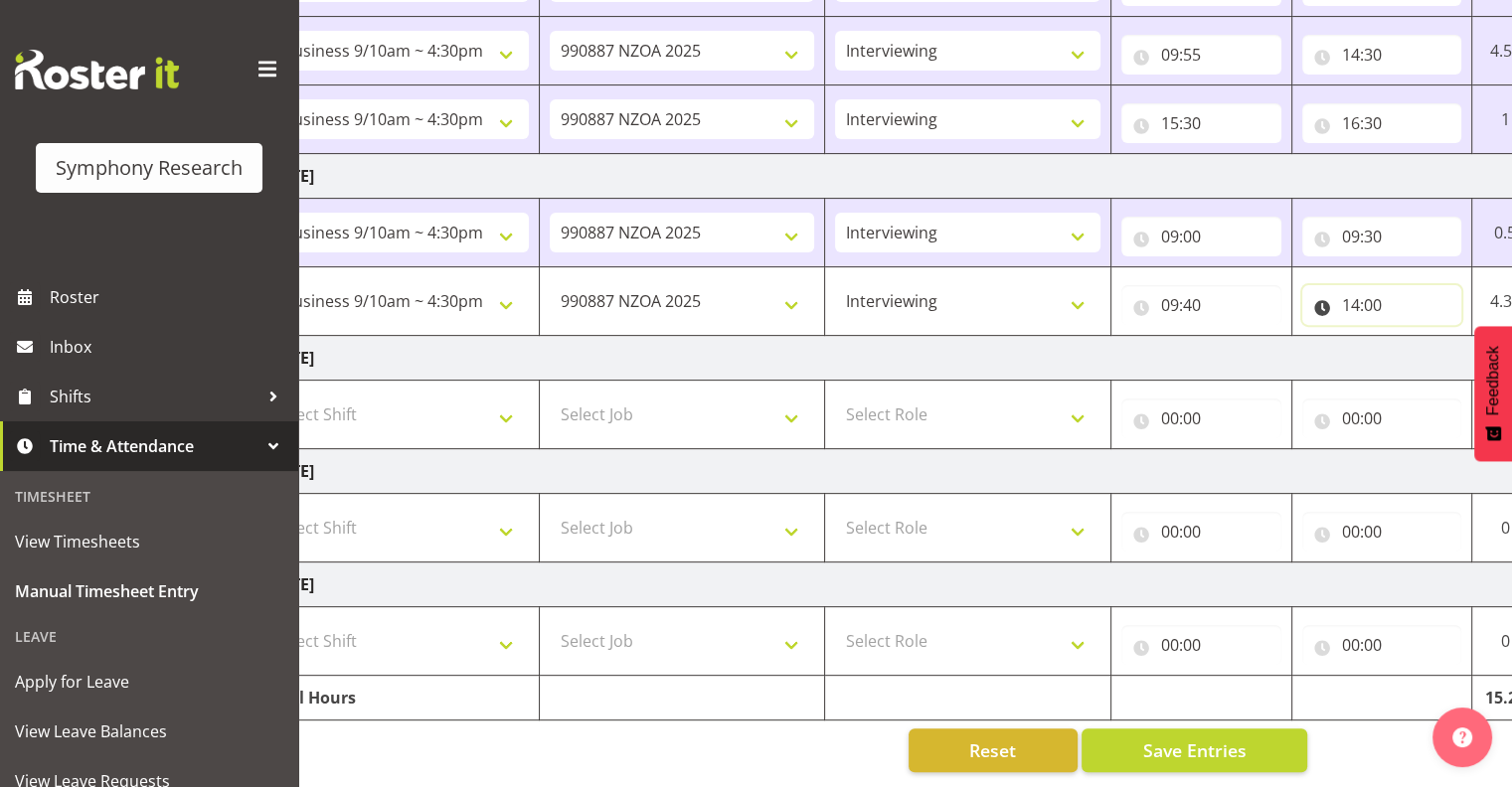 click on "14:00" at bounding box center [1382, 305] 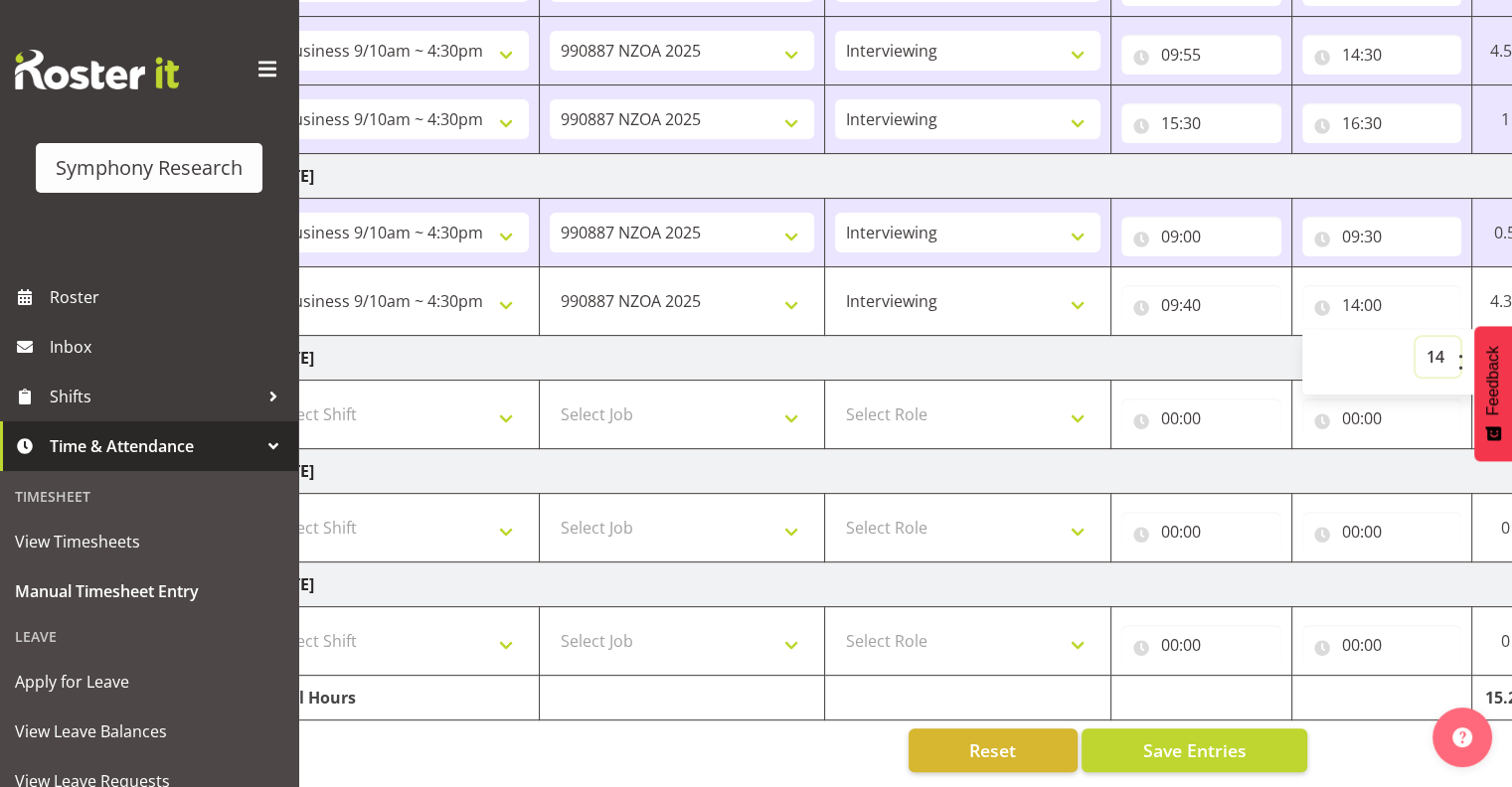 drag, startPoint x: 1372, startPoint y: 284, endPoint x: 1454, endPoint y: 341, distance: 99.86491 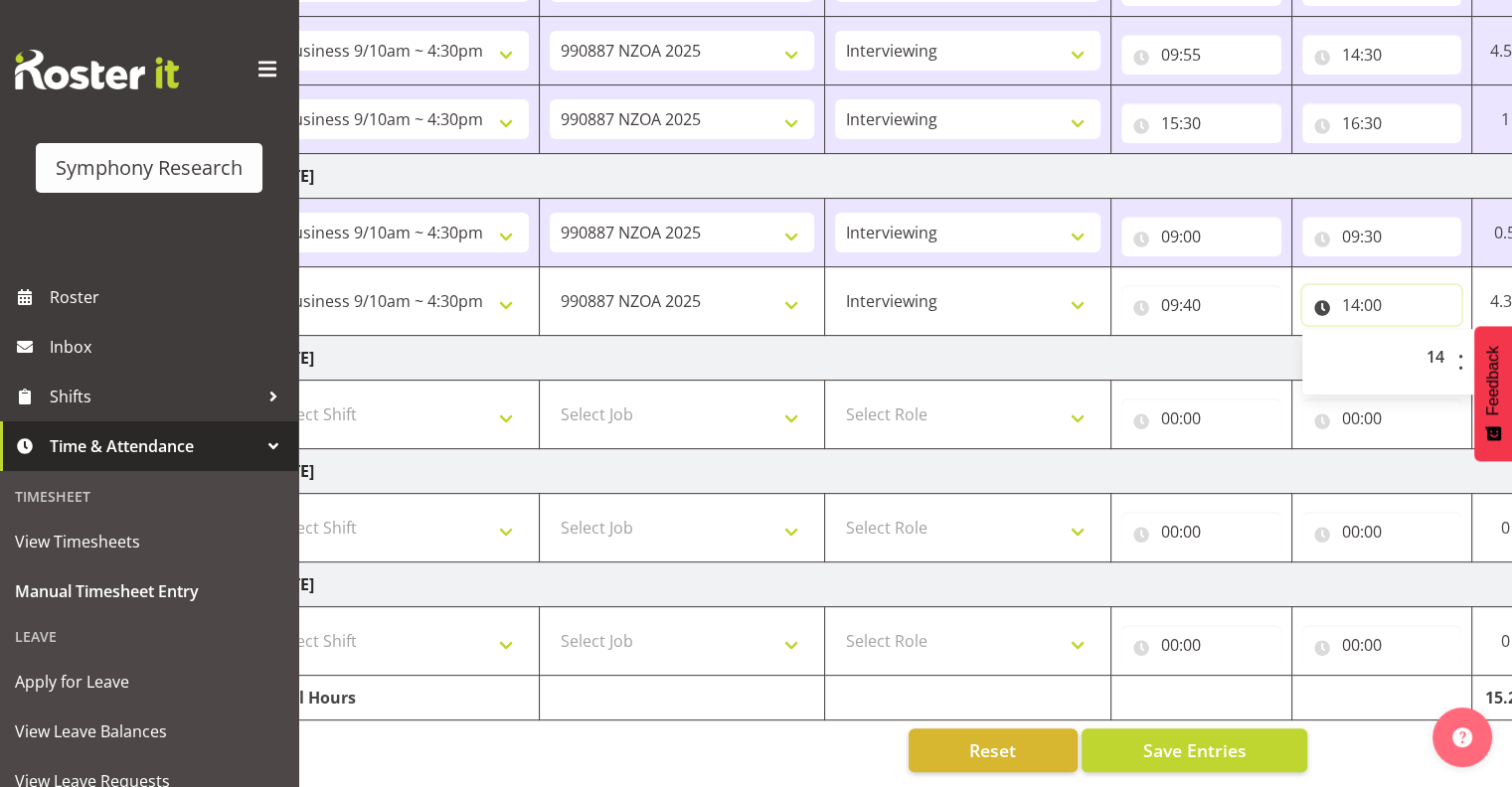 click on "14:00" at bounding box center [1382, 305] 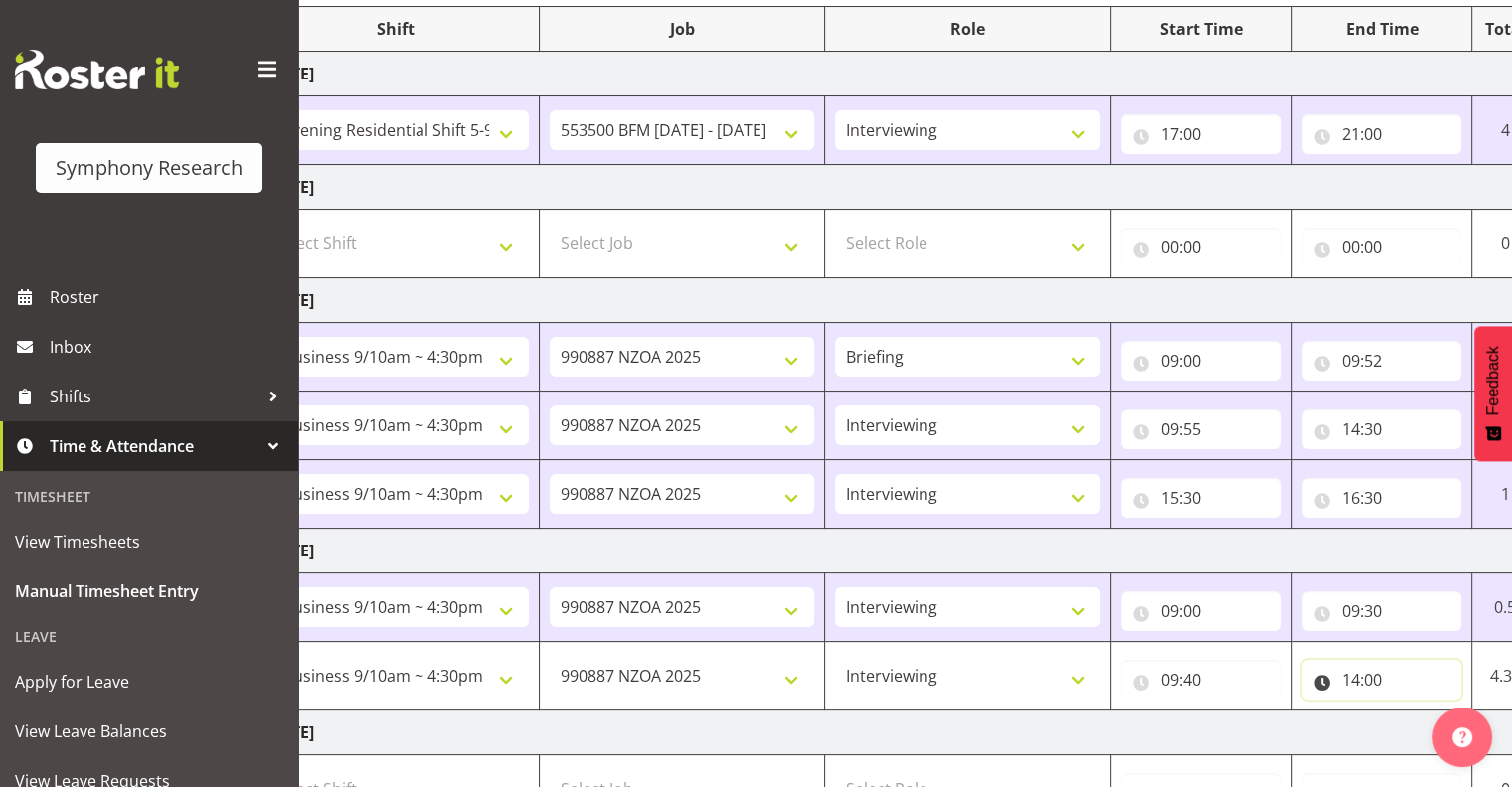 scroll, scrollTop: 264, scrollLeft: 0, axis: vertical 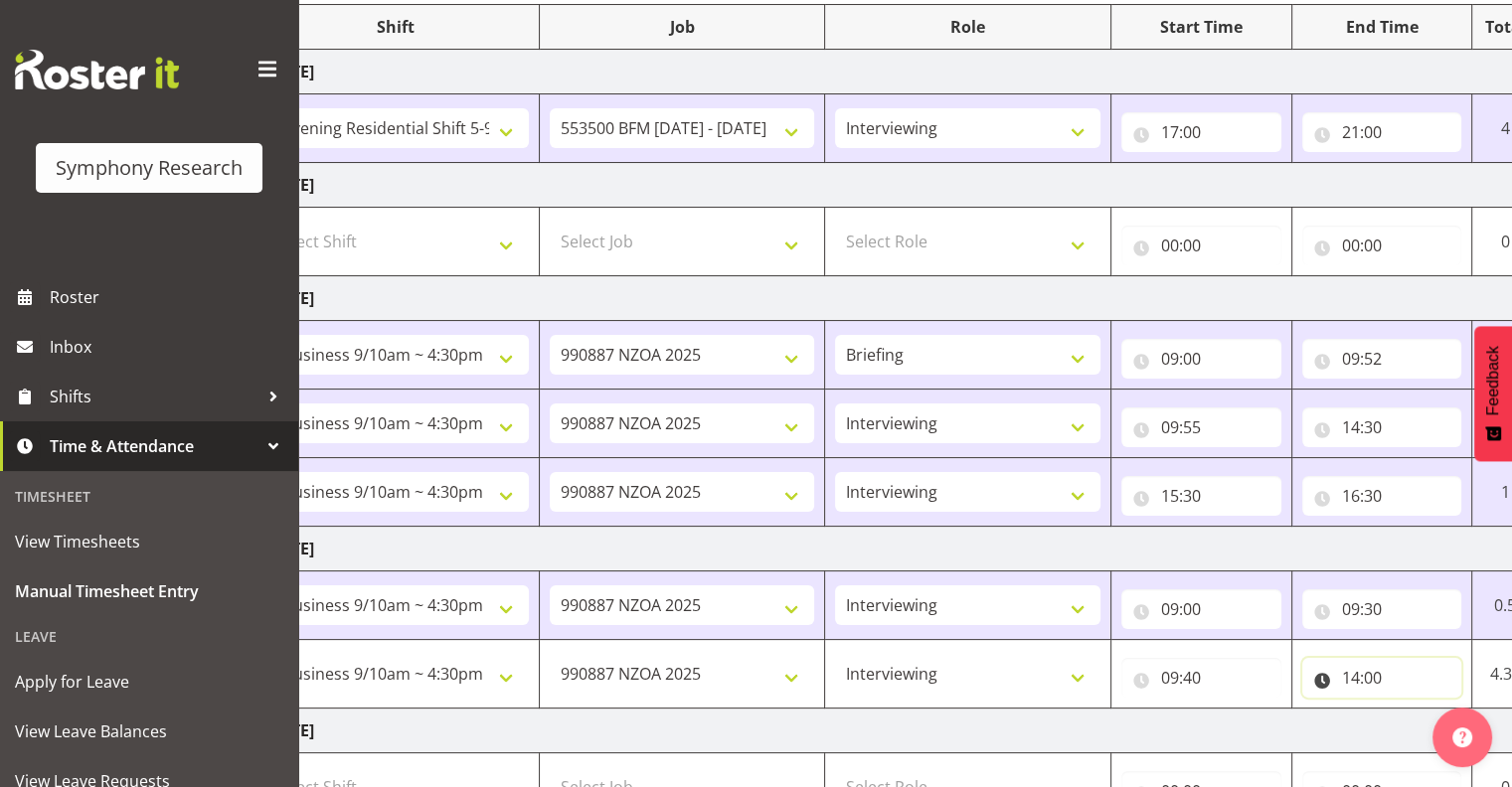 click on "14:00" at bounding box center (1382, 678) 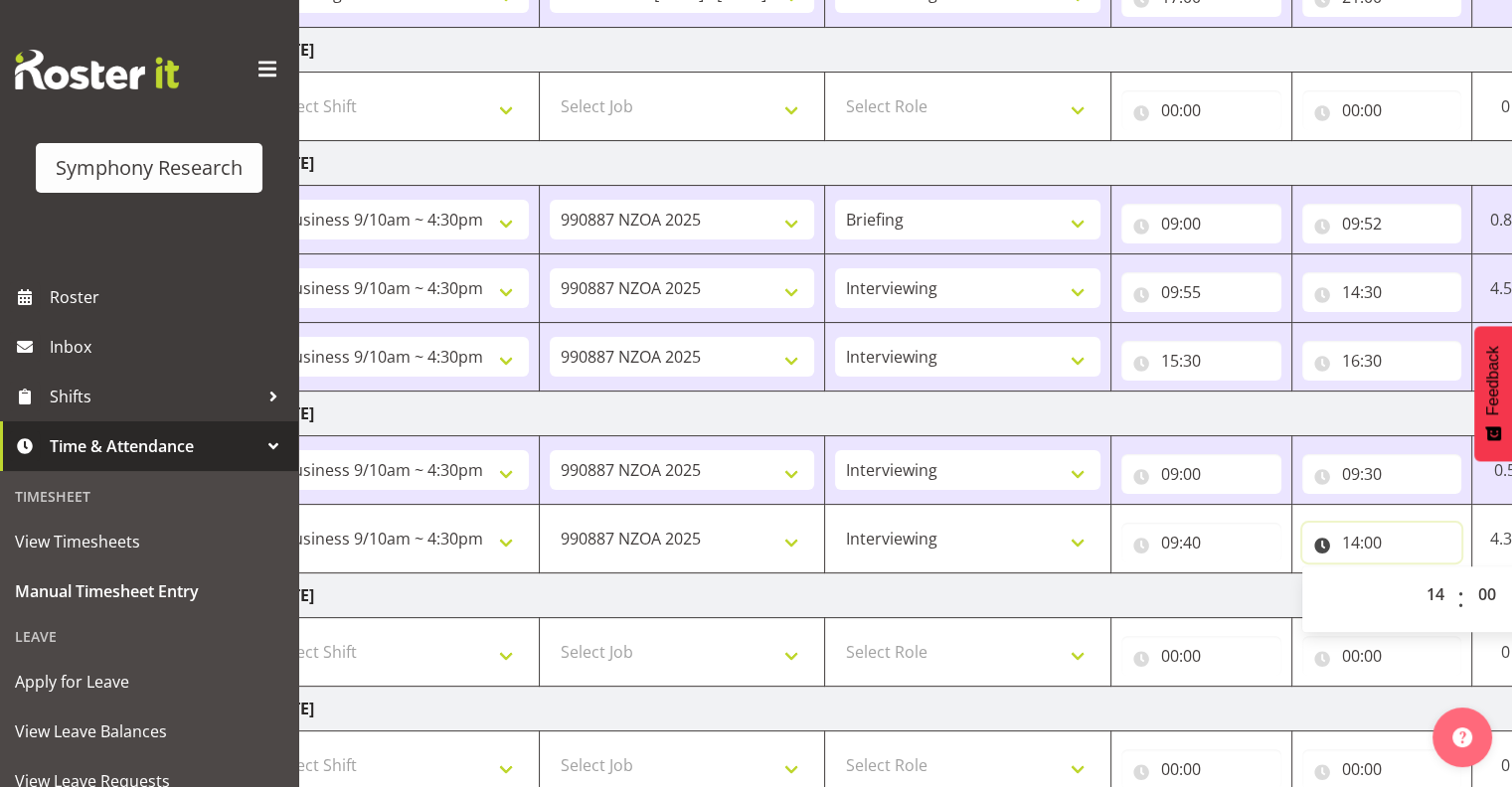 scroll, scrollTop: 417, scrollLeft: 0, axis: vertical 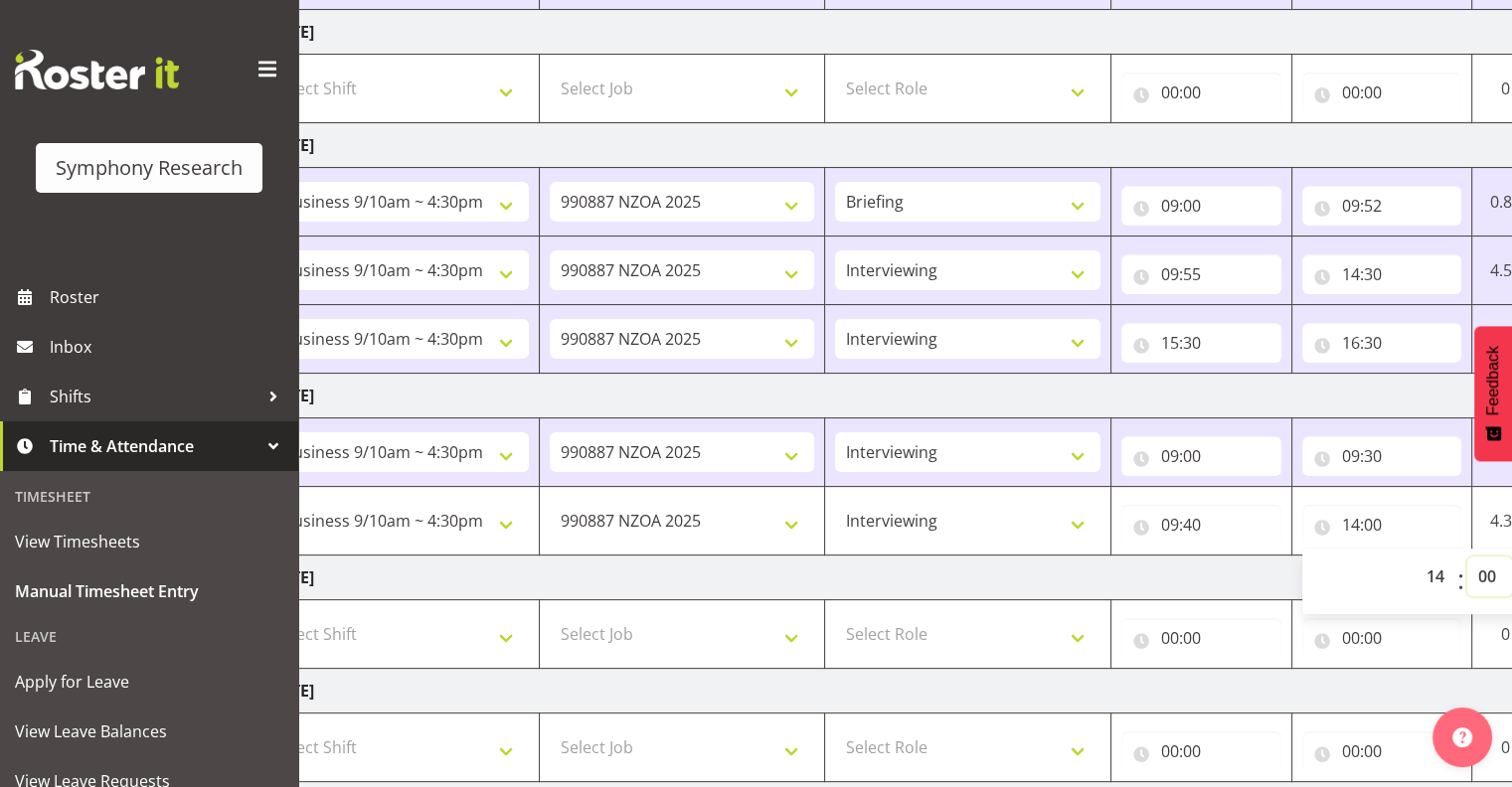 drag, startPoint x: 1479, startPoint y: 571, endPoint x: 1493, endPoint y: 573, distance: 14.142136 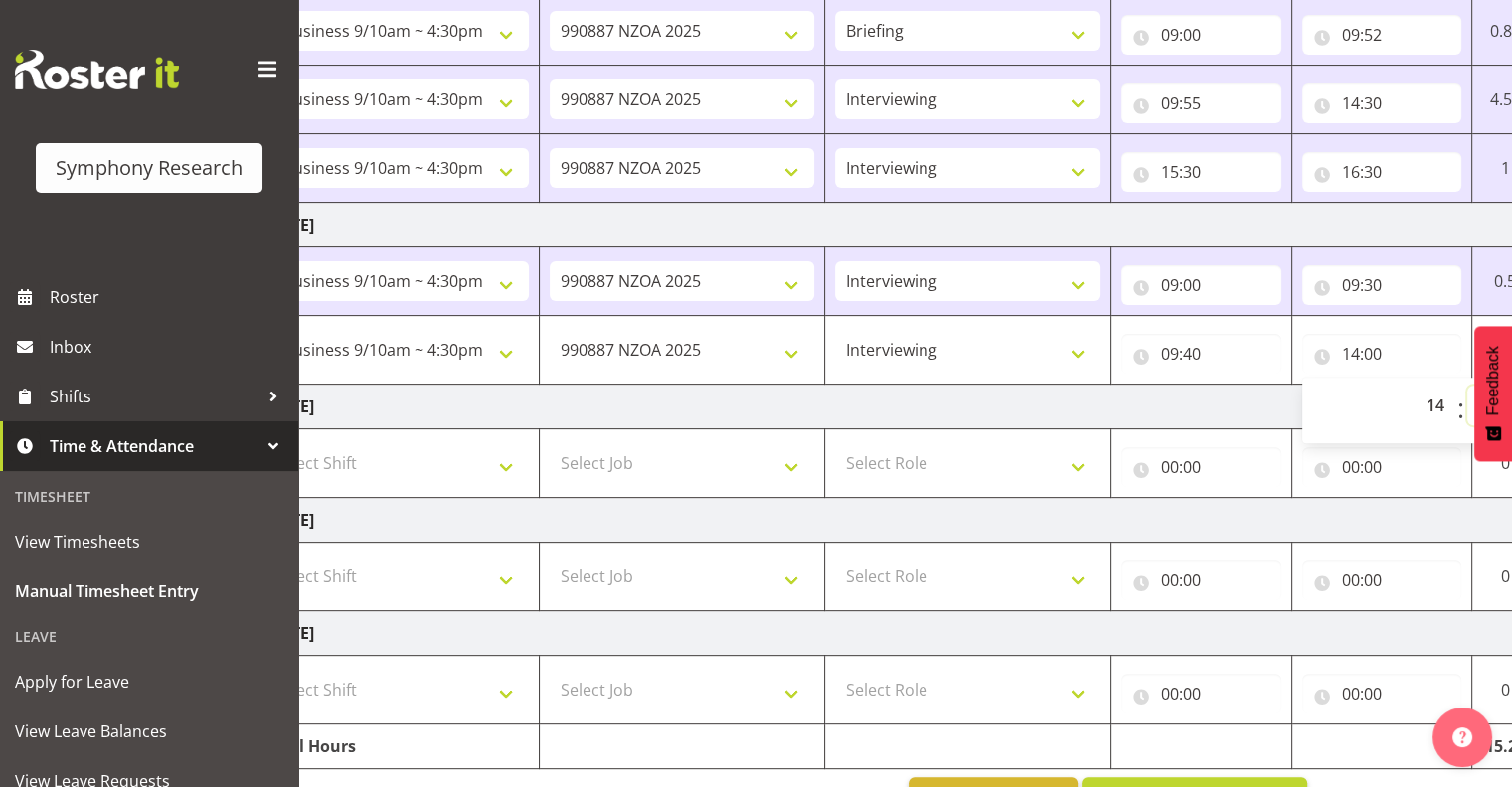 scroll, scrollTop: 586, scrollLeft: 0, axis: vertical 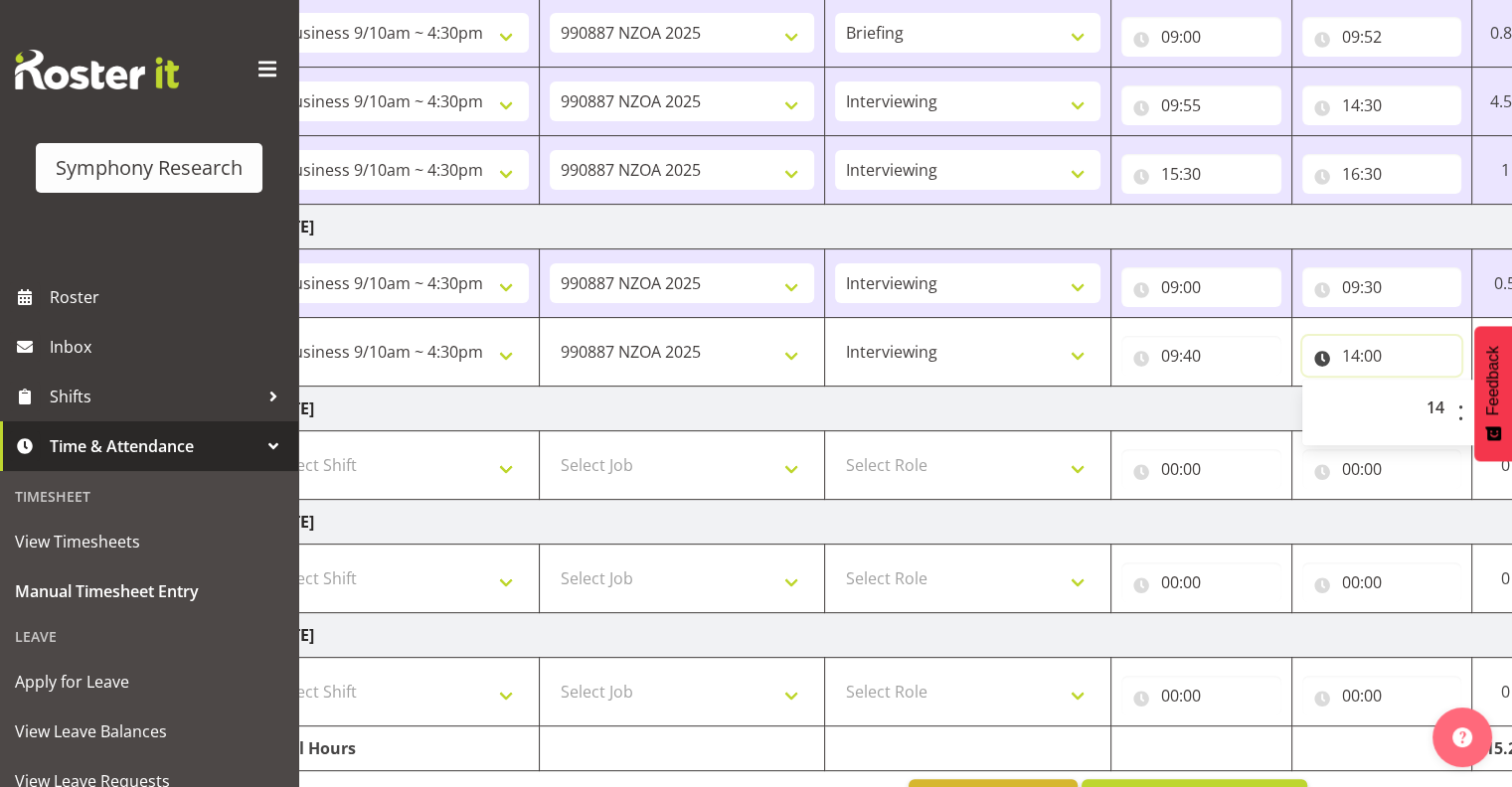 click on "14:00" at bounding box center (1382, 356) 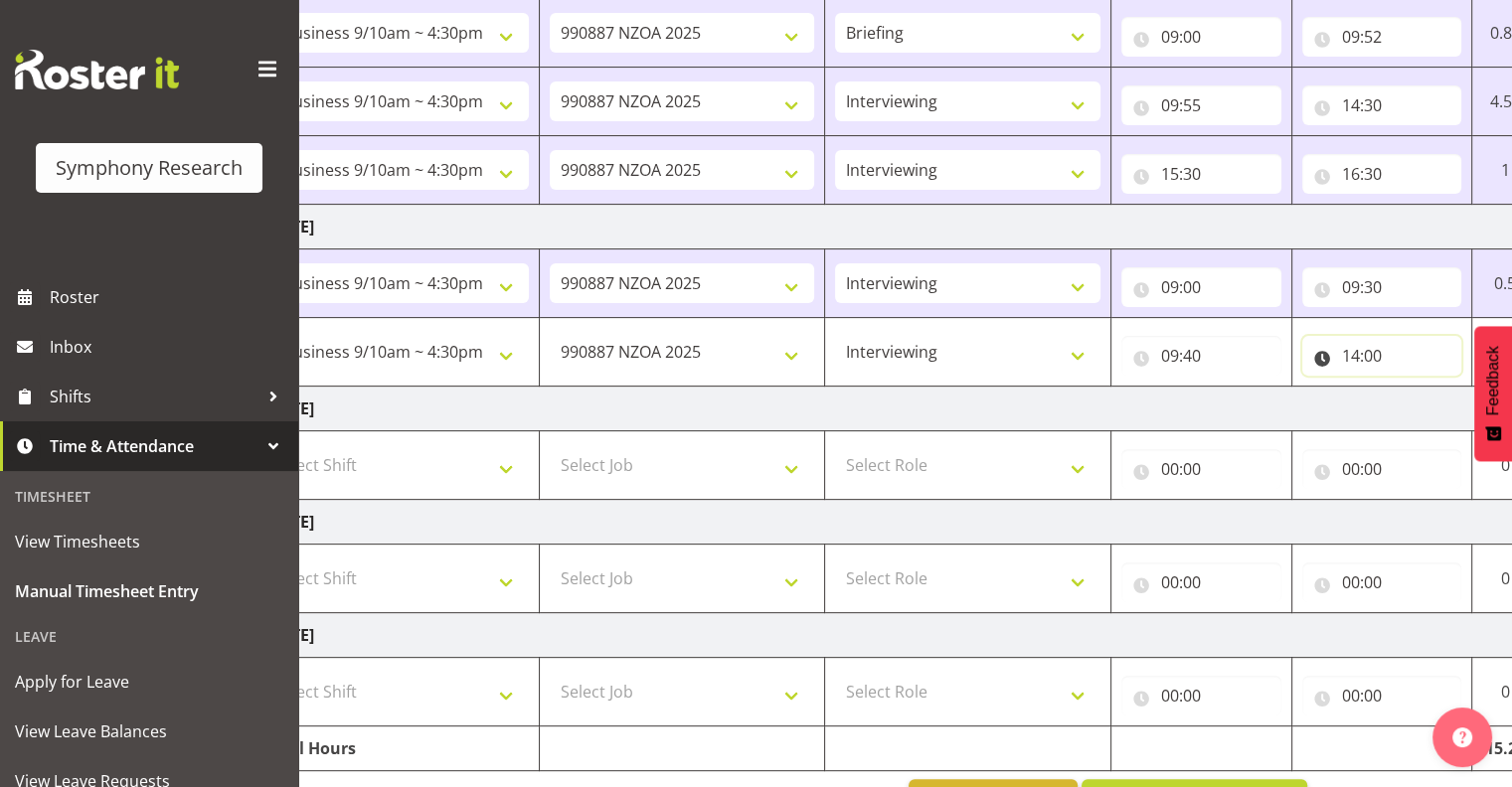 click on "14:00" at bounding box center [1382, 356] 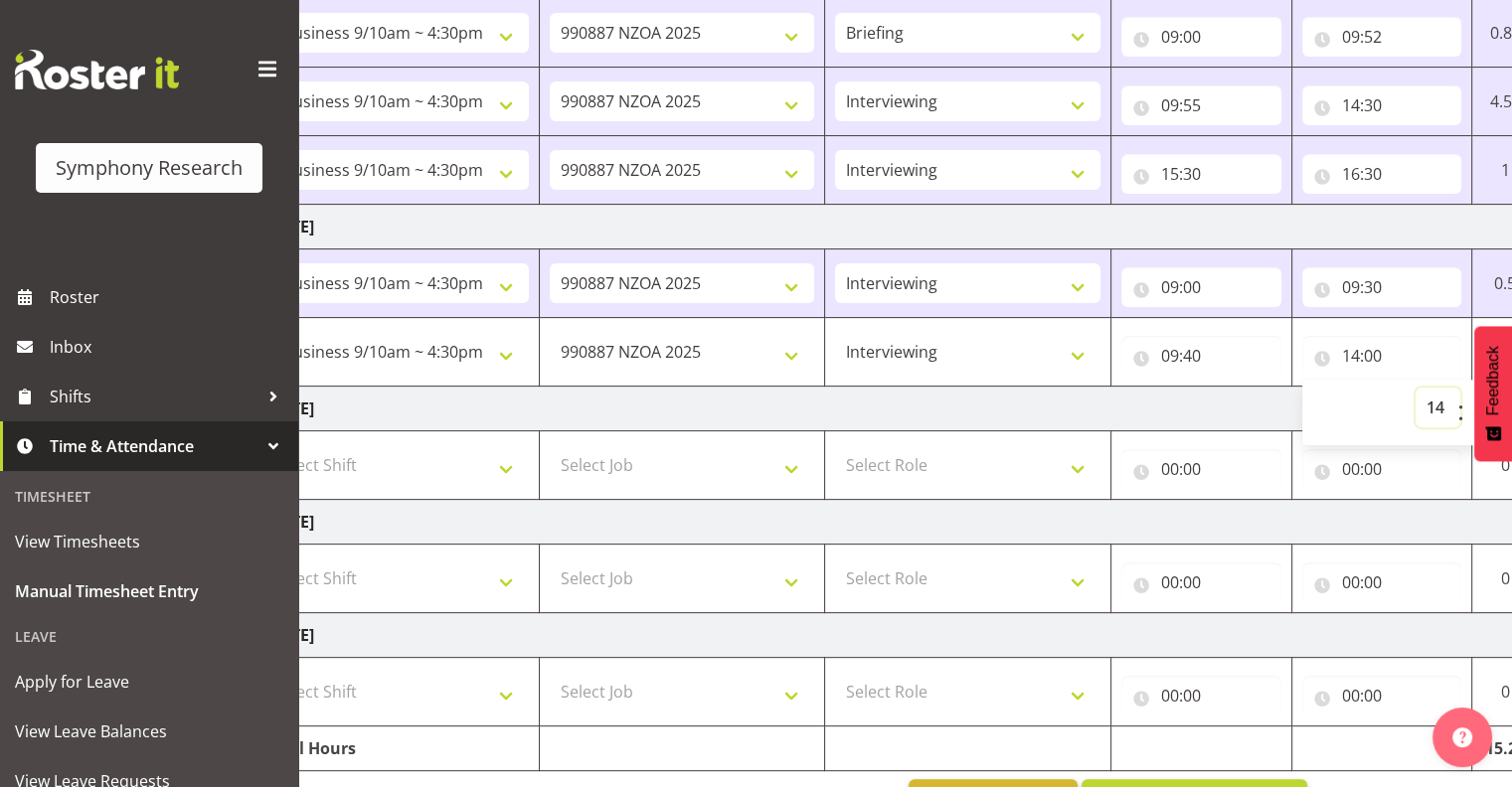 click on "00   01   02   03   04   05   06   07   08   09   10   11   12   13   14   15   16   17   18   19   20   21   22   23" at bounding box center [1437, 407] 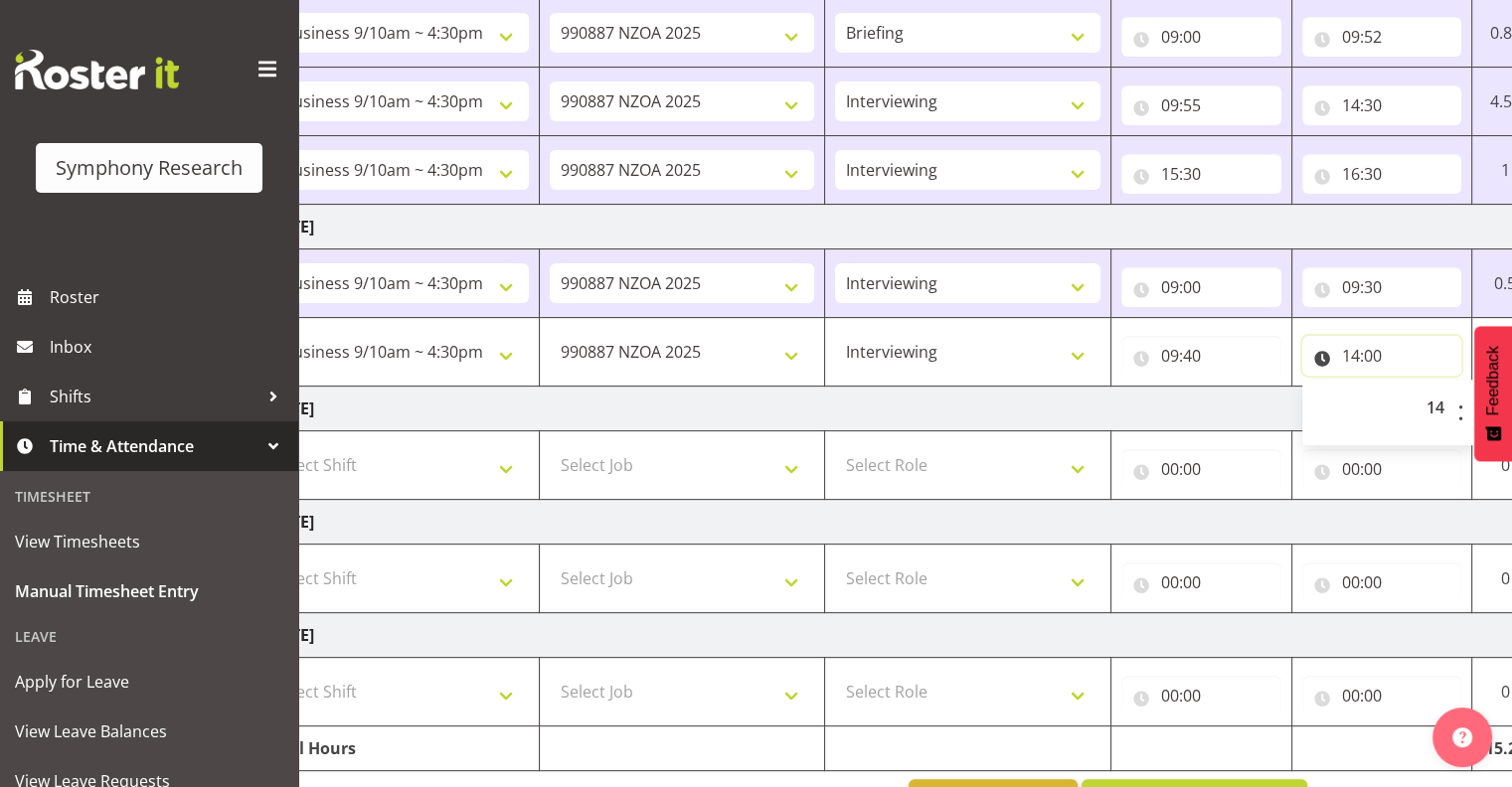 click on "14:00" at bounding box center [1382, 356] 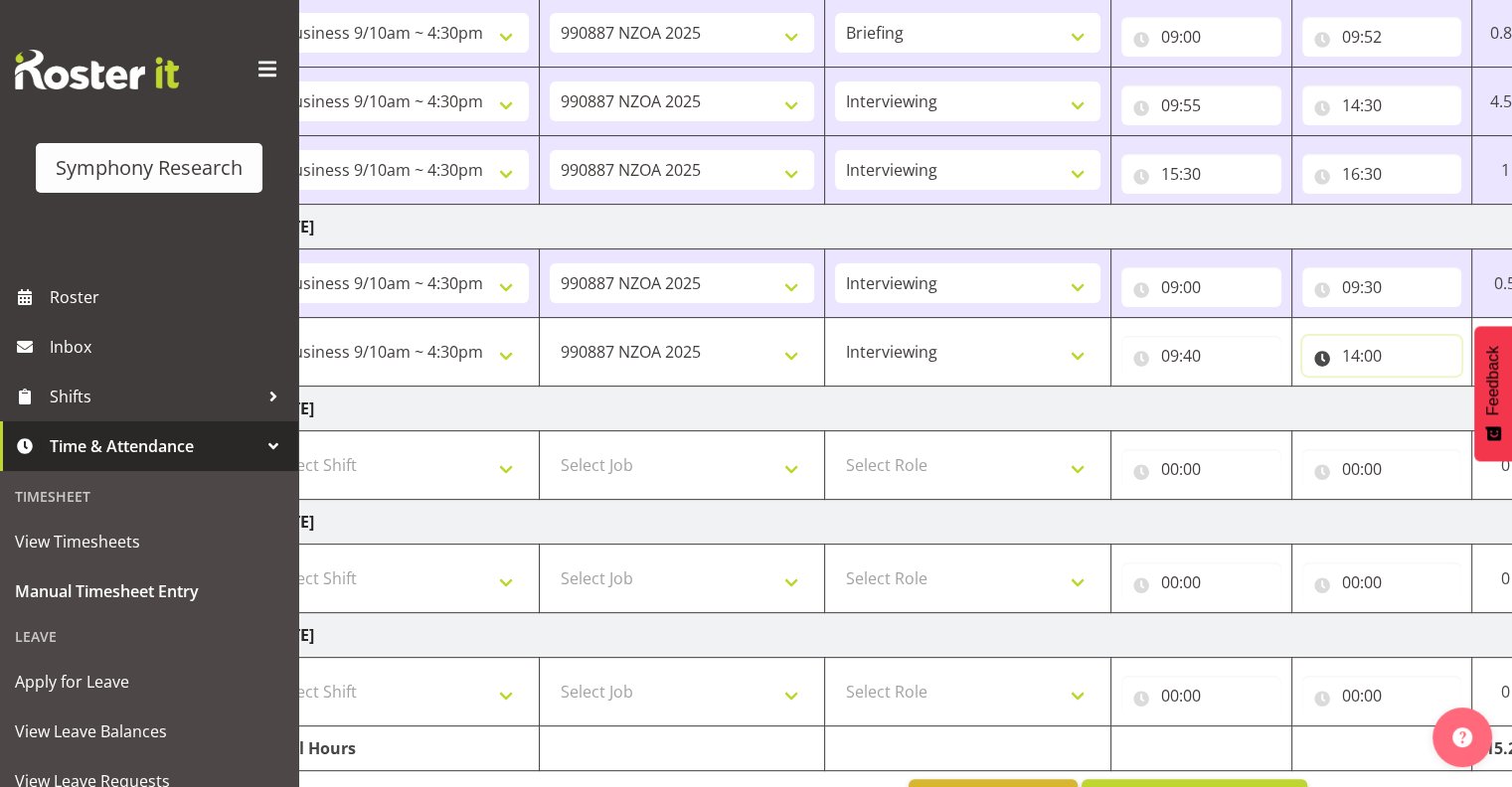 click on "14:00" at bounding box center [1382, 356] 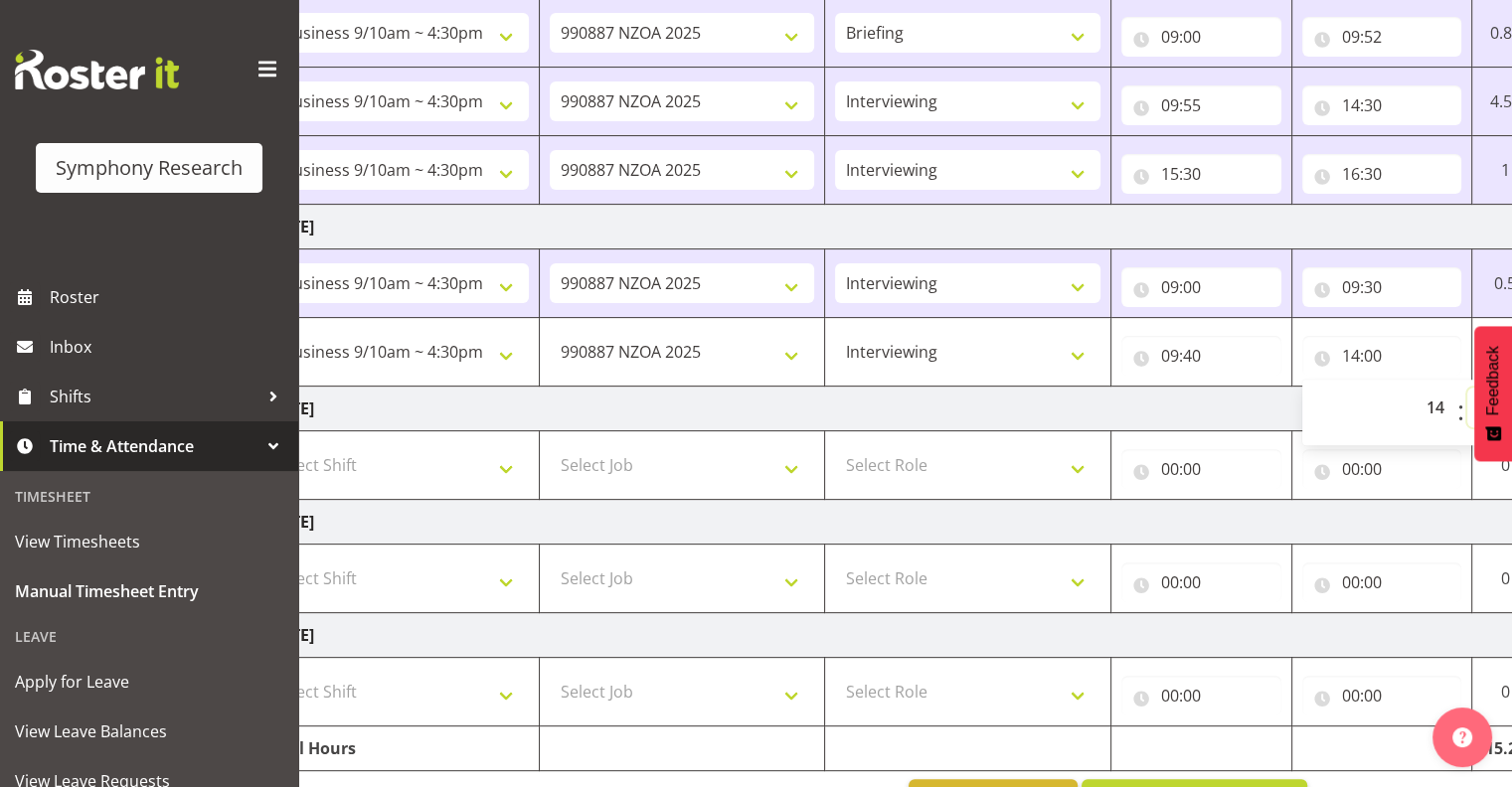click on "00   01   02   03   04   05   06   07   08   09   10   11   12   13   14   15   16   17   18   19   20   21   22   23   24   25   26   27   28   29   30   31   32   33   34   35   36   37   38   39   40   41   42   43   44   45   46   47   48   49   50   51   52   53   54   55   56   57   58   59" at bounding box center (1489, 407) 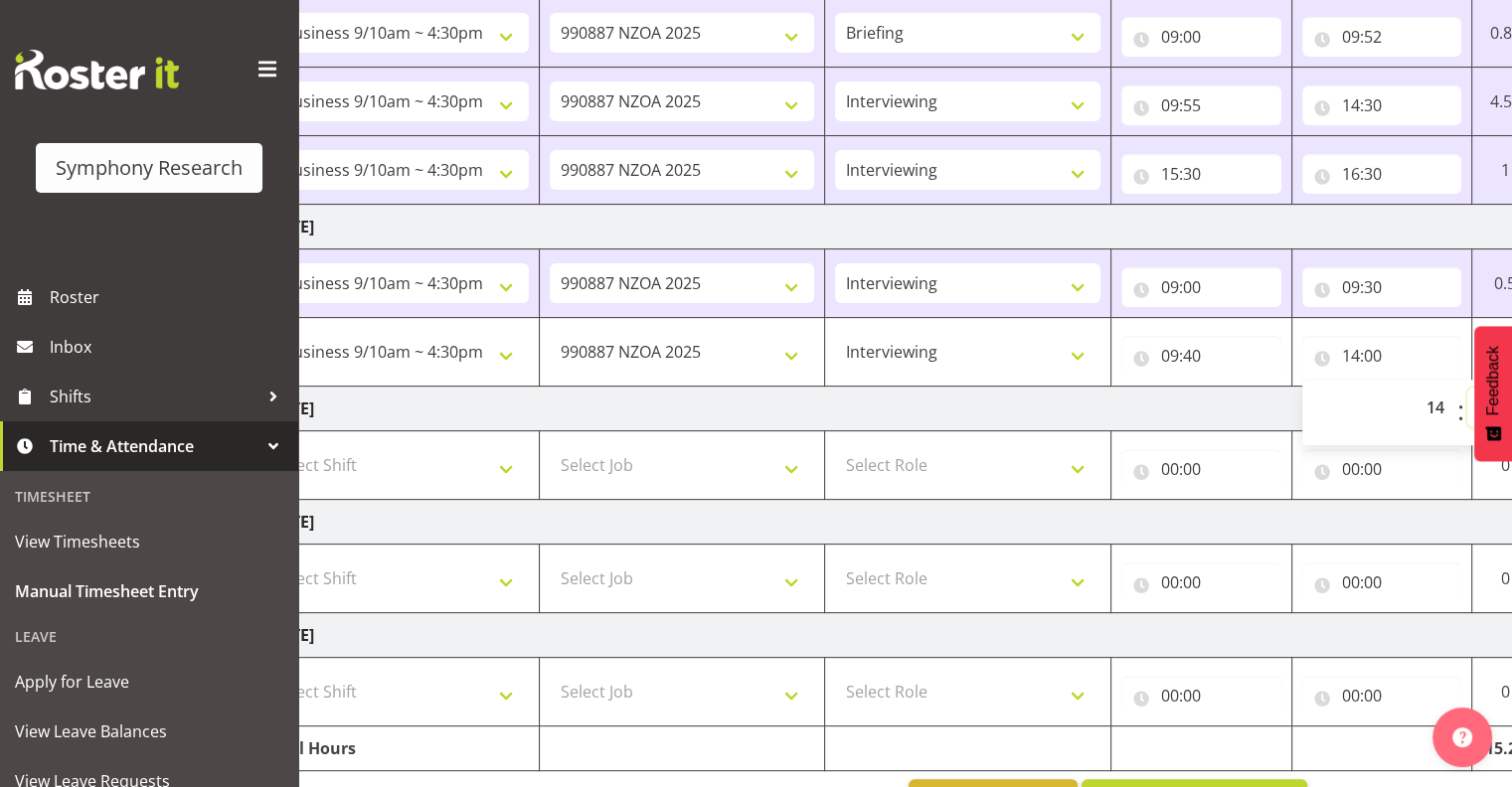 select on "31" 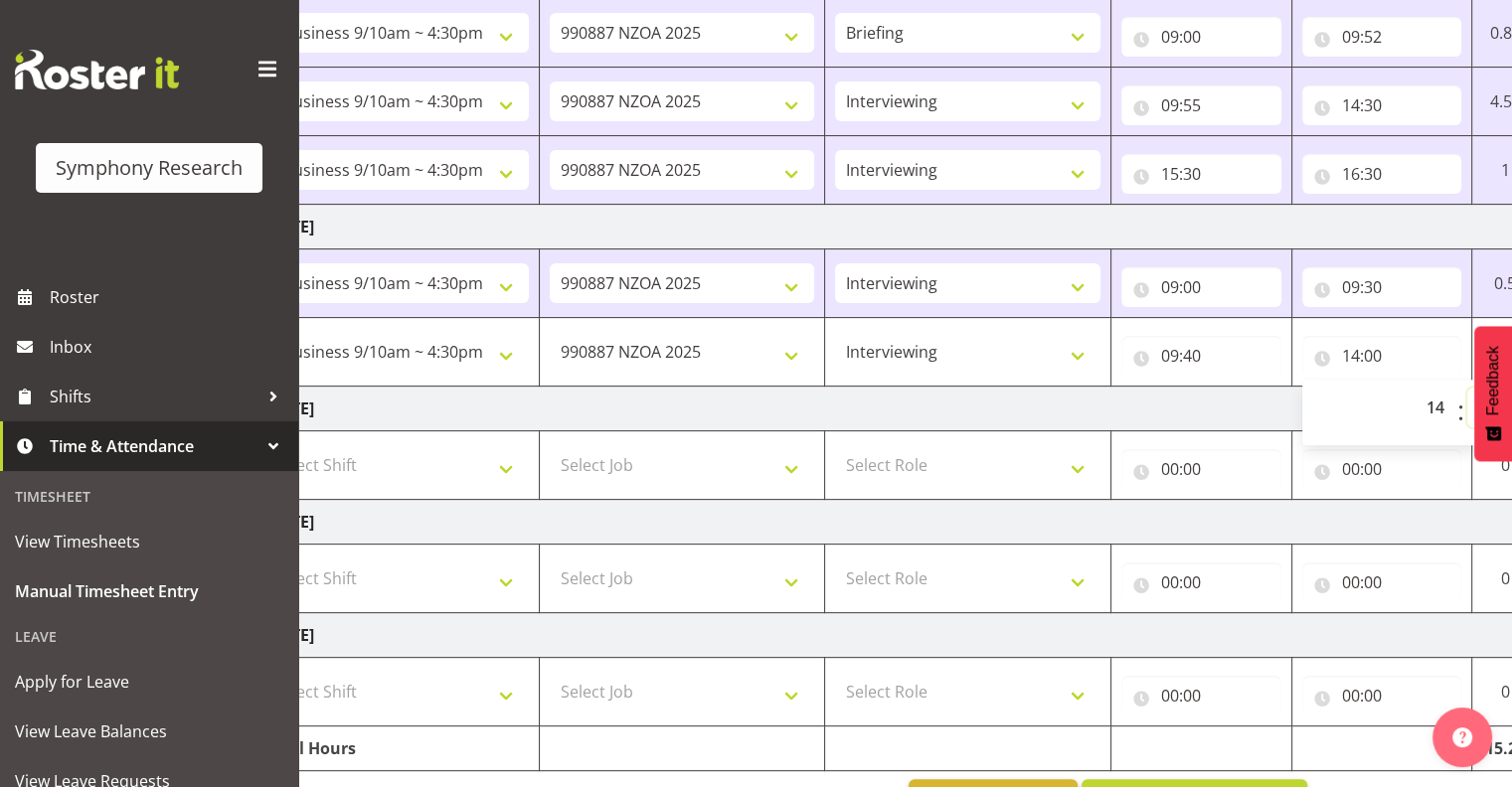 click on "00   01   02   03   04   05   06   07   08   09   10   11   12   13   14   15   16   17   18   19   20   21   22   23   24   25   26   27   28   29   30   31   32   33   34   35   36   37   38   39   40   41   42   43   44   45   46   47   48   49   50   51   52   53   54   55   56   57   58   59" at bounding box center (1489, 407) 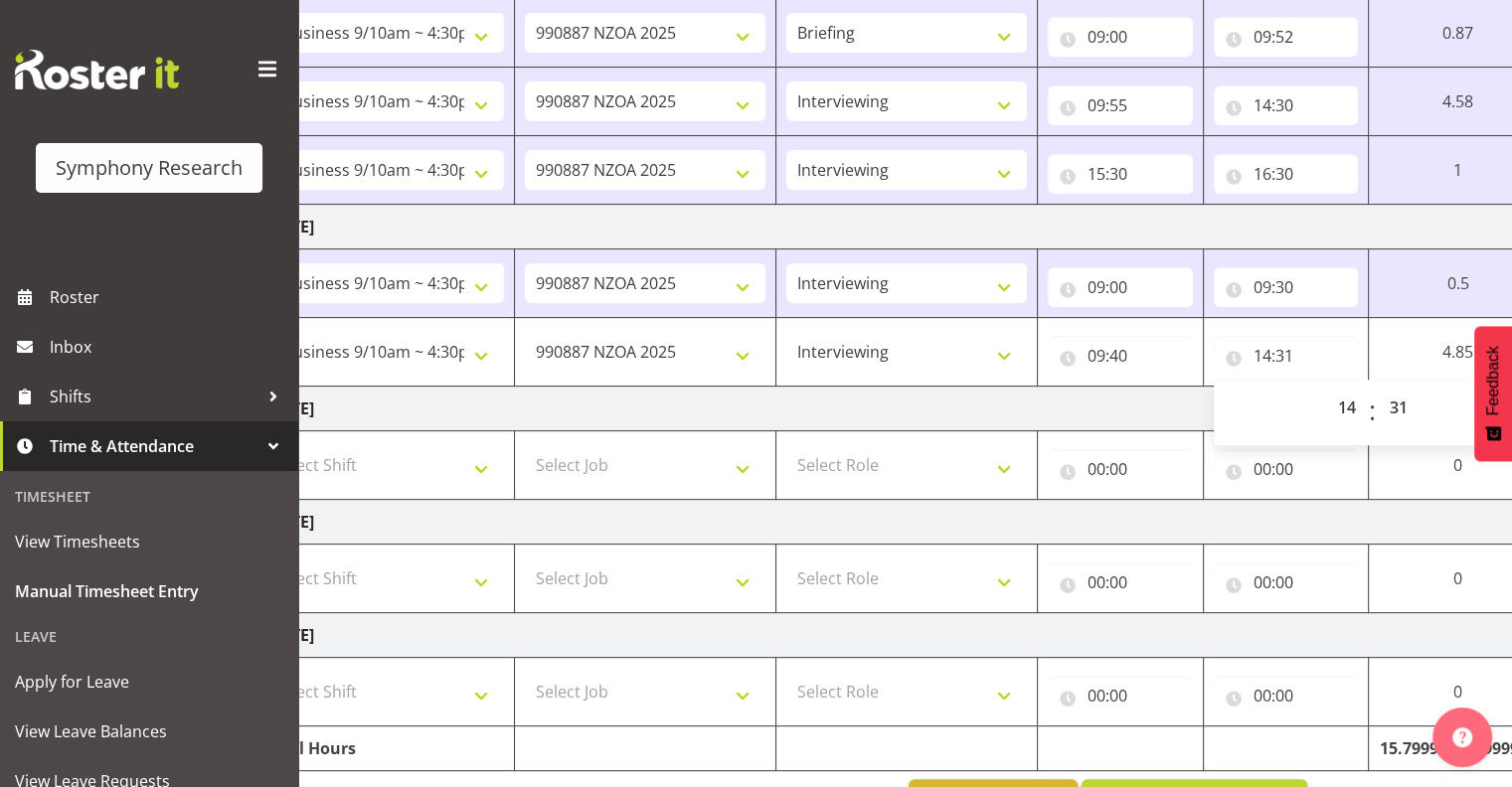 click on "4.85" at bounding box center [1457, 352] 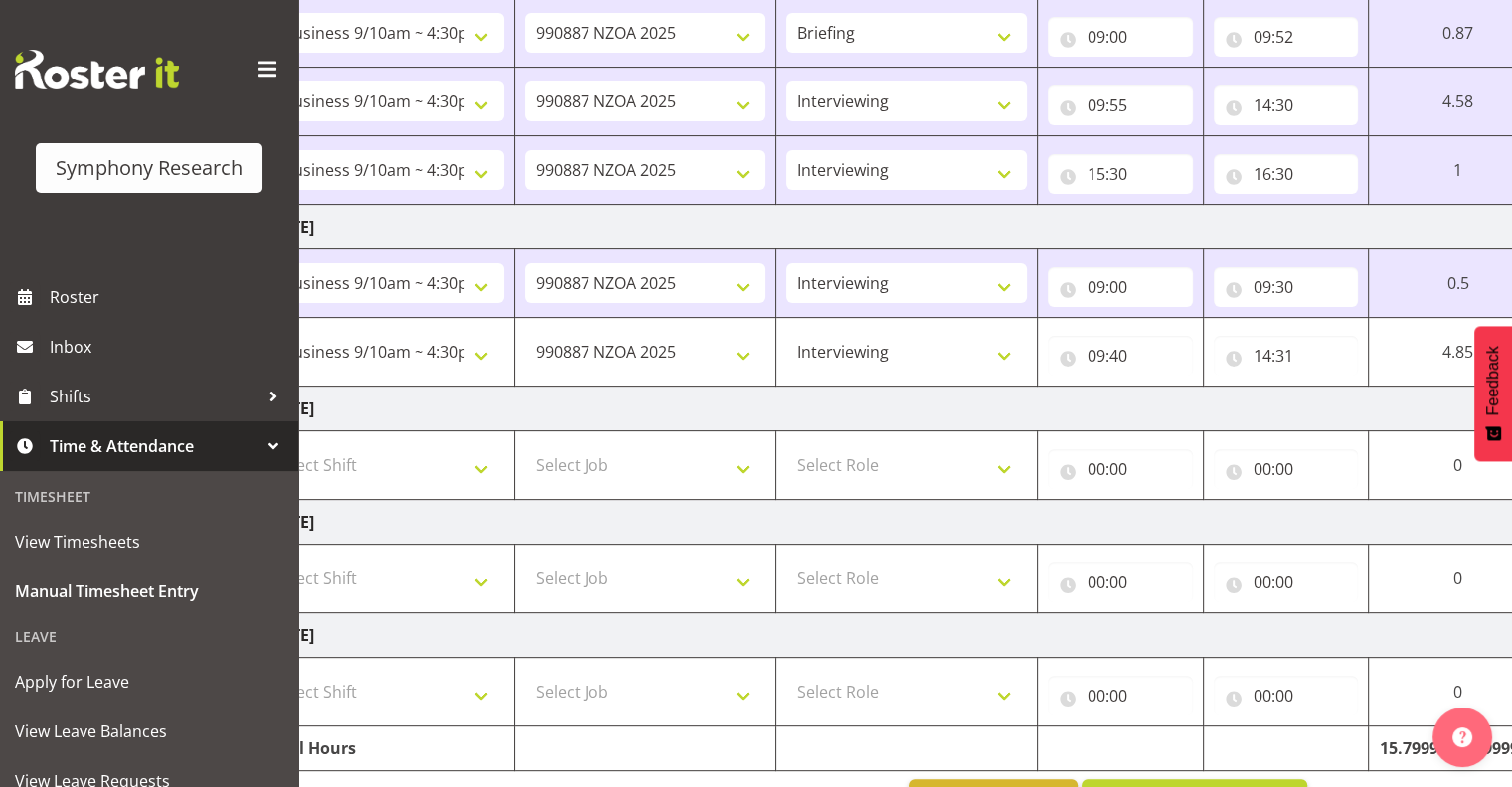 scroll, scrollTop: 648, scrollLeft: 0, axis: vertical 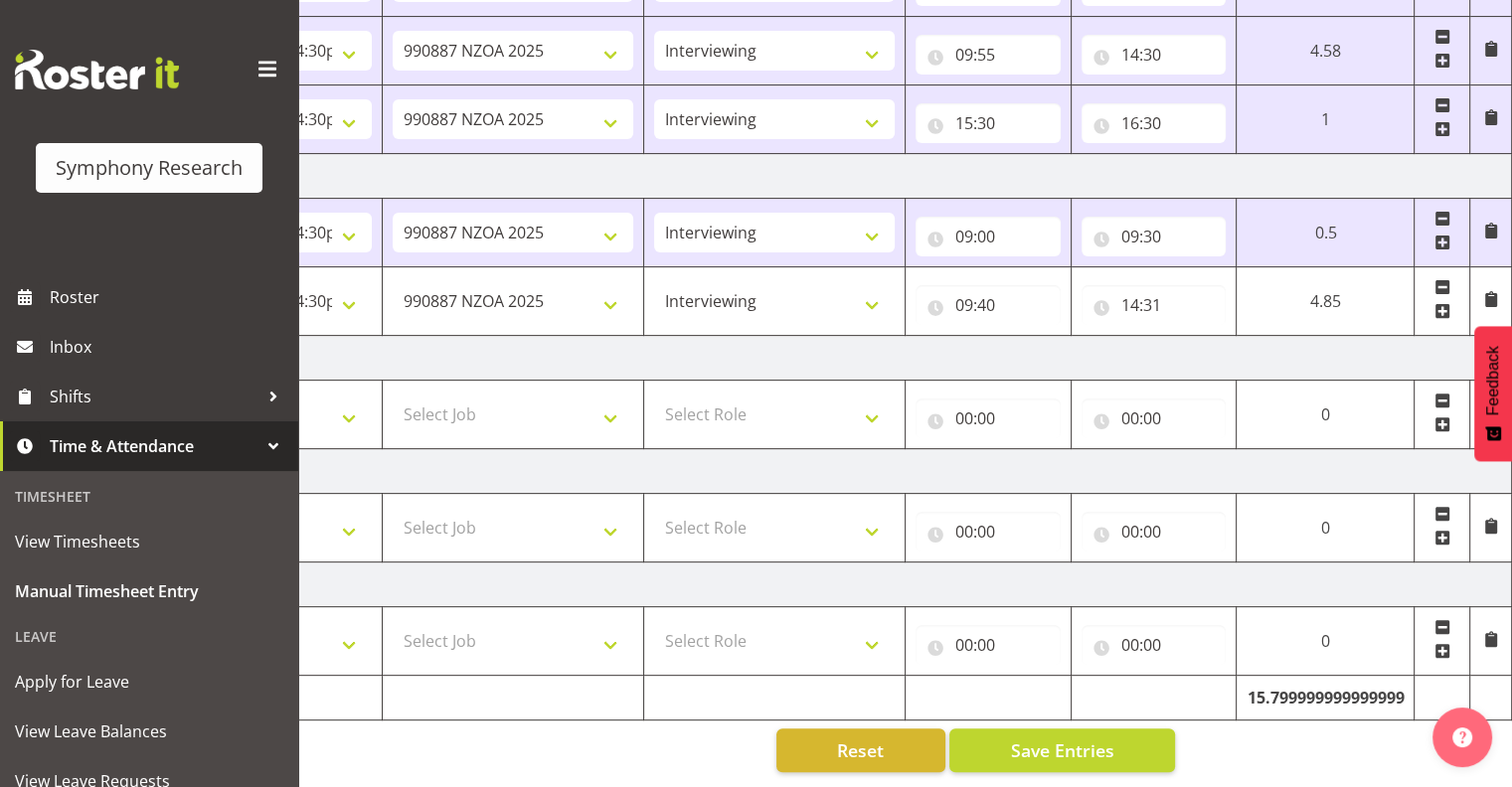 click at bounding box center [1442, 311] 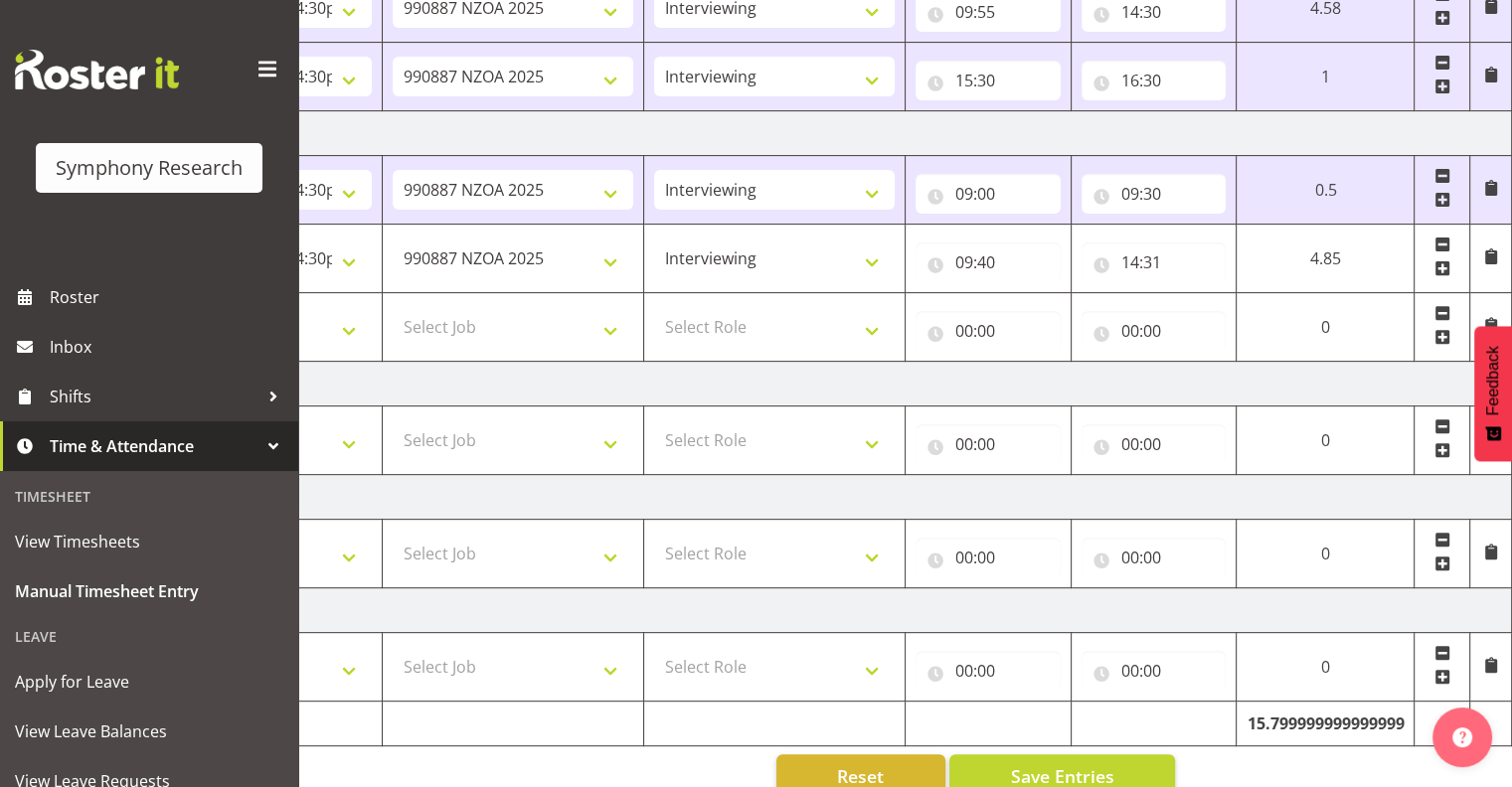 scroll, scrollTop: 715, scrollLeft: 0, axis: vertical 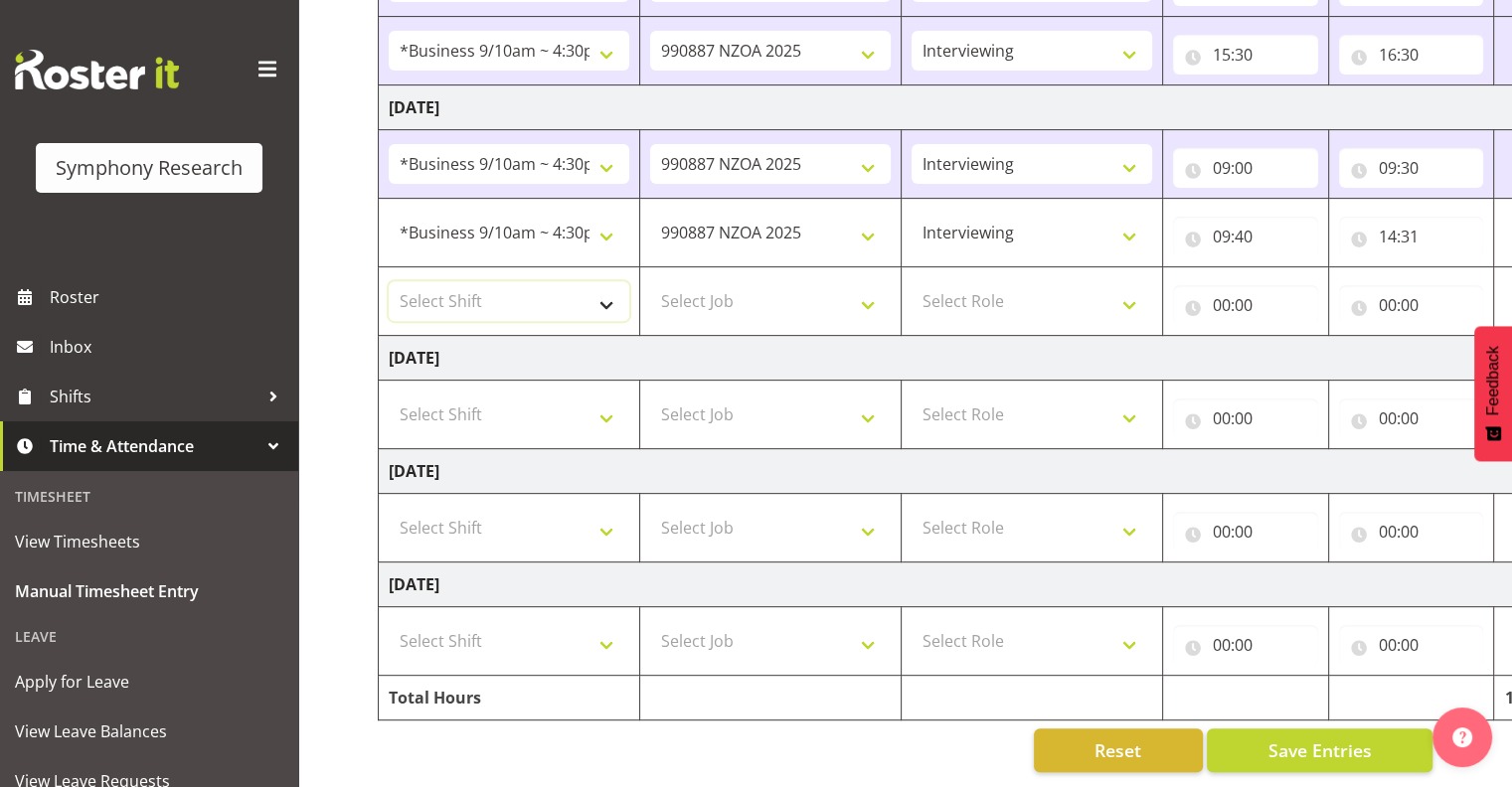 click on "Select Shift  !!Weekend Residential    (Roster IT Shift Label) *Business  9/10am ~ 4:30pm *Business Supervisor *Evening Residential Shift 5-9pm *RP Track  C *RP Track C Weekend *RP Weekly/Monthly Tracks *Supervisor Call Centre *Supervisor Evening *Supervisors & Call Centre Weekend Alarms Weekend NZOA Evenings RAMBO Weekend Test WP Aust briefing/training World Poll Aust Late 9p~10:30p World Poll Aust Wkend World Poll NZ Pilot World Poll NZ Wave 2 Pilot World Poll Pilot Aust 9:00~10:30pm" at bounding box center (509, 301) 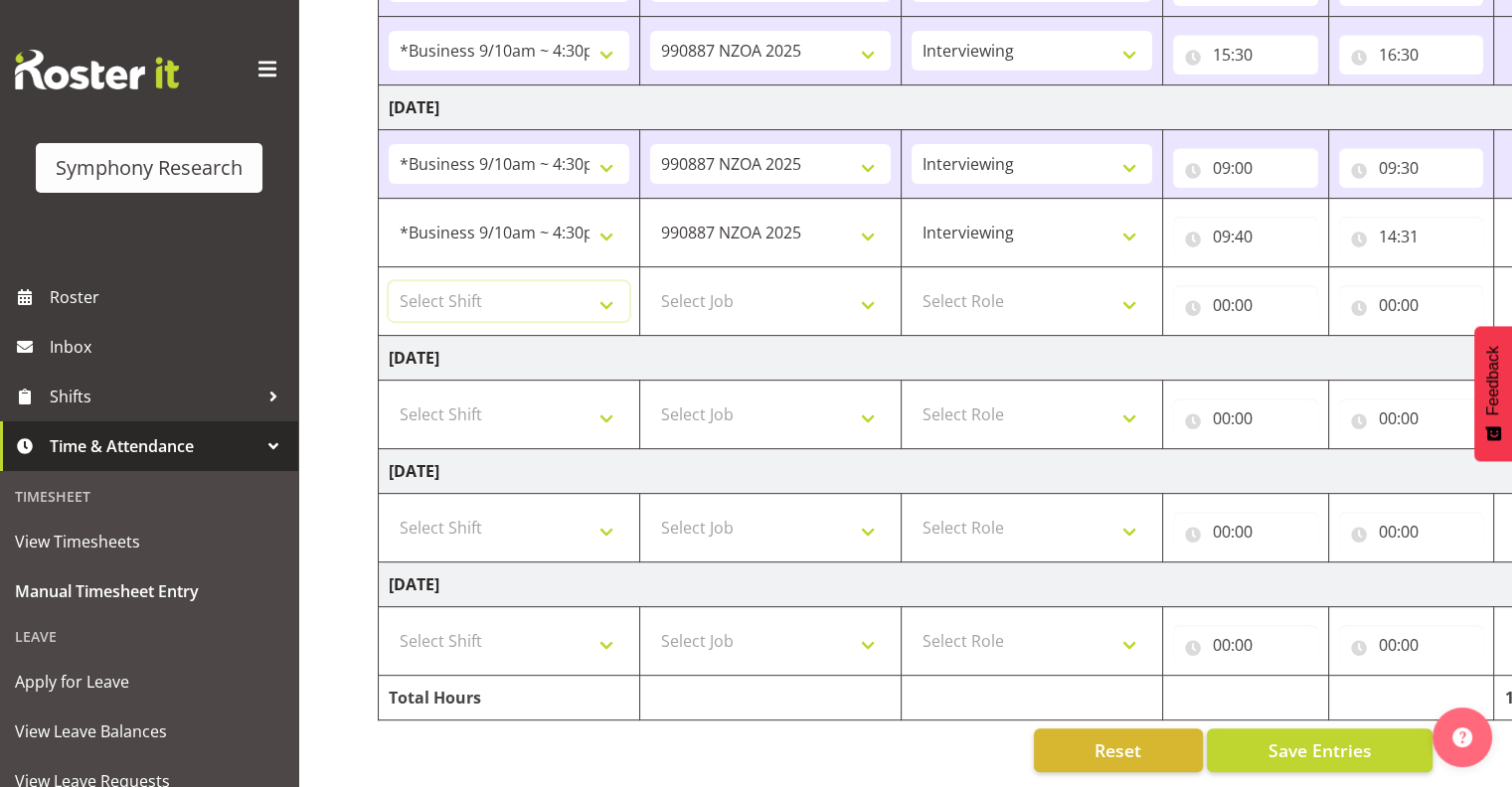select on "26078" 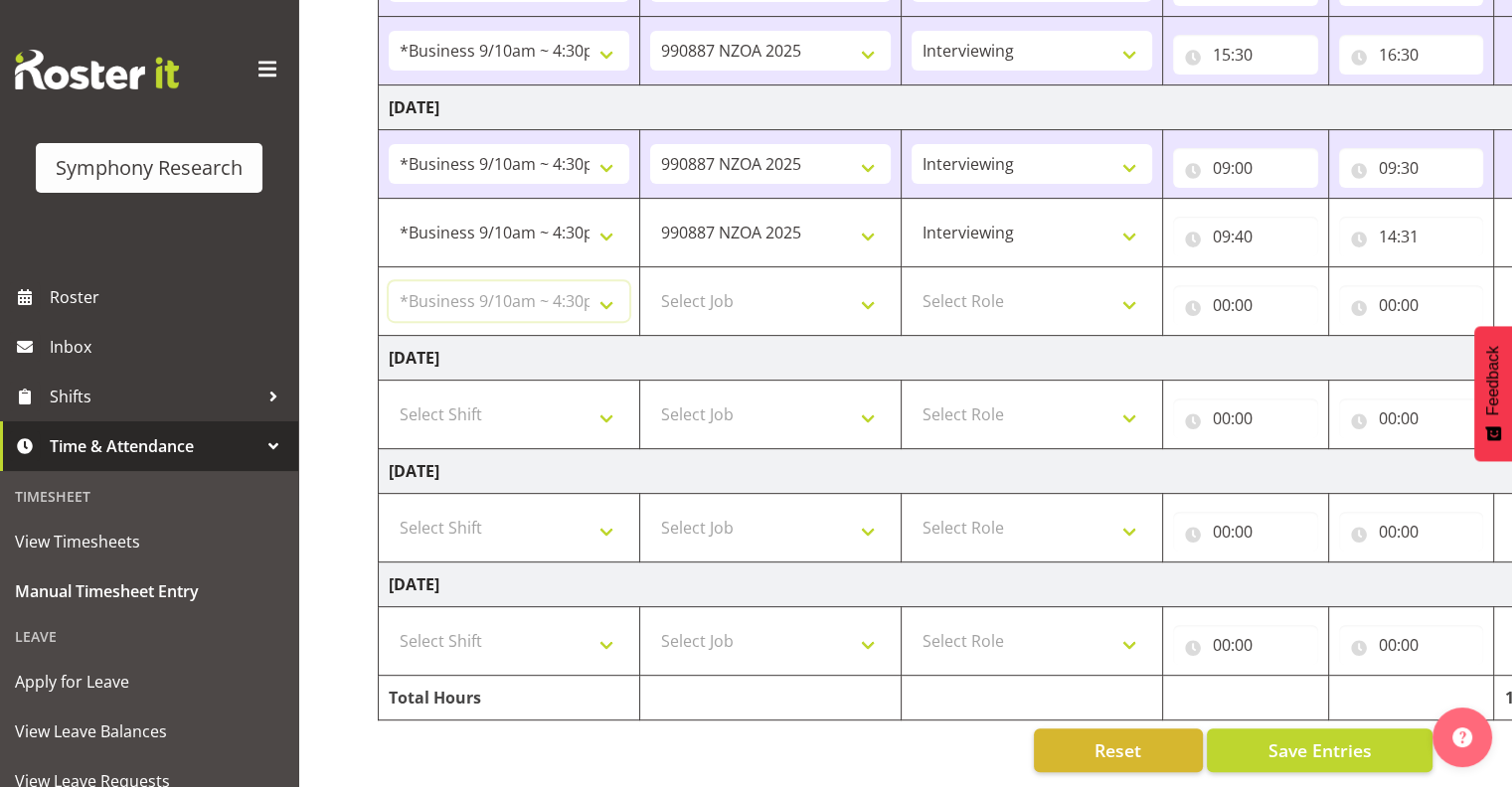 click on "Select Shift  !!Weekend Residential    (Roster IT Shift Label) *Business  9/10am ~ 4:30pm *Business Supervisor *Evening Residential Shift 5-9pm *RP Track  C *RP Track C Weekend *RP Weekly/Monthly Tracks *Supervisor Call Centre *Supervisor Evening *Supervisors & Call Centre Weekend Alarms Weekend NZOA Evenings RAMBO Weekend Test WP Aust briefing/training World Poll Aust Late 9p~10:30p World Poll Aust Wkend World Poll NZ Pilot World Poll NZ Wave 2 Pilot World Poll Pilot Aust 9:00~10:30pm" at bounding box center [509, 301] 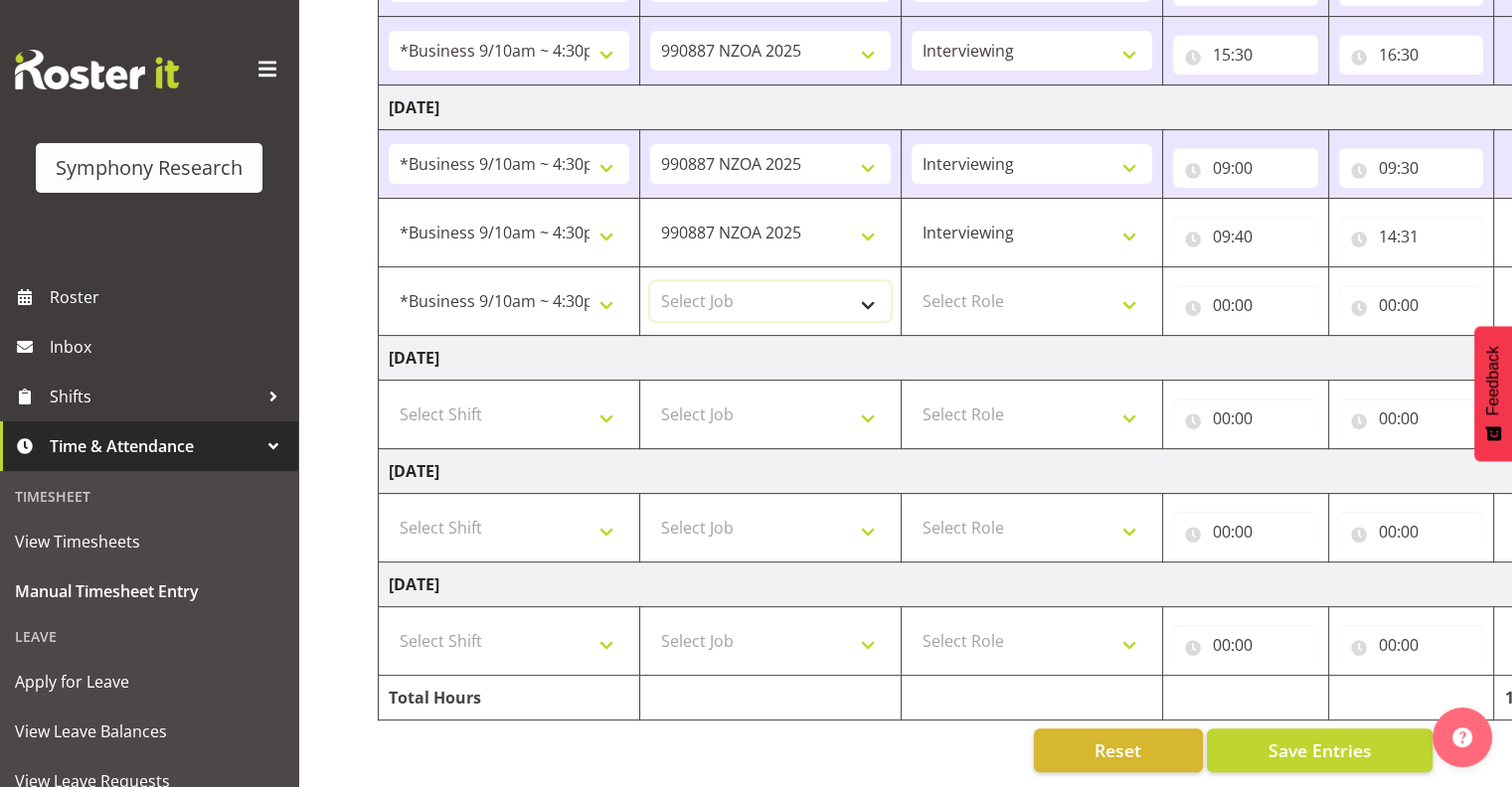 click on "Select Job  550060 IF Admin 553491 World Poll Australia  Wave 2 Pretest 2025 553493	World Poll New Zealand Wave 2 Pretest 2025 553500 BFM Jul - Sep 2025 990000 General 990820 Mobtest 2024 990821 Goldrush 2024 990846 Toka Tu Ake 2025 990855 FENZ 990878 CMI Q3 2025 990881 PowerNet 990883 Alarms 990885 PEXA 990887 NZOA 2025 999996 Training 999997 Recruitment & Training 999999 DT" at bounding box center (770, 301) 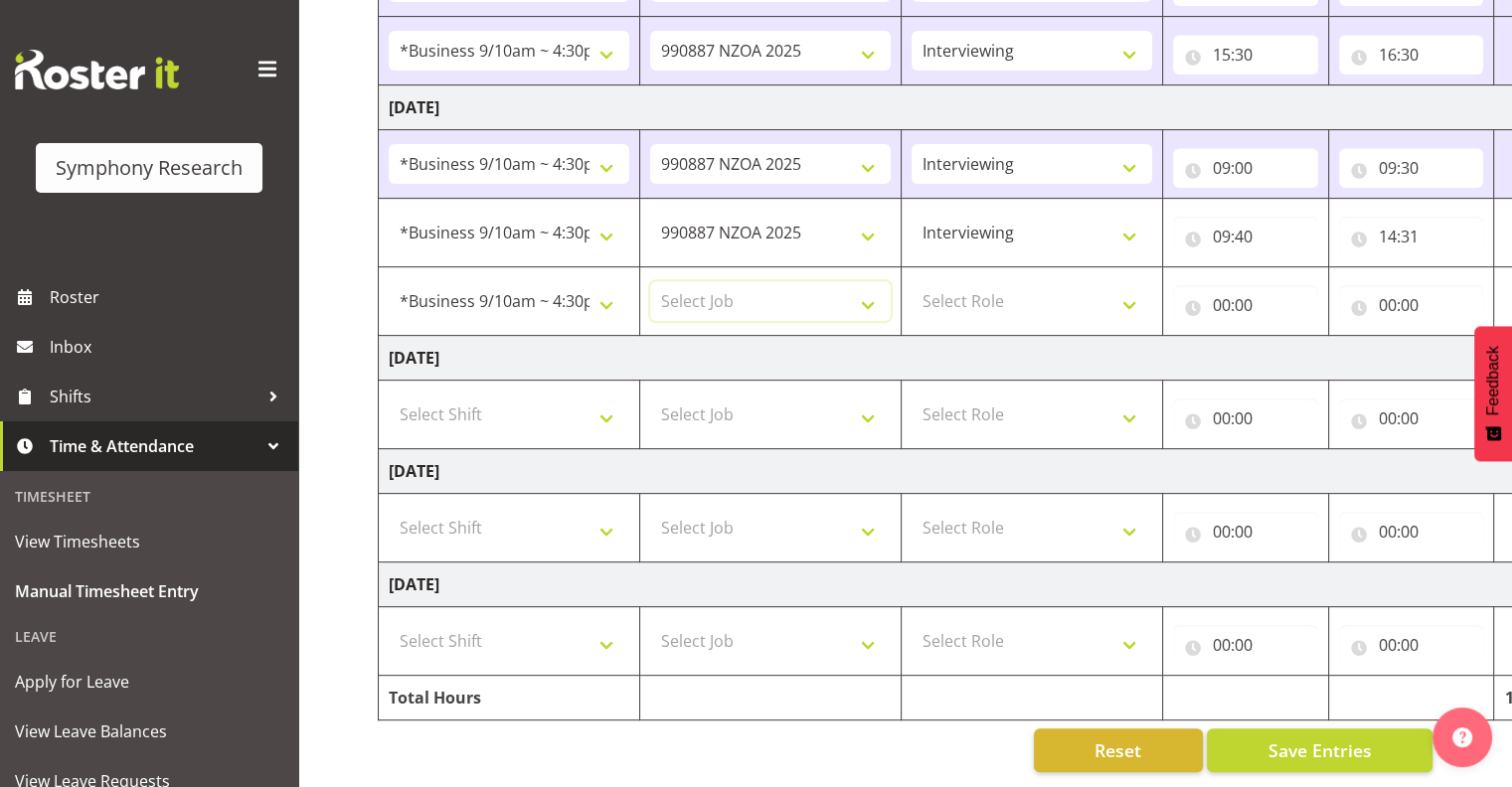 select on "10409" 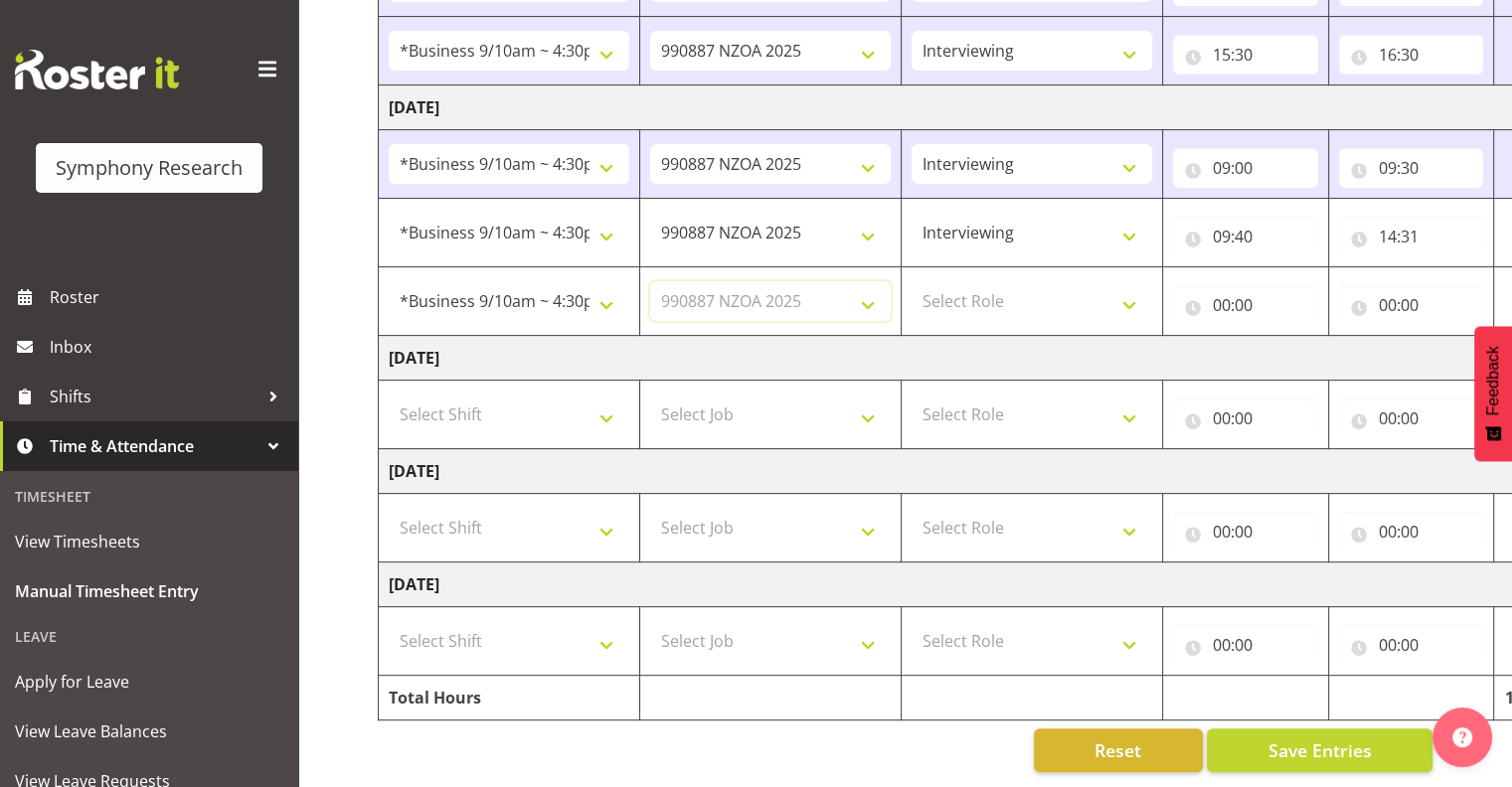 click on "Select Job  550060 IF Admin 553491 World Poll Australia  Wave 2 Pretest 2025 553493	World Poll New Zealand Wave 2 Pretest 2025 553500 BFM Jul - Sep 2025 990000 General 990820 Mobtest 2024 990821 Goldrush 2024 990846 Toka Tu Ake 2025 990855 FENZ 990878 CMI Q3 2025 990881 PowerNet 990883 Alarms 990885 PEXA 990887 NZOA 2025 999996 Training 999997 Recruitment & Training 999999 DT" at bounding box center [770, 301] 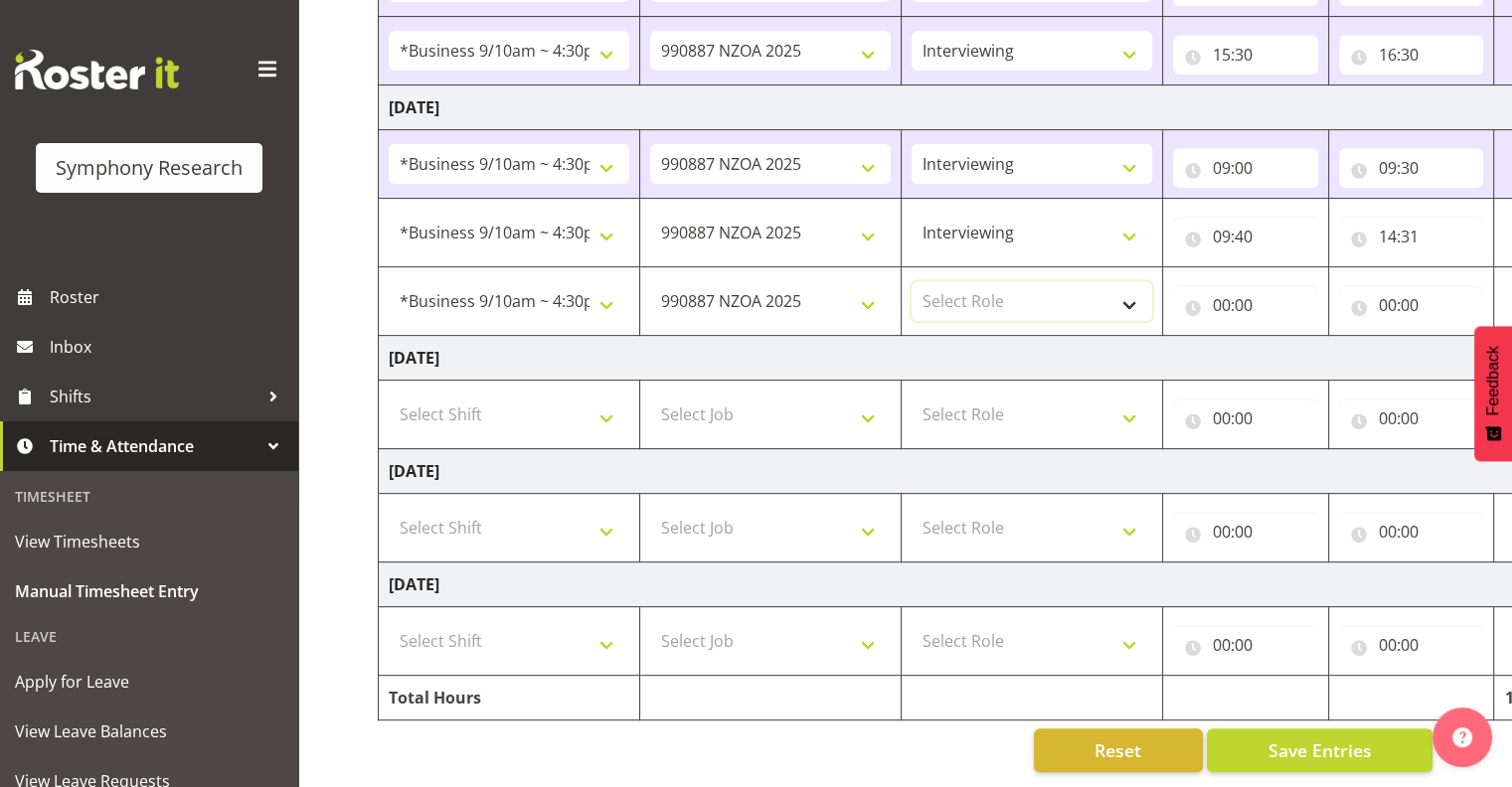 click on "Select Role  Interviewing Briefing" at bounding box center [1032, 301] 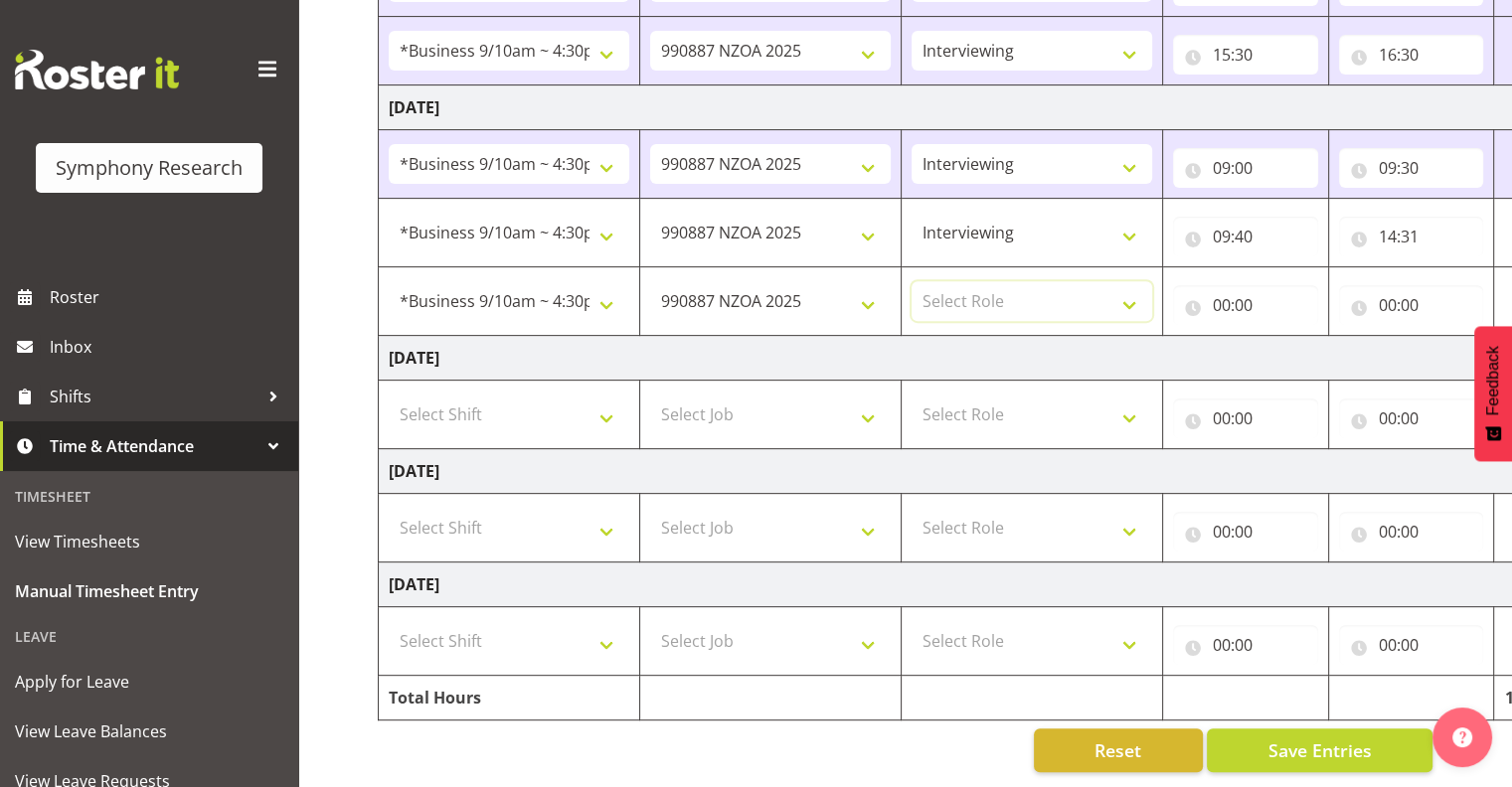 select on "47" 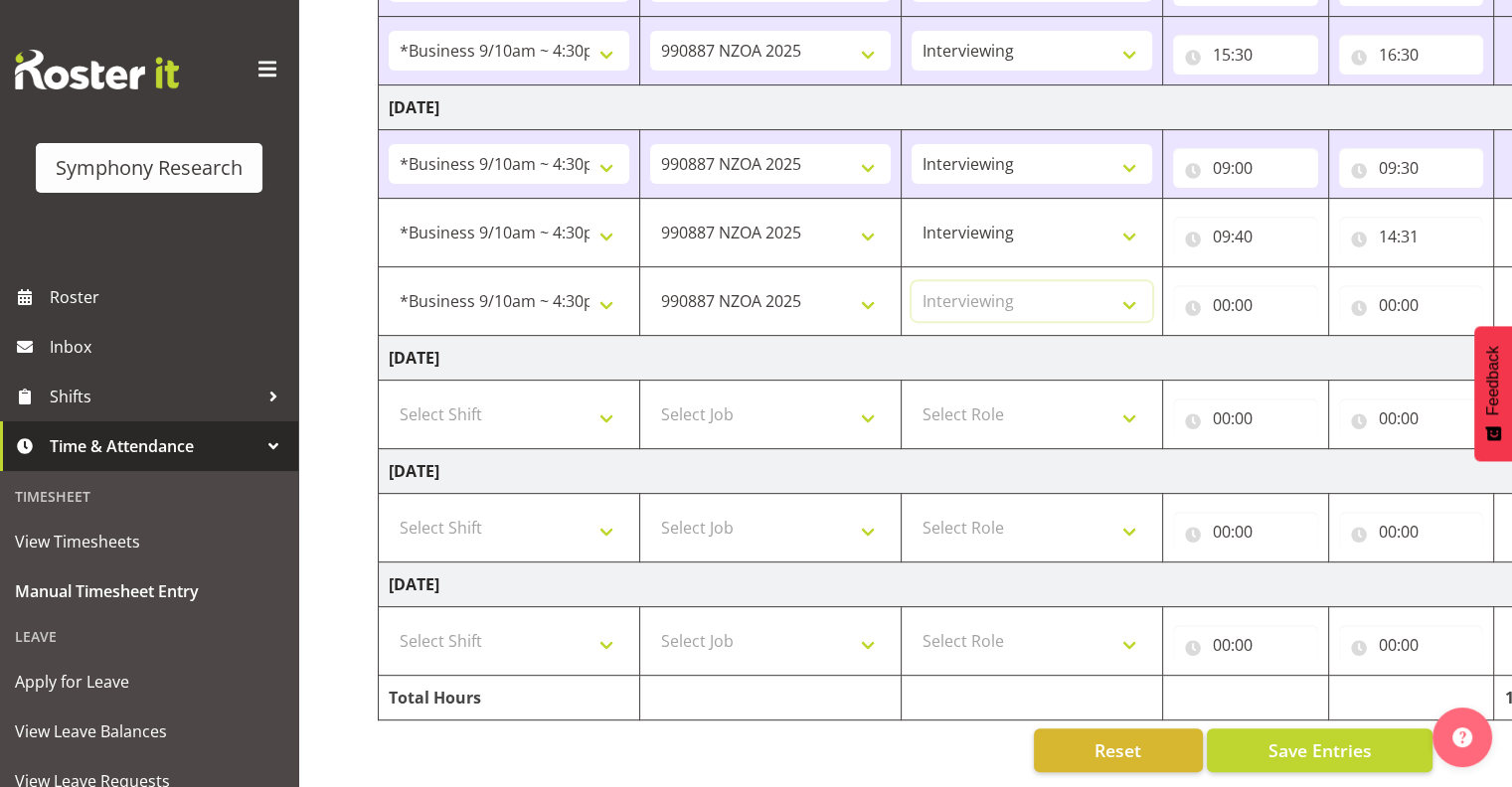 click on "Select Role  Interviewing Briefing" at bounding box center (1032, 301) 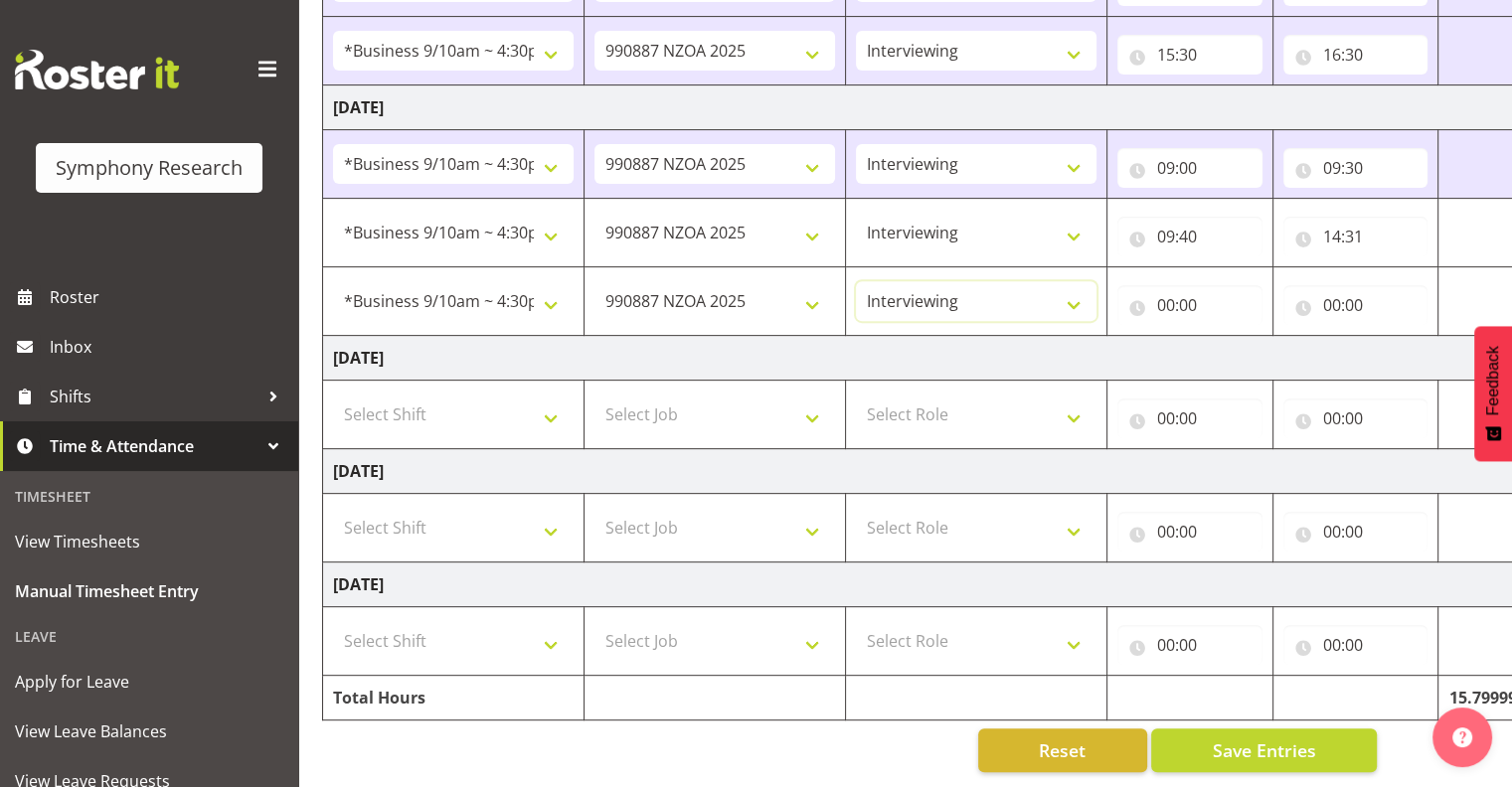 scroll, scrollTop: 0, scrollLeft: 257, axis: horizontal 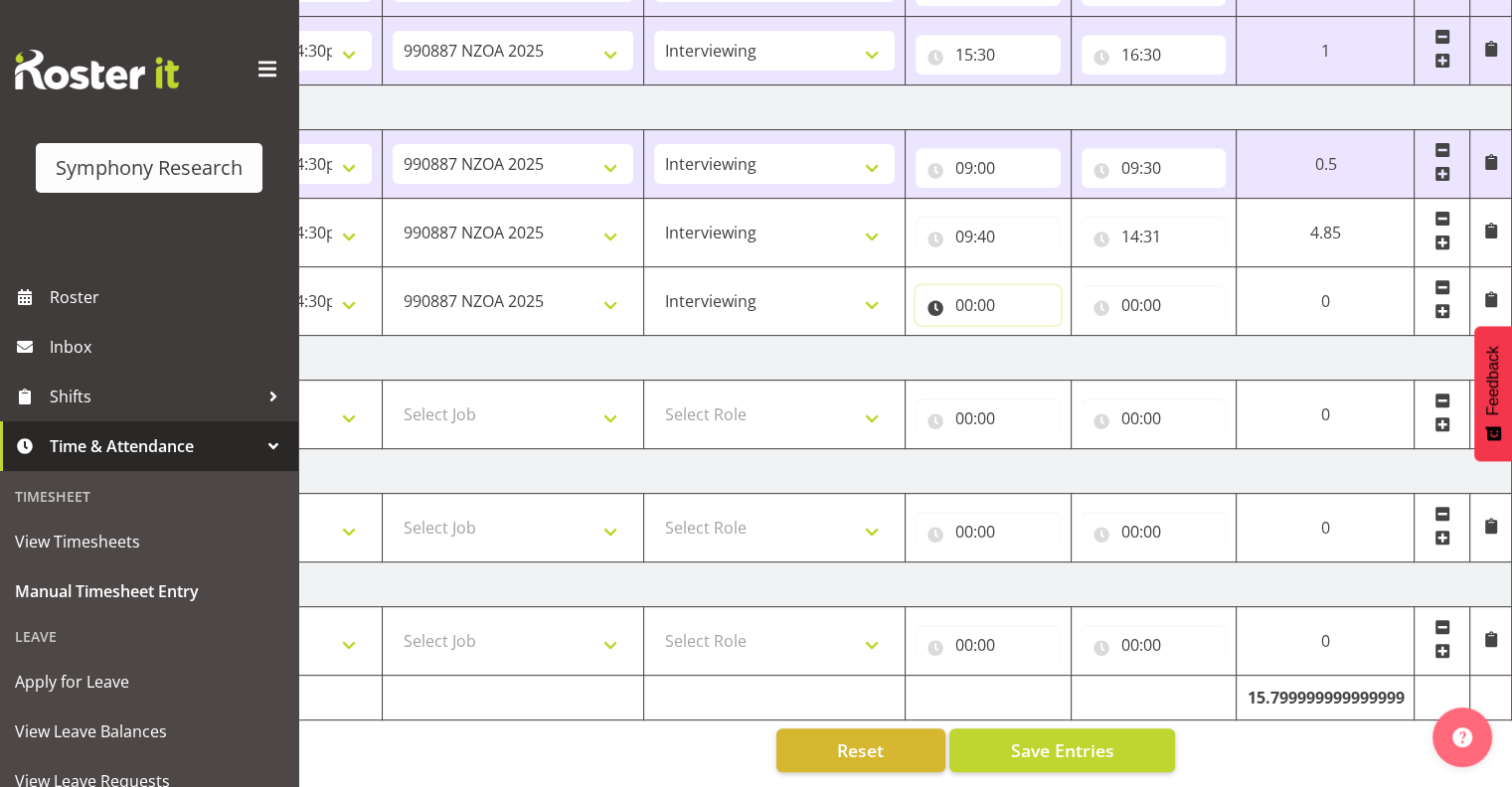 click on "00:00" at bounding box center (988, 305) 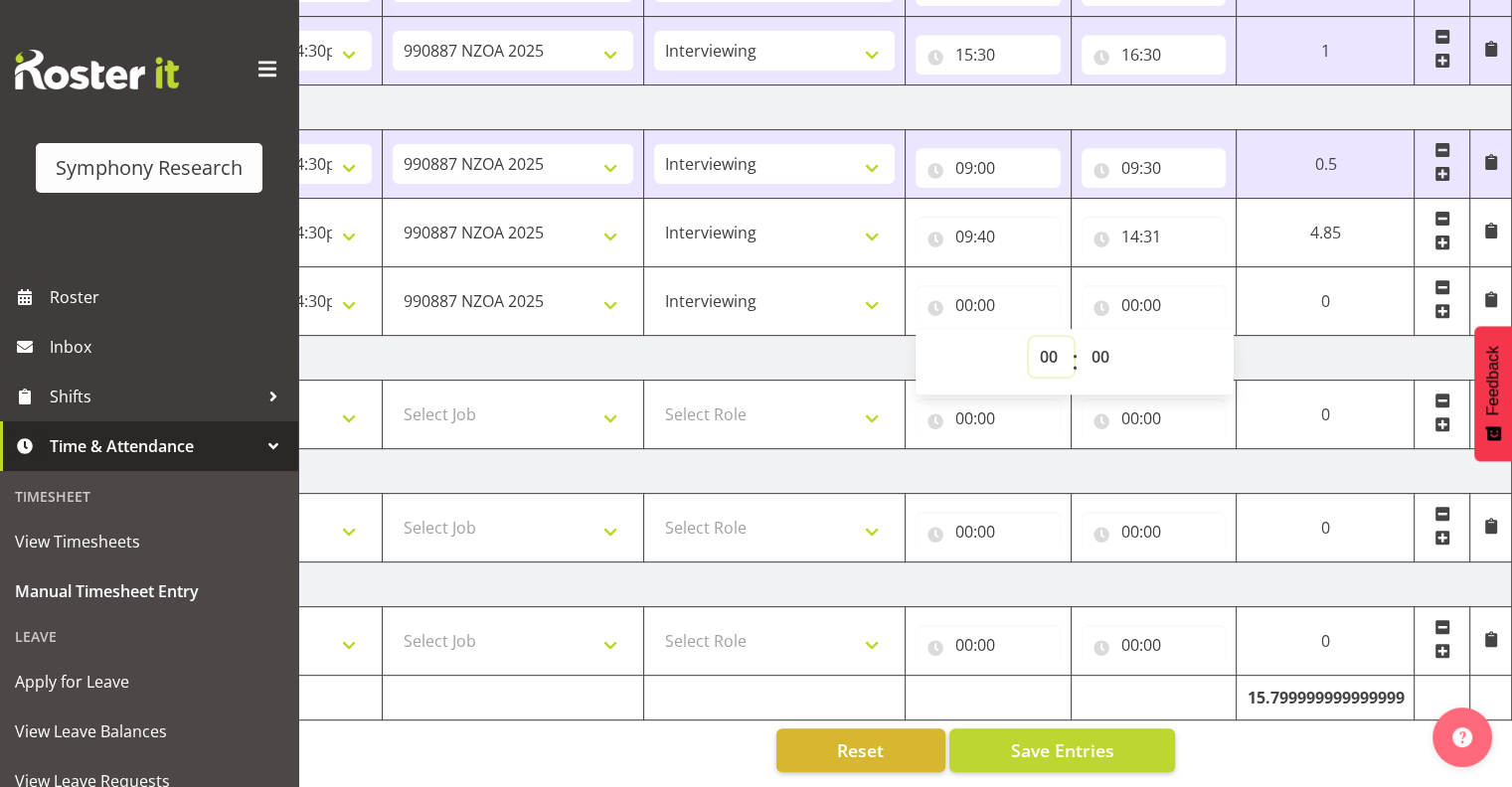click on "00   01   02   03   04   05   06   07   08   09   10   11   12   13   14   15   16   17   18   19   20   21   22   23" at bounding box center (1051, 357) 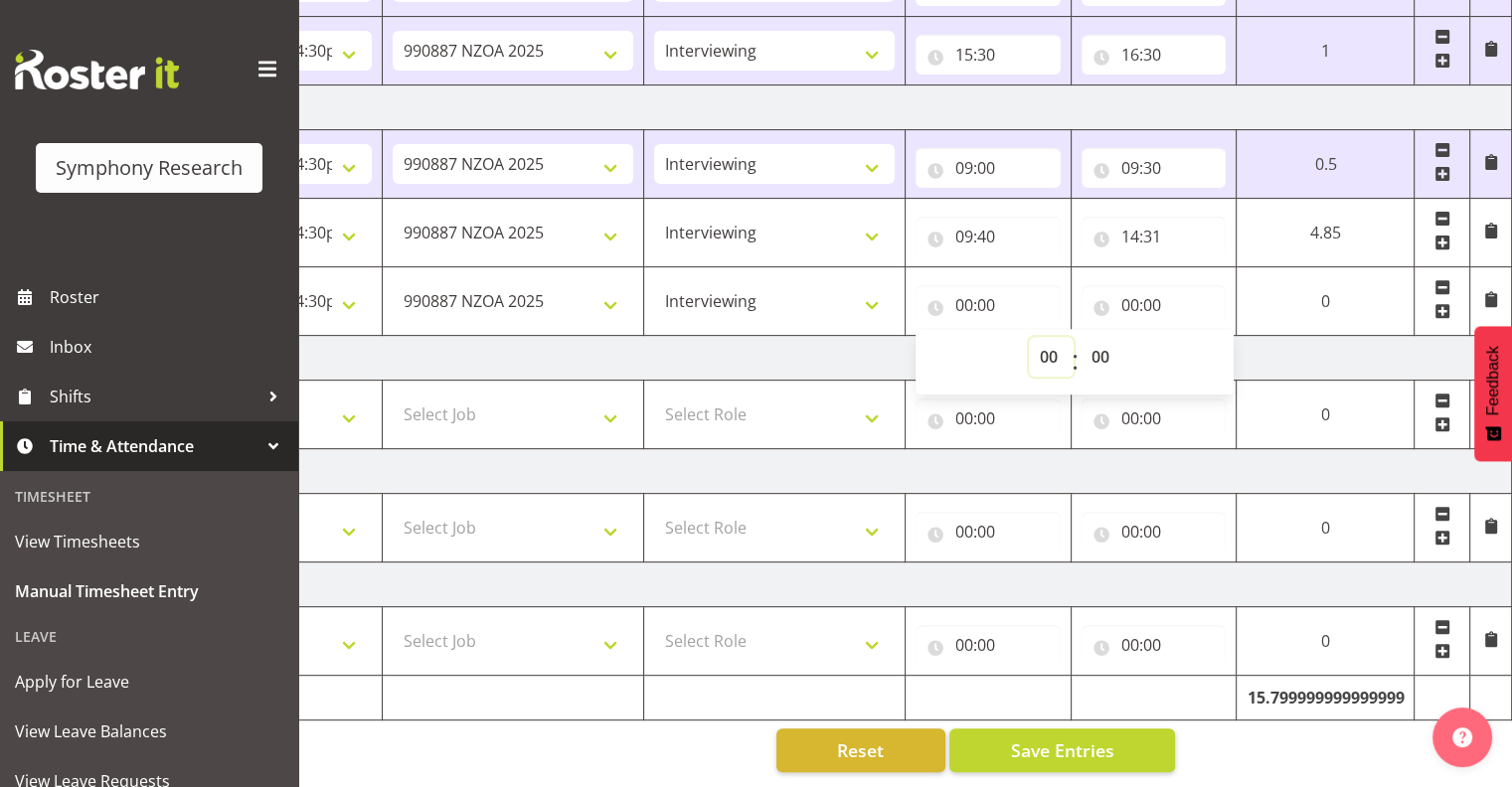 select on "14" 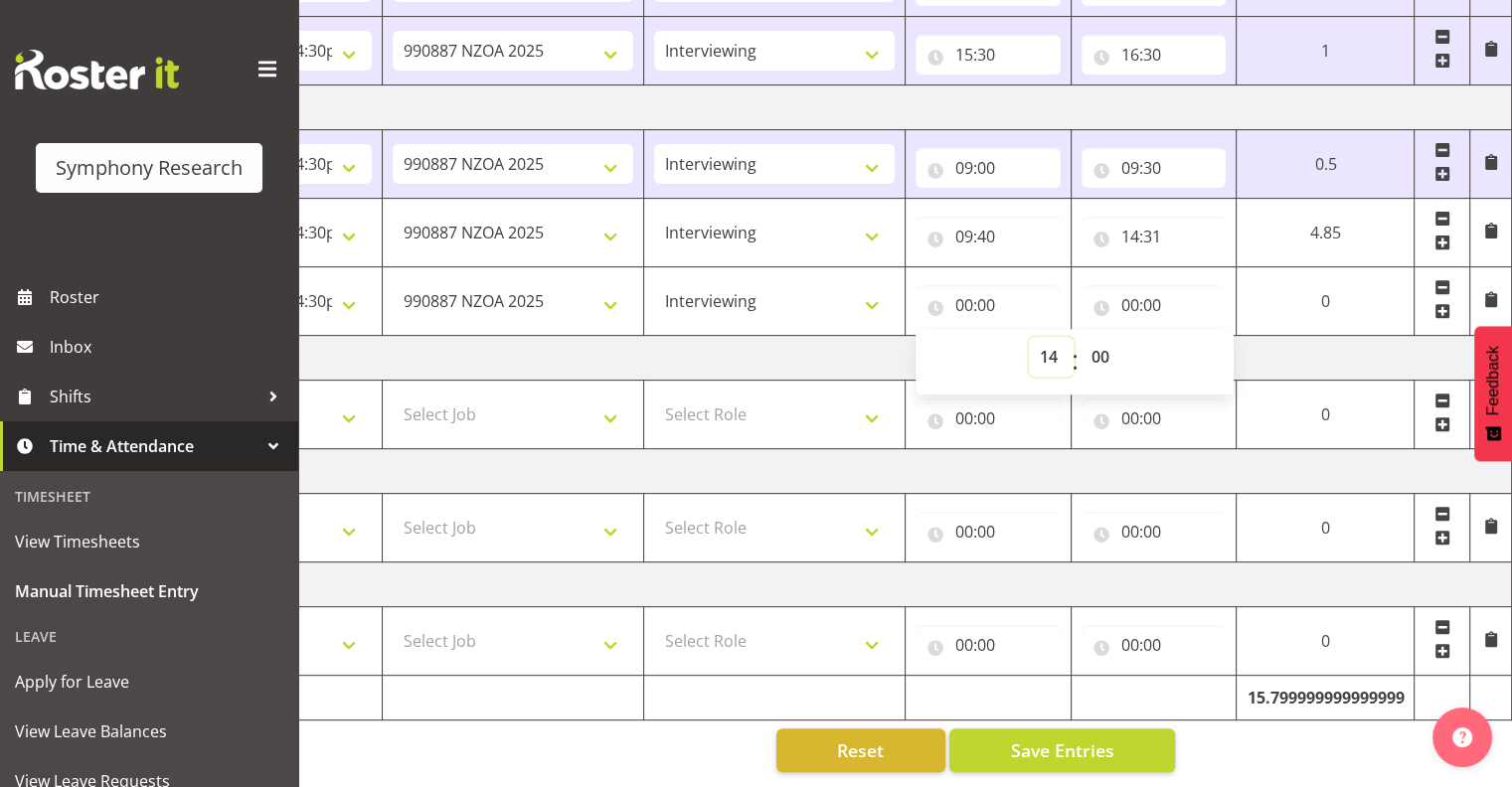click on "00   01   02   03   04   05   06   07   08   09   10   11   12   13   14   15   16   17   18   19   20   21   22   23" at bounding box center (1051, 357) 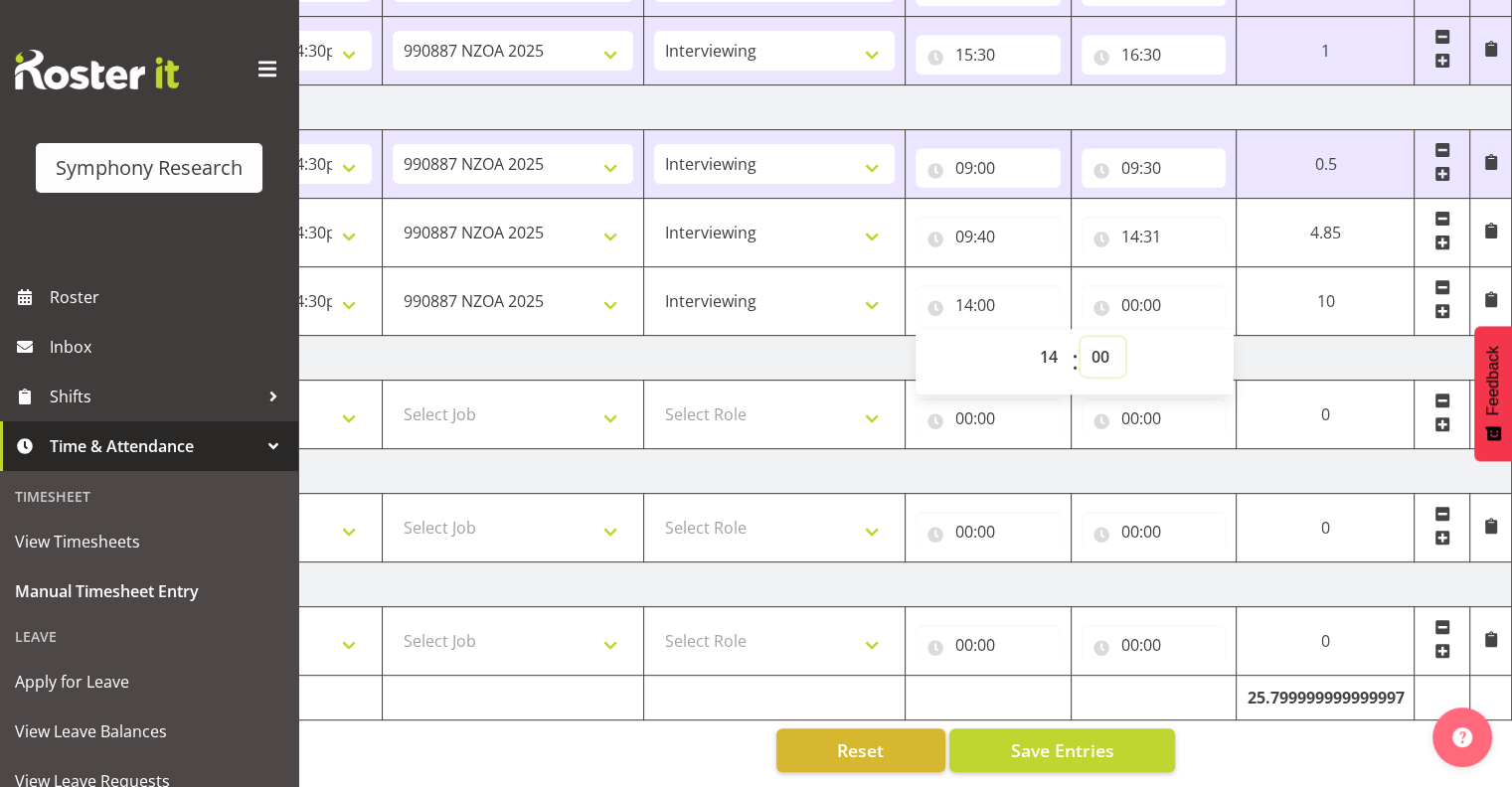 drag, startPoint x: 1102, startPoint y: 336, endPoint x: 1119, endPoint y: 343, distance: 18.384776 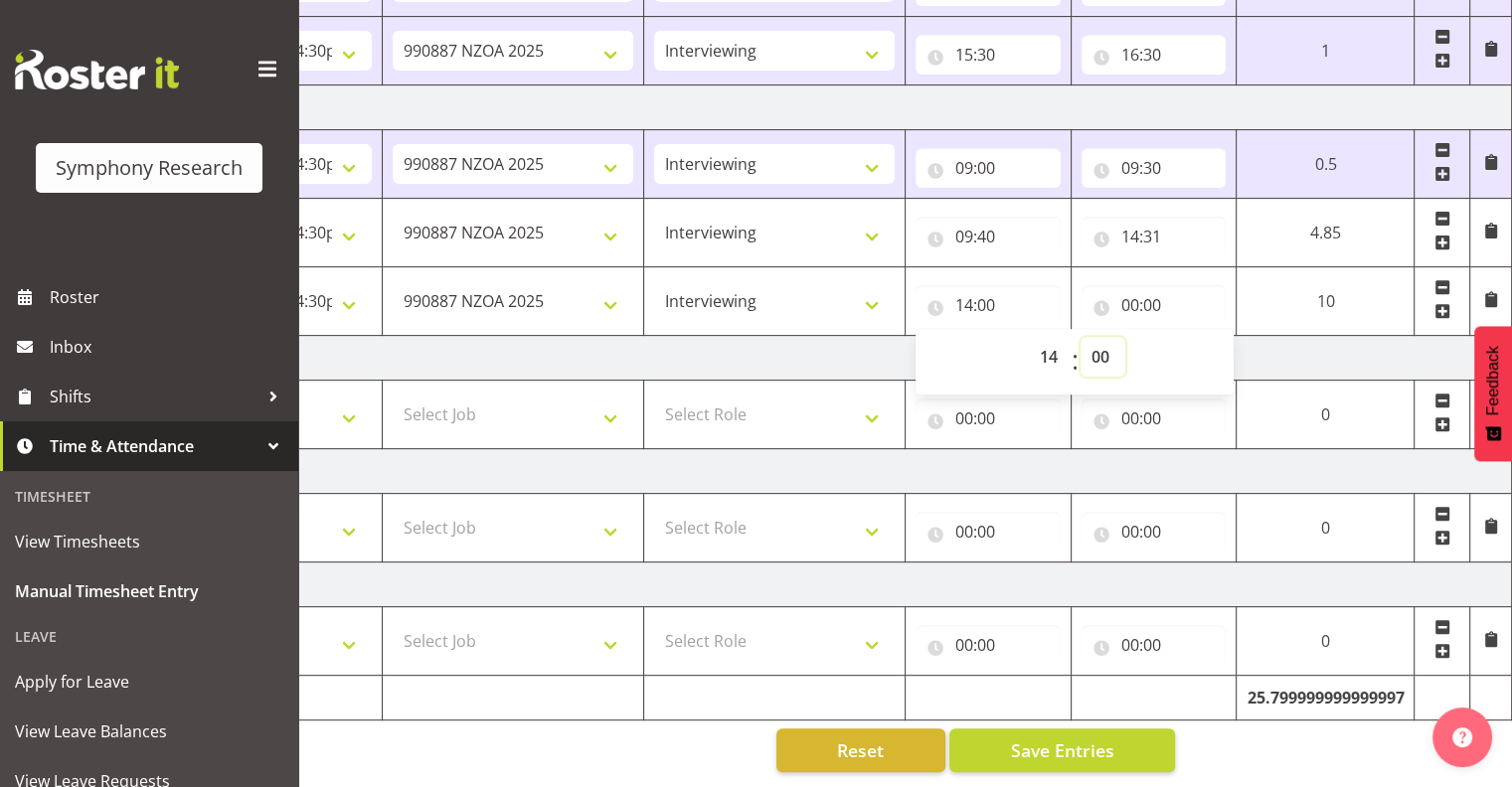 click on "00   01   02   03   04   05   06   07   08   09   10   11   12   13   14   15   16   17   18   19   20   21   22   23   24   25   26   27   28   29   30   31   32   33   34   35   36   37   38   39   40   41   42   43   44   45   46   47   48   49   50   51   52   53   54   55   56   57   58   59" at bounding box center (1102, 357) 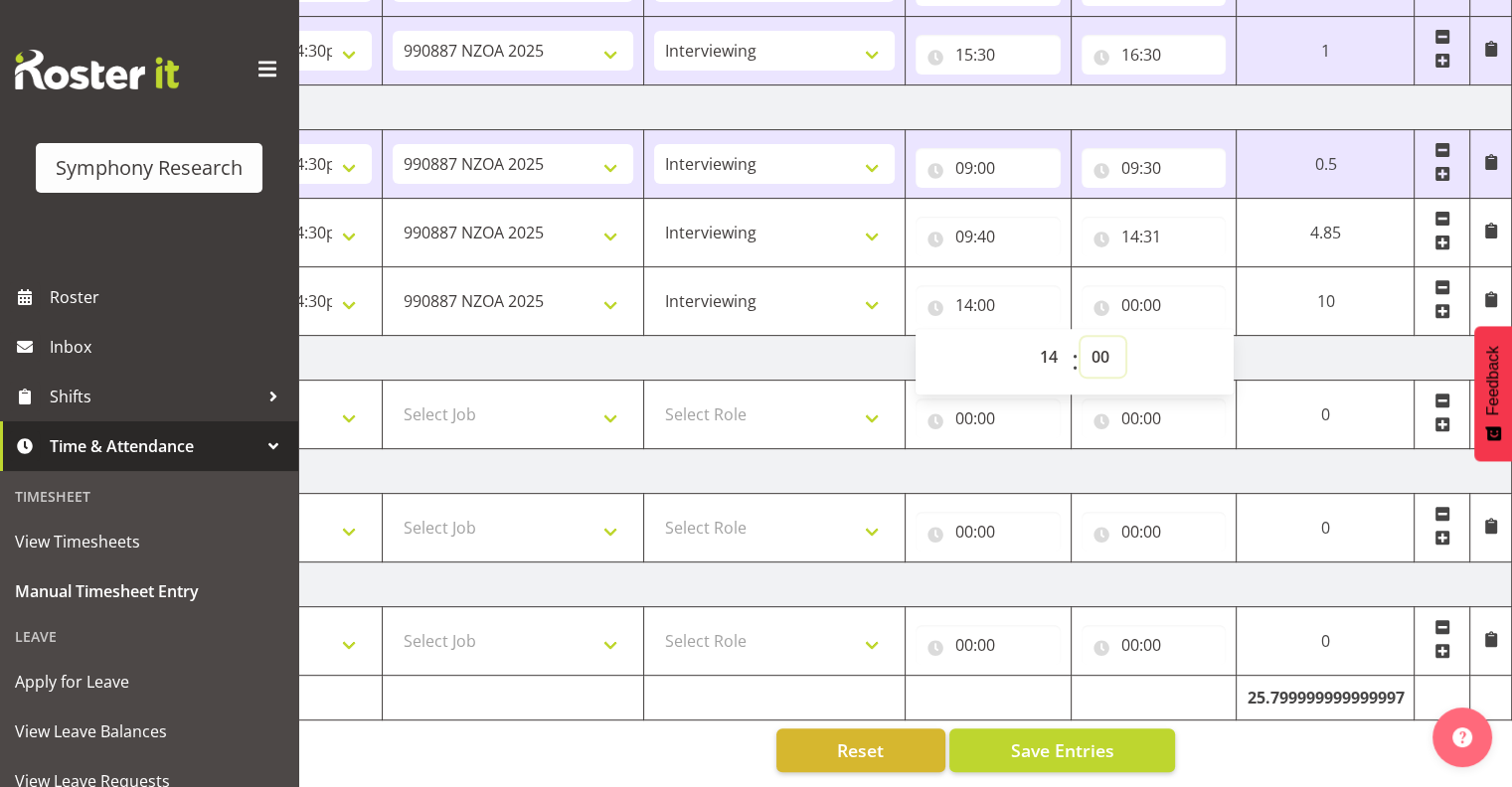select on "10" 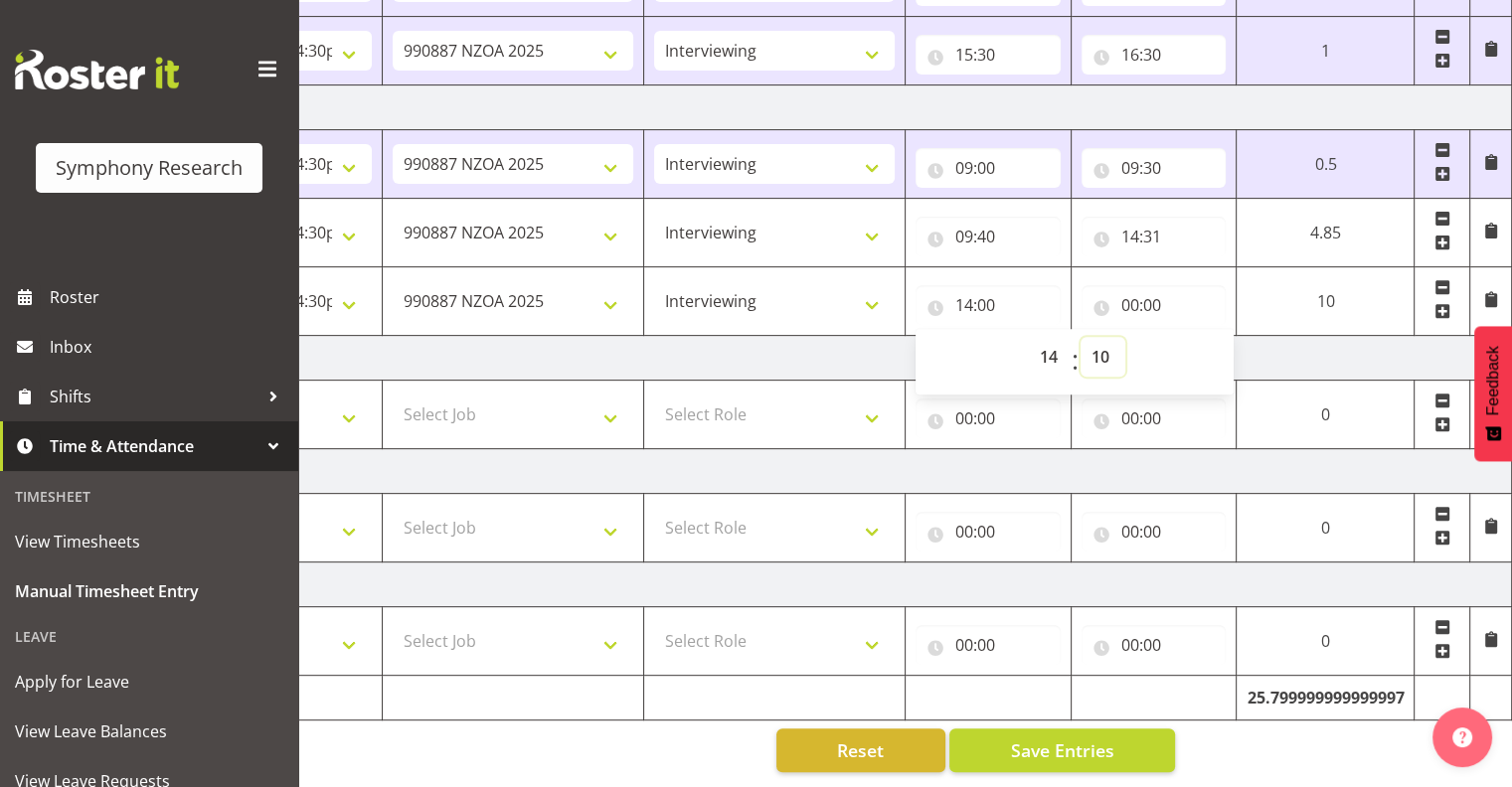 click on "00   01   02   03   04   05   06   07   08   09   10   11   12   13   14   15   16   17   18   19   20   21   22   23   24   25   26   27   28   29   30   31   32   33   34   35   36   37   38   39   40   41   42   43   44   45   46   47   48   49   50   51   52   53   54   55   56   57   58   59" at bounding box center [1102, 357] 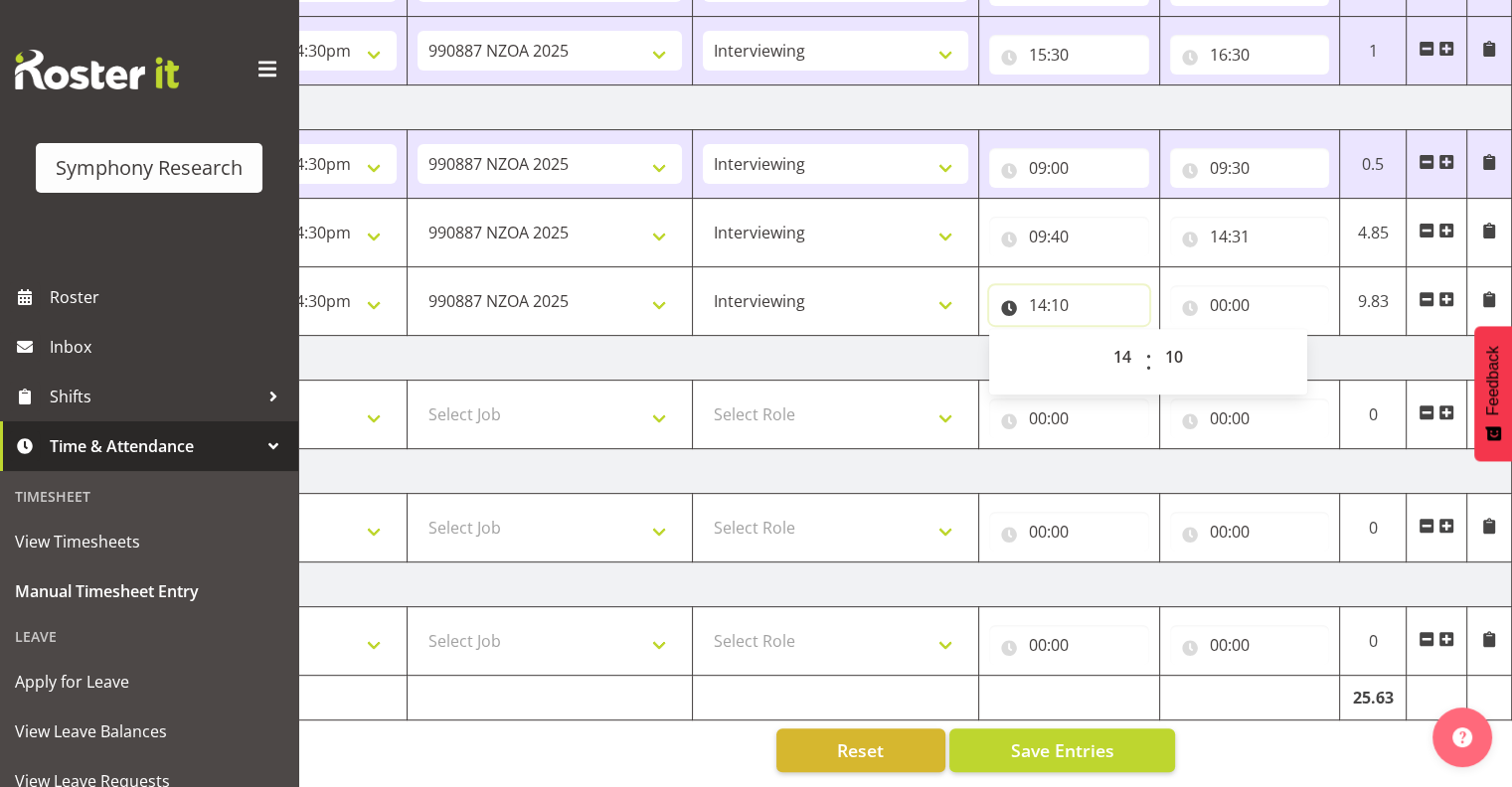 click on "14:10" at bounding box center [1069, 305] 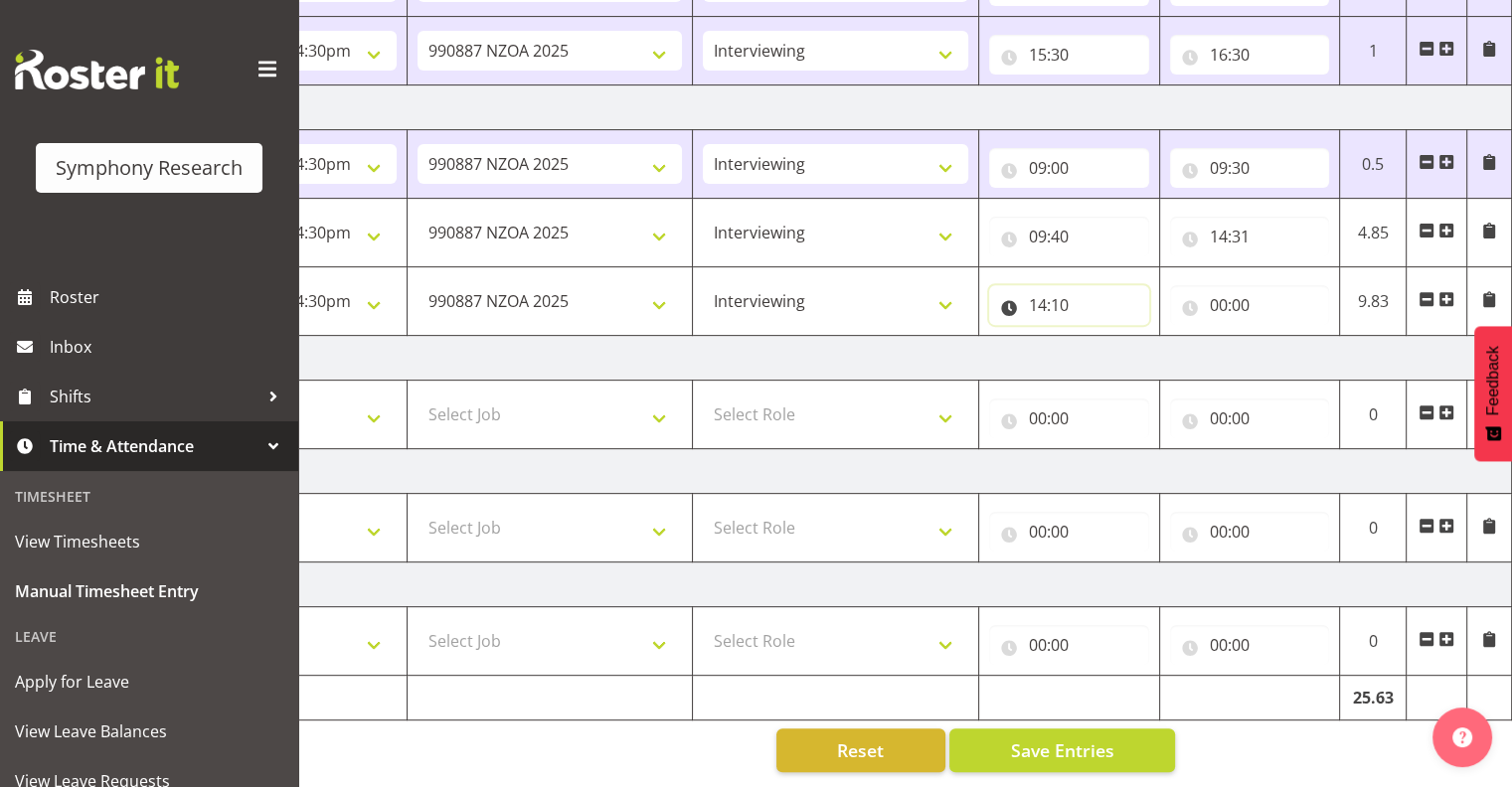 click on "14:10" at bounding box center [1069, 305] 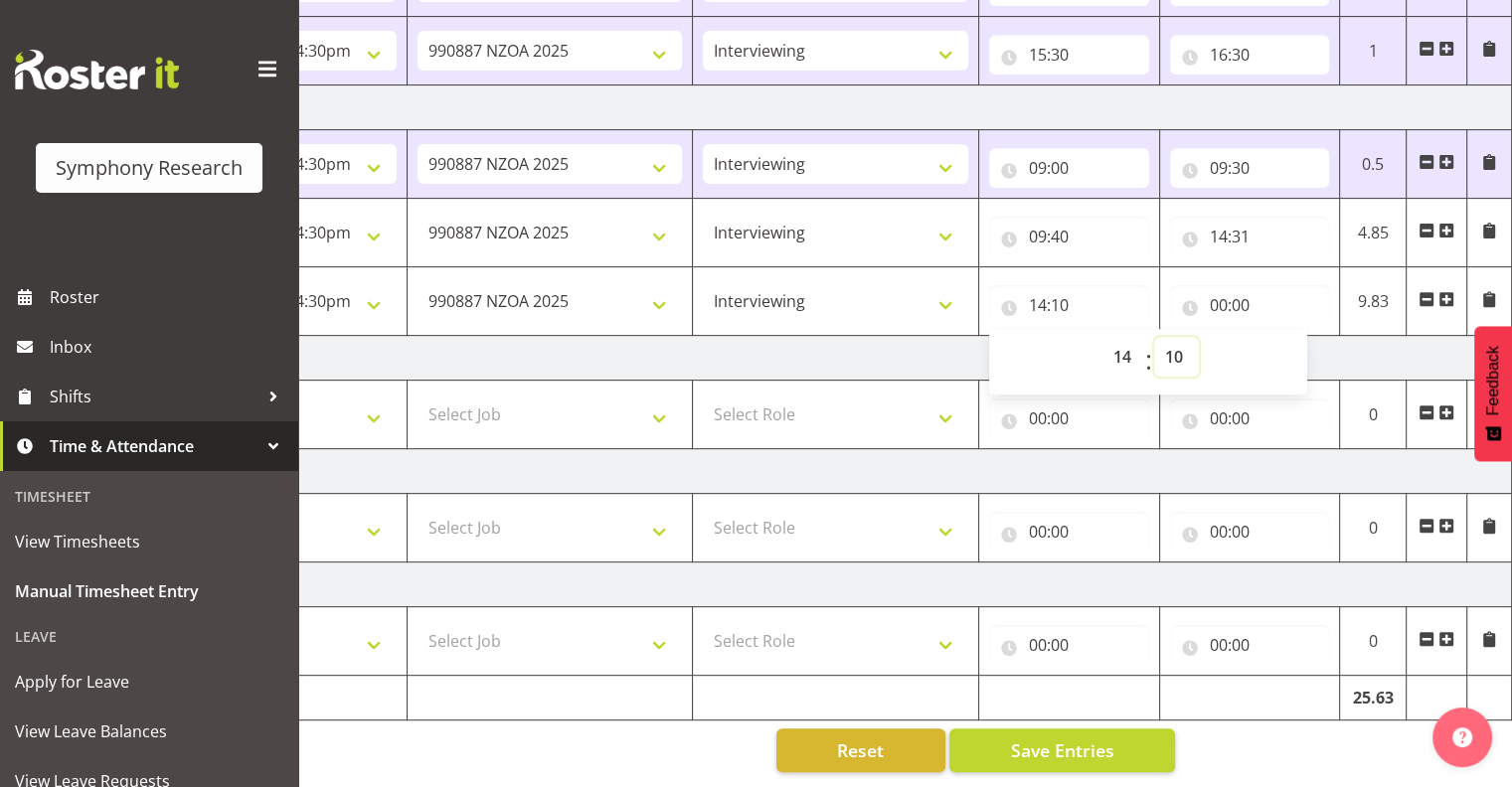 click on "00   01   02   03   04   05   06   07   08   09   10   11   12   13   14   15   16   17   18   19   20   21   22   23   24   25   26   27   28   29   30   31   32   33   34   35   36   37   38   39   40   41   42   43   44   45   46   47   48   49   50   51   52   53   54   55   56   57   58   59" at bounding box center [1176, 357] 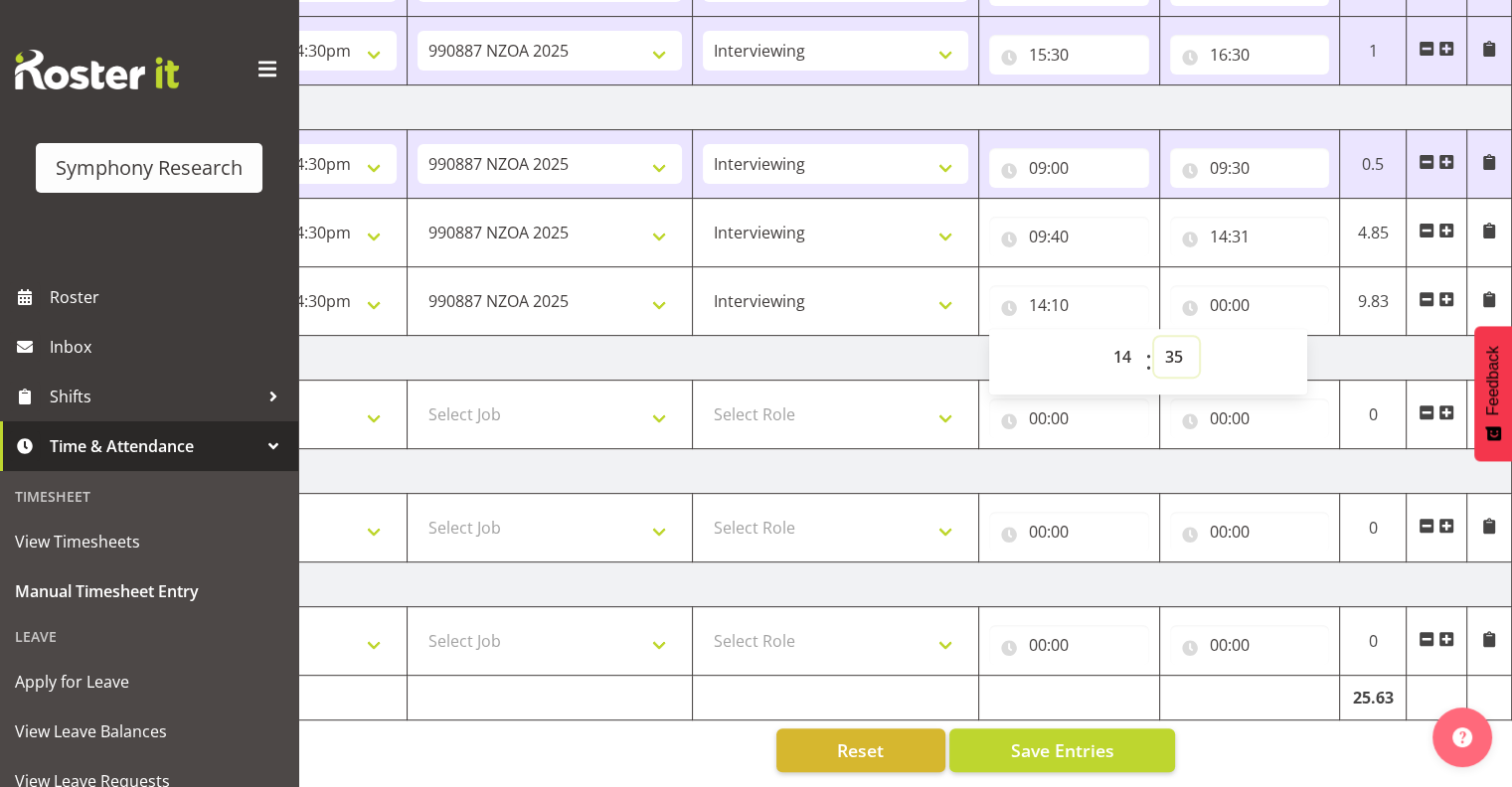 click on "00   01   02   03   04   05   06   07   08   09   10   11   12   13   14   15   16   17   18   19   20   21   22   23   24   25   26   27   28   29   30   31   32   33   34   35   36   37   38   39   40   41   42   43   44   45   46   47   48   49   50   51   52   53   54   55   56   57   58   59" at bounding box center (1176, 357) 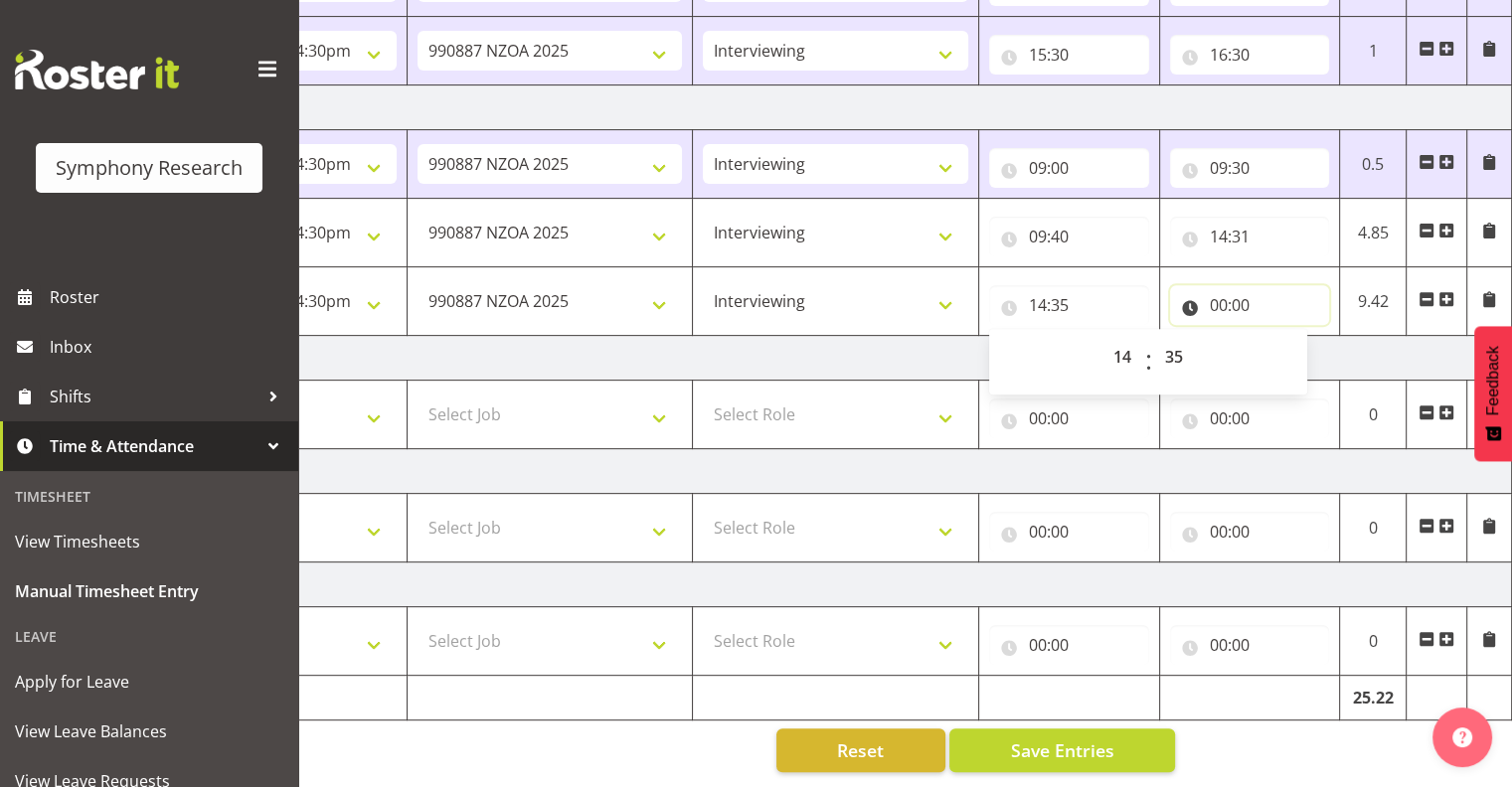 drag, startPoint x: 1238, startPoint y: 283, endPoint x: 1246, endPoint y: 294, distance: 13.601471 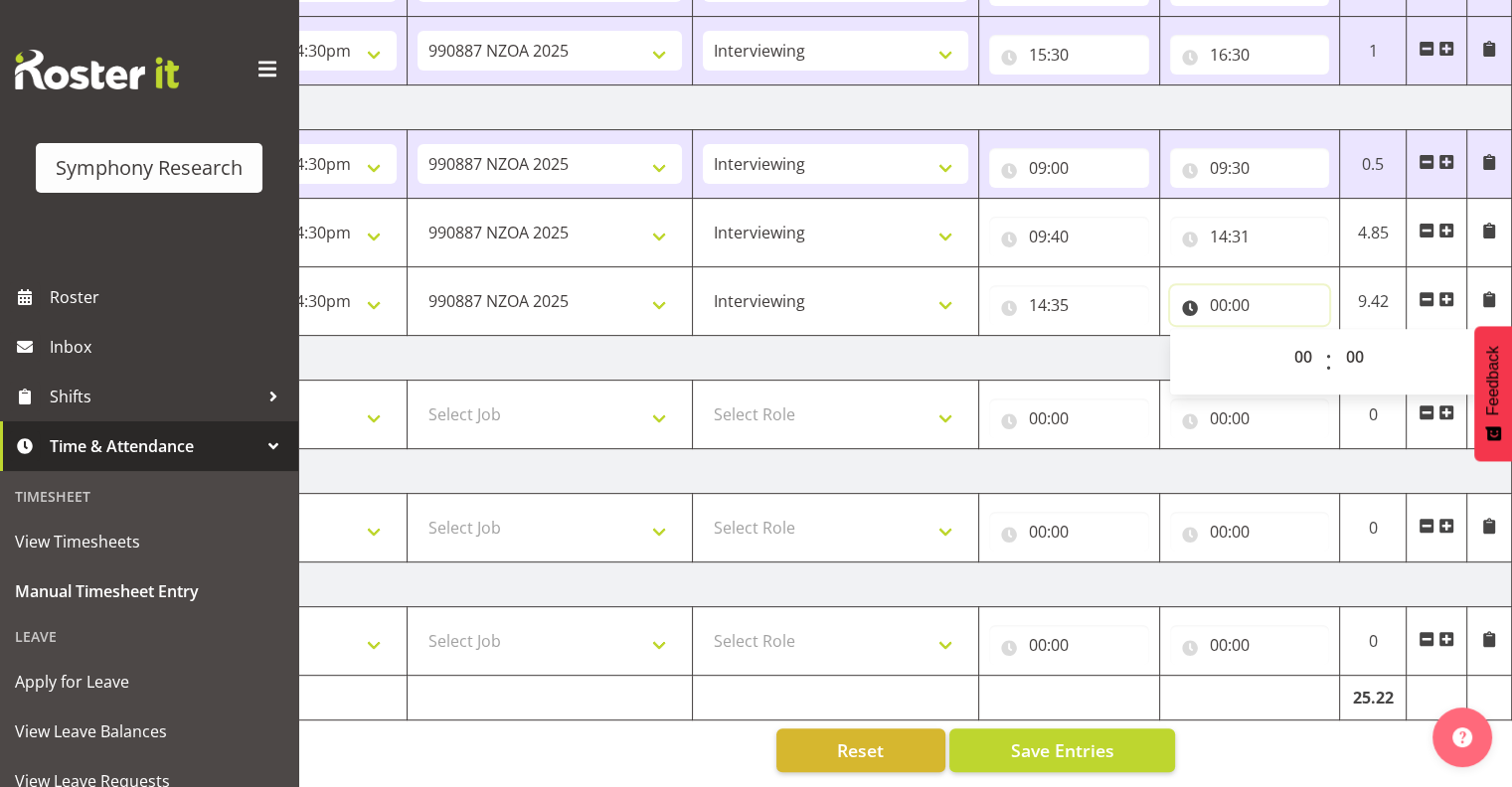 drag, startPoint x: 1228, startPoint y: 288, endPoint x: 1282, endPoint y: 314, distance: 59.933296 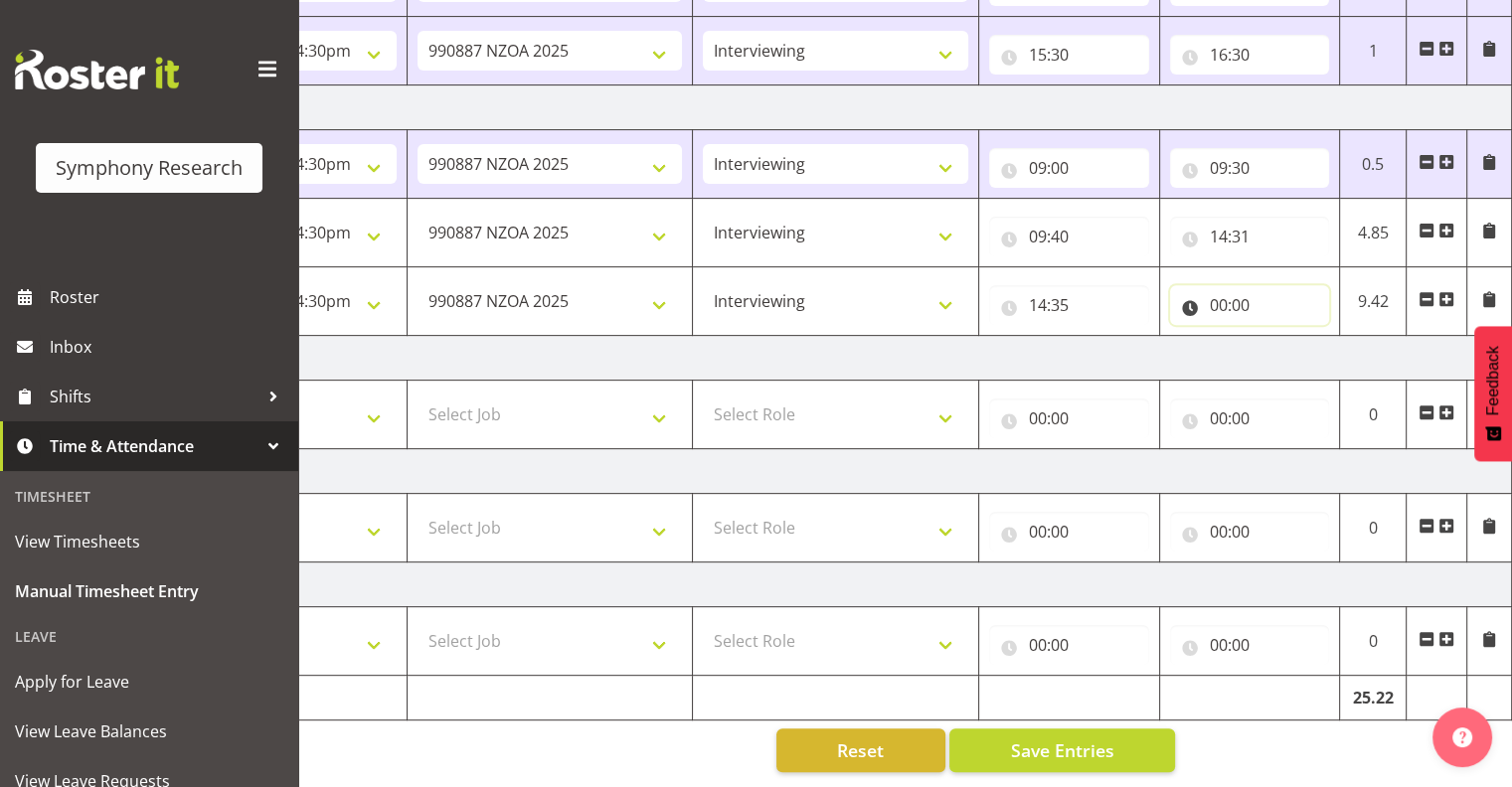 click on "00:00" at bounding box center (1250, 305) 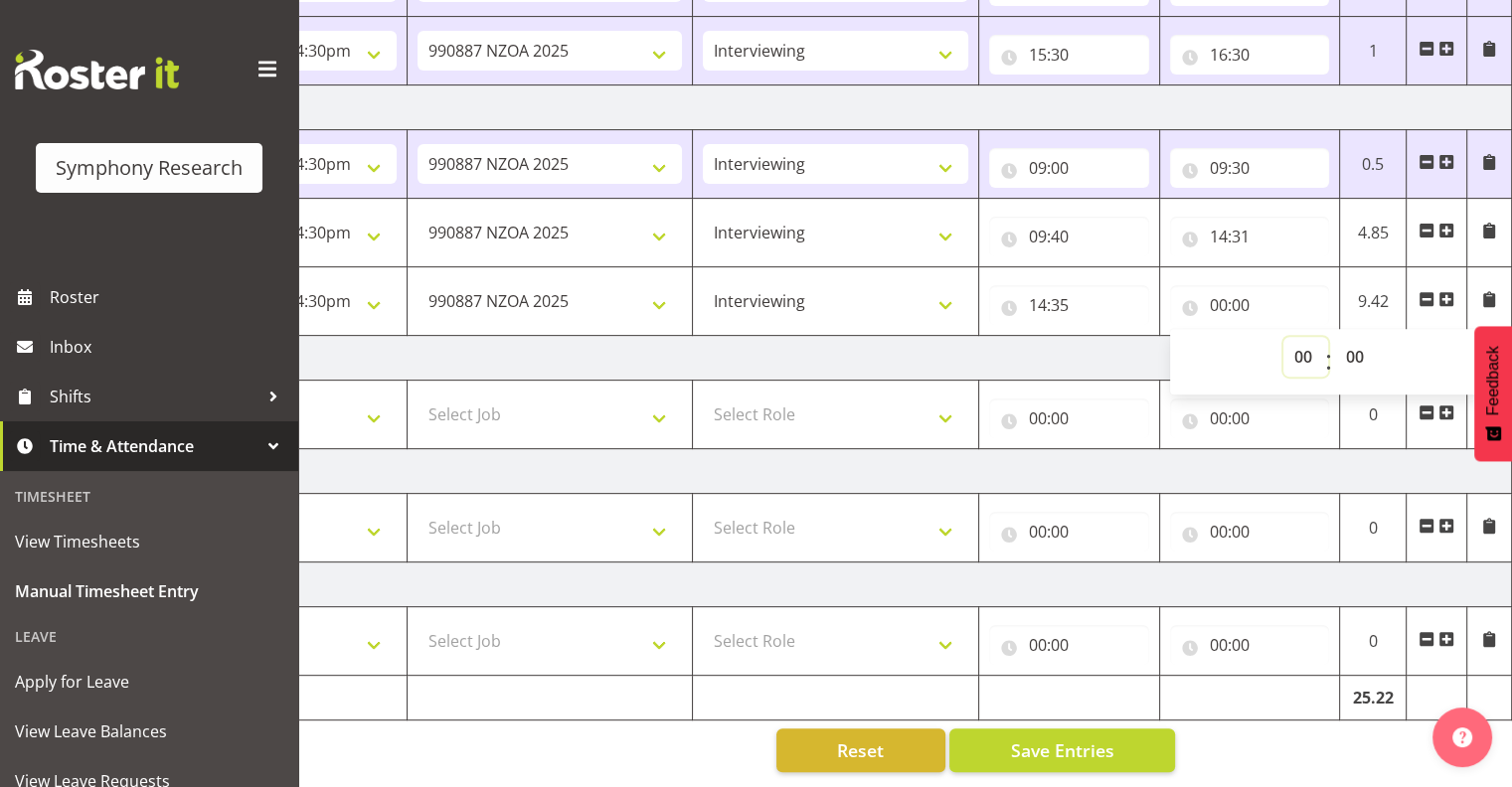 click on "00   01   02   03   04   05   06   07   08   09   10   11   12   13   14   15   16   17   18   19   20   21   22   23" at bounding box center [1305, 357] 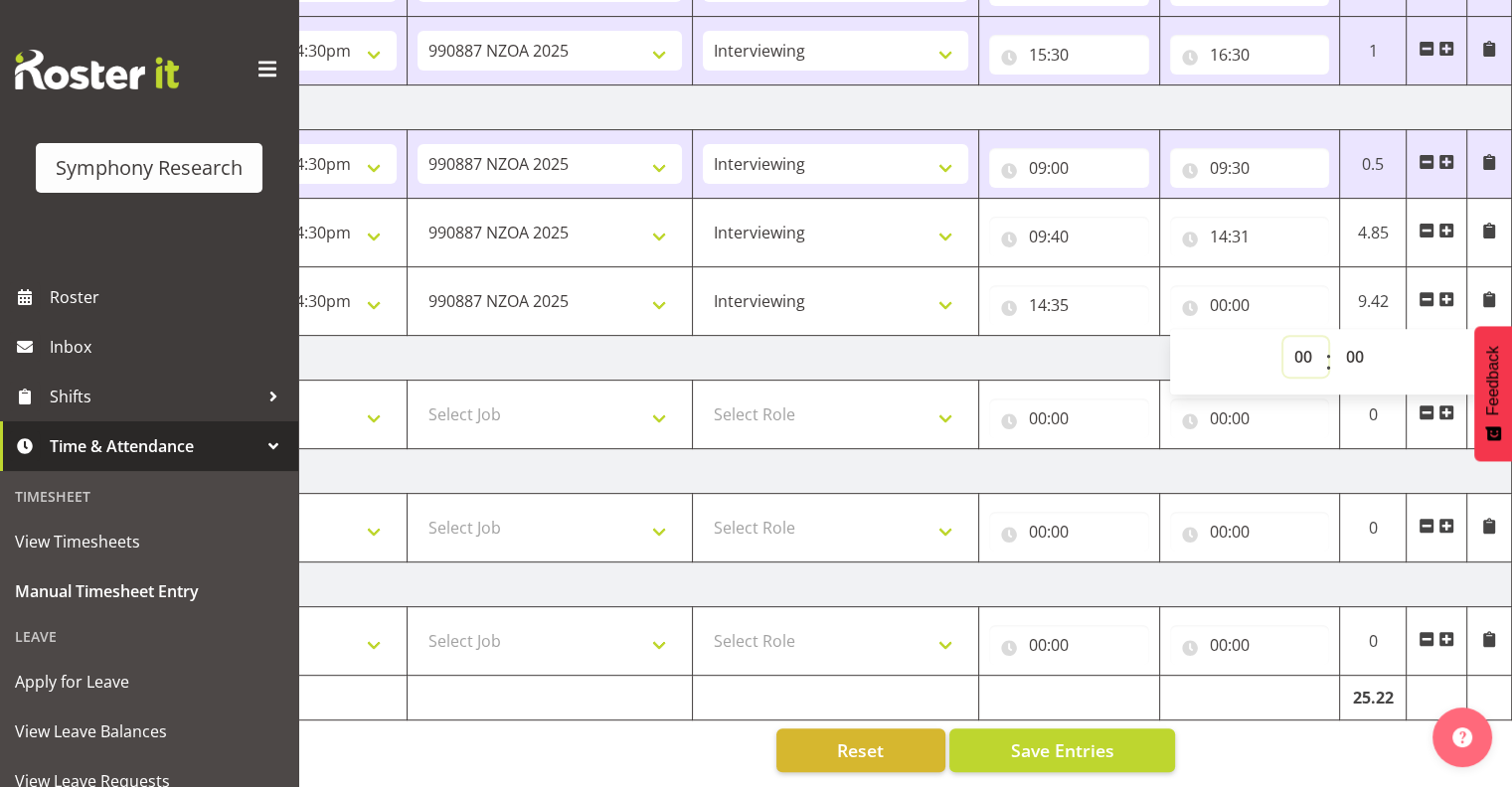 select on "16" 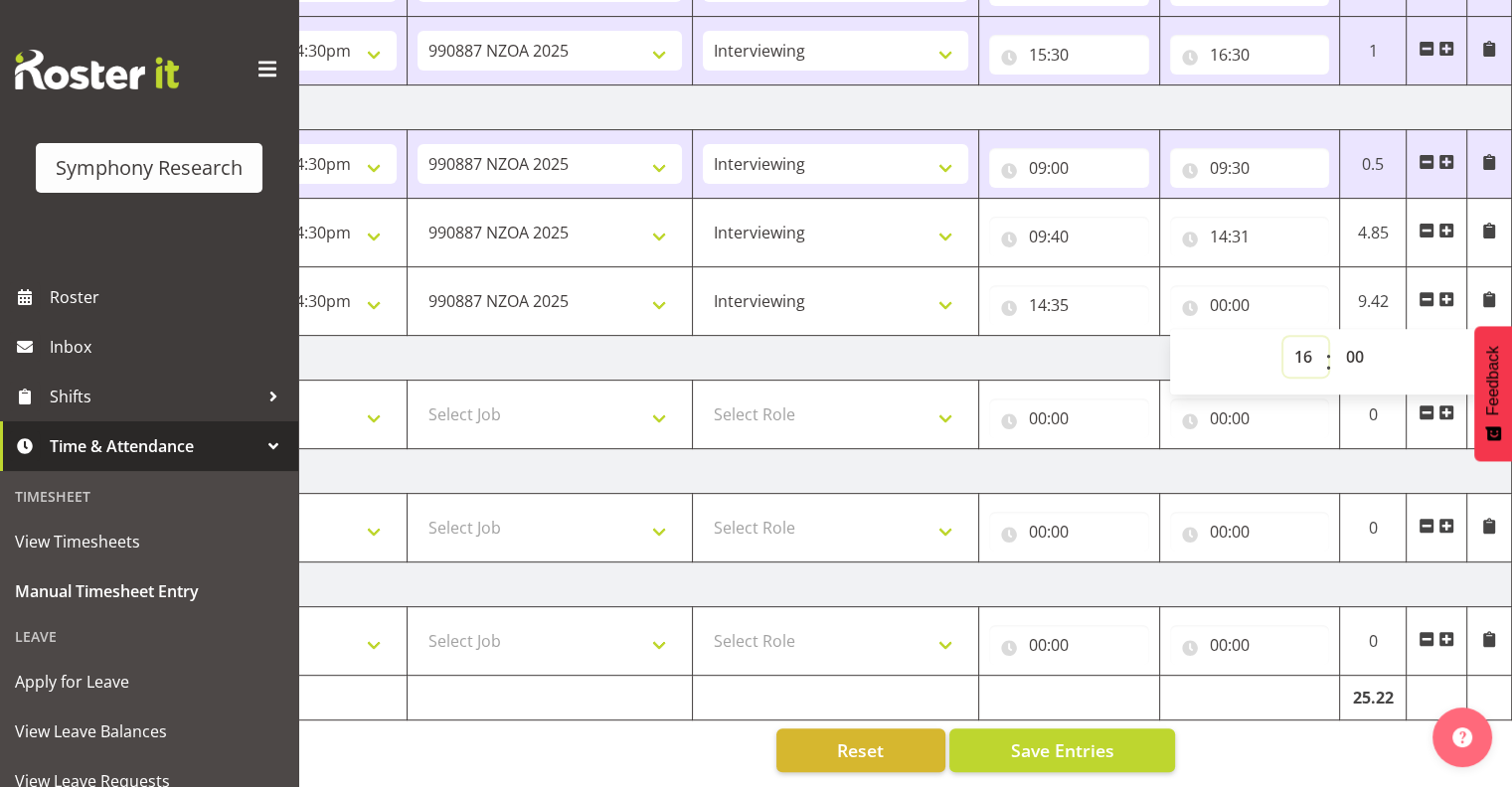 click on "00   01   02   03   04   05   06   07   08   09   10   11   12   13   14   15   16   17   18   19   20   21   22   23" at bounding box center [1305, 357] 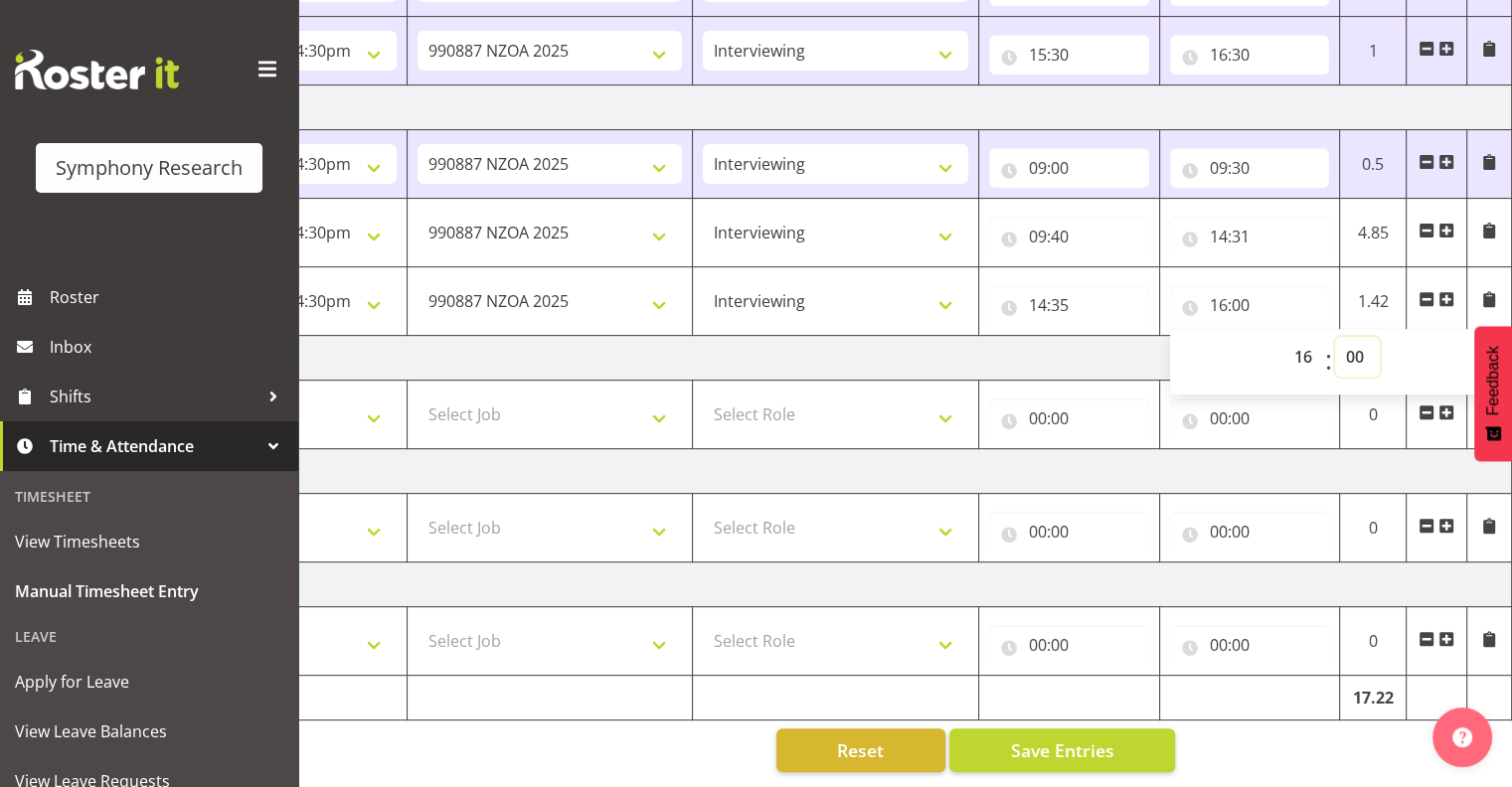 click on "00   01   02   03   04   05   06   07   08   09   10   11   12   13   14   15   16   17   18   19   20   21   22   23   24   25   26   27   28   29   30   31   32   33   34   35   36   37   38   39   40   41   42   43   44   45   46   47   48   49   50   51   52   53   54   55   56   57   58   59" at bounding box center (1357, 357) 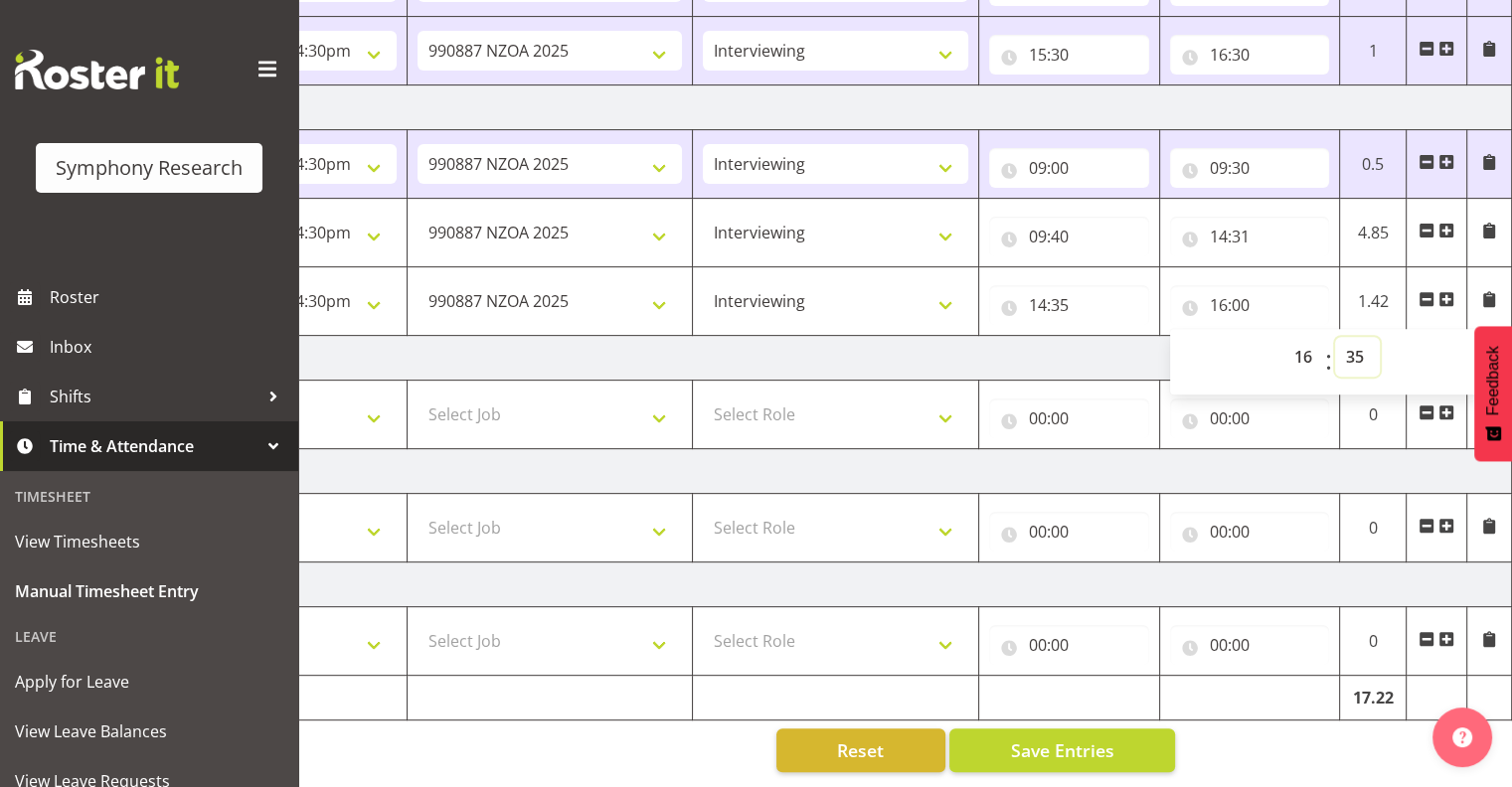 click on "00   01   02   03   04   05   06   07   08   09   10   11   12   13   14   15   16   17   18   19   20   21   22   23   24   25   26   27   28   29   30   31   32   33   34   35   36   37   38   39   40   41   42   43   44   45   46   47   48   49   50   51   52   53   54   55   56   57   58   59" at bounding box center (1357, 357) 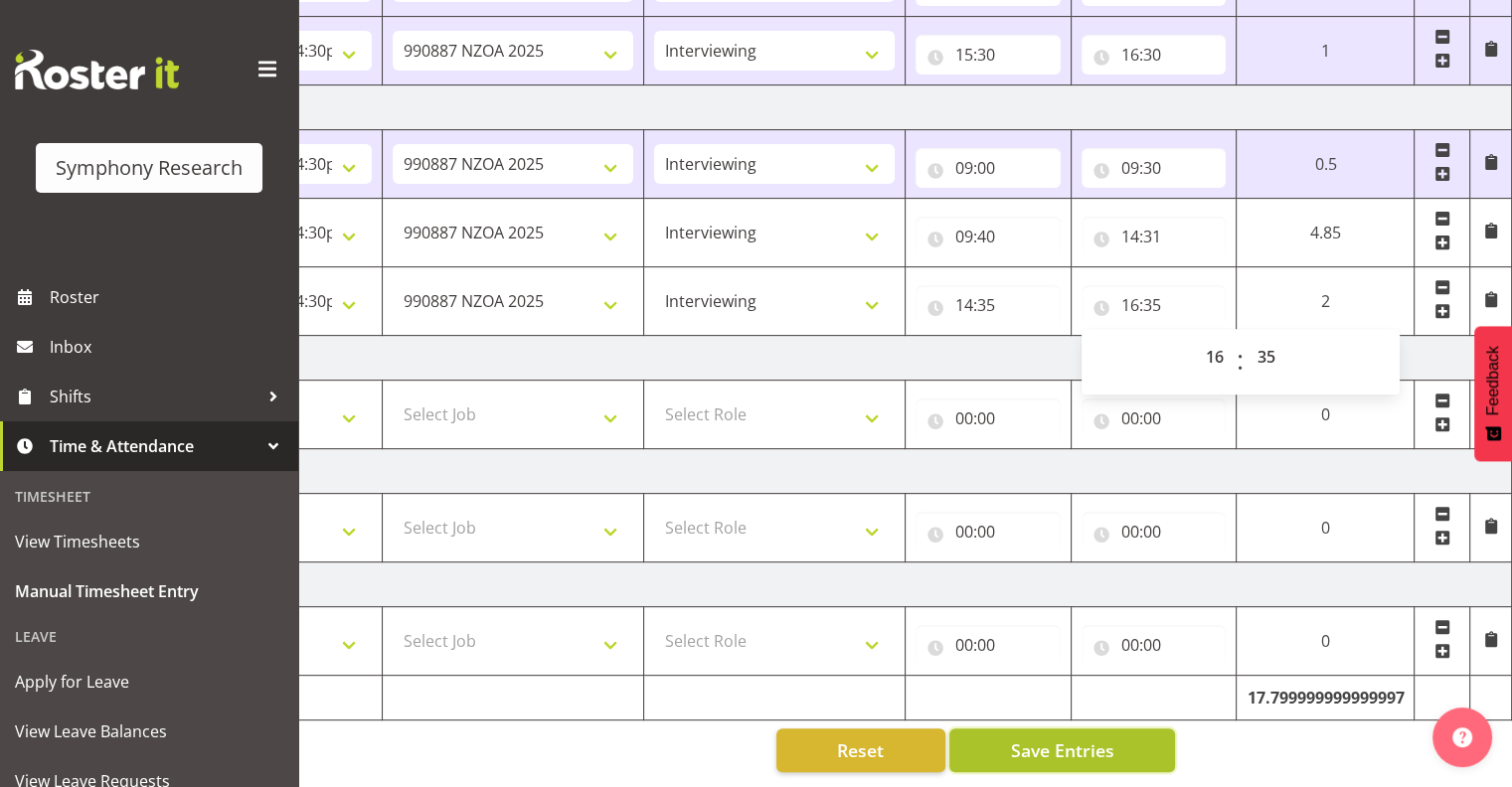 click on "Save
Entries" at bounding box center [1062, 750] 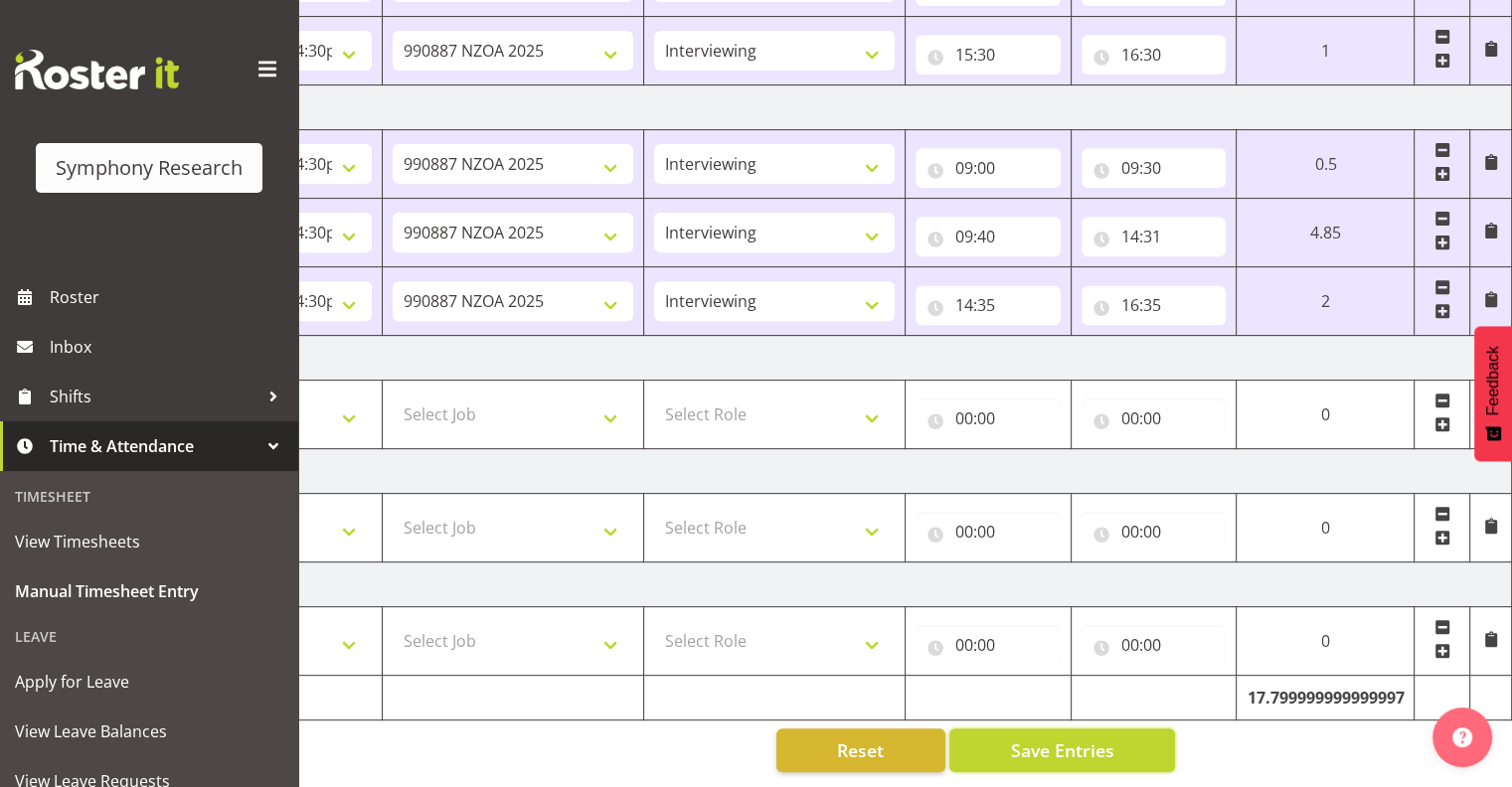 scroll, scrollTop: 0, scrollLeft: 0, axis: both 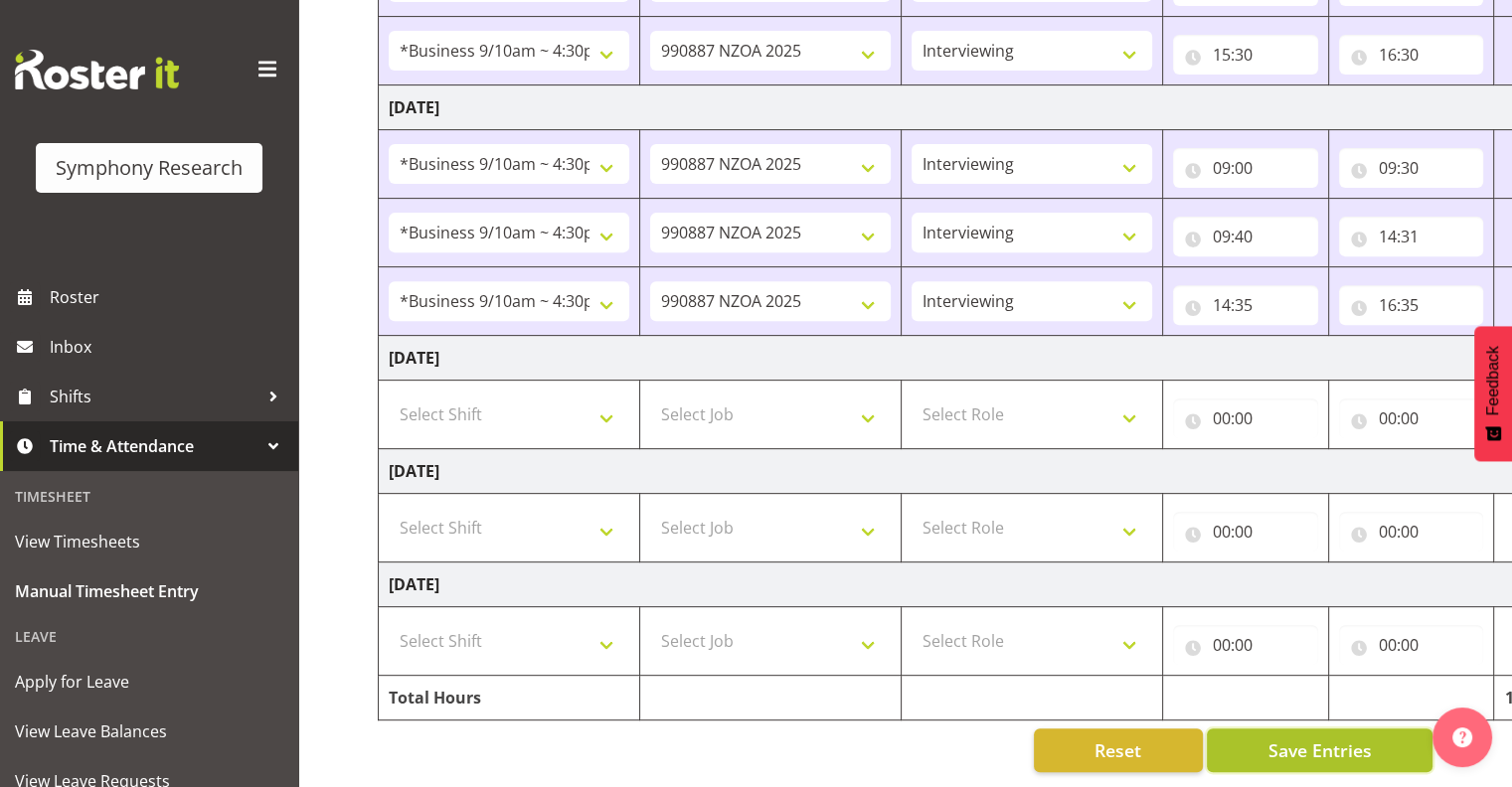 click on "Save
Entries" at bounding box center [1319, 750] 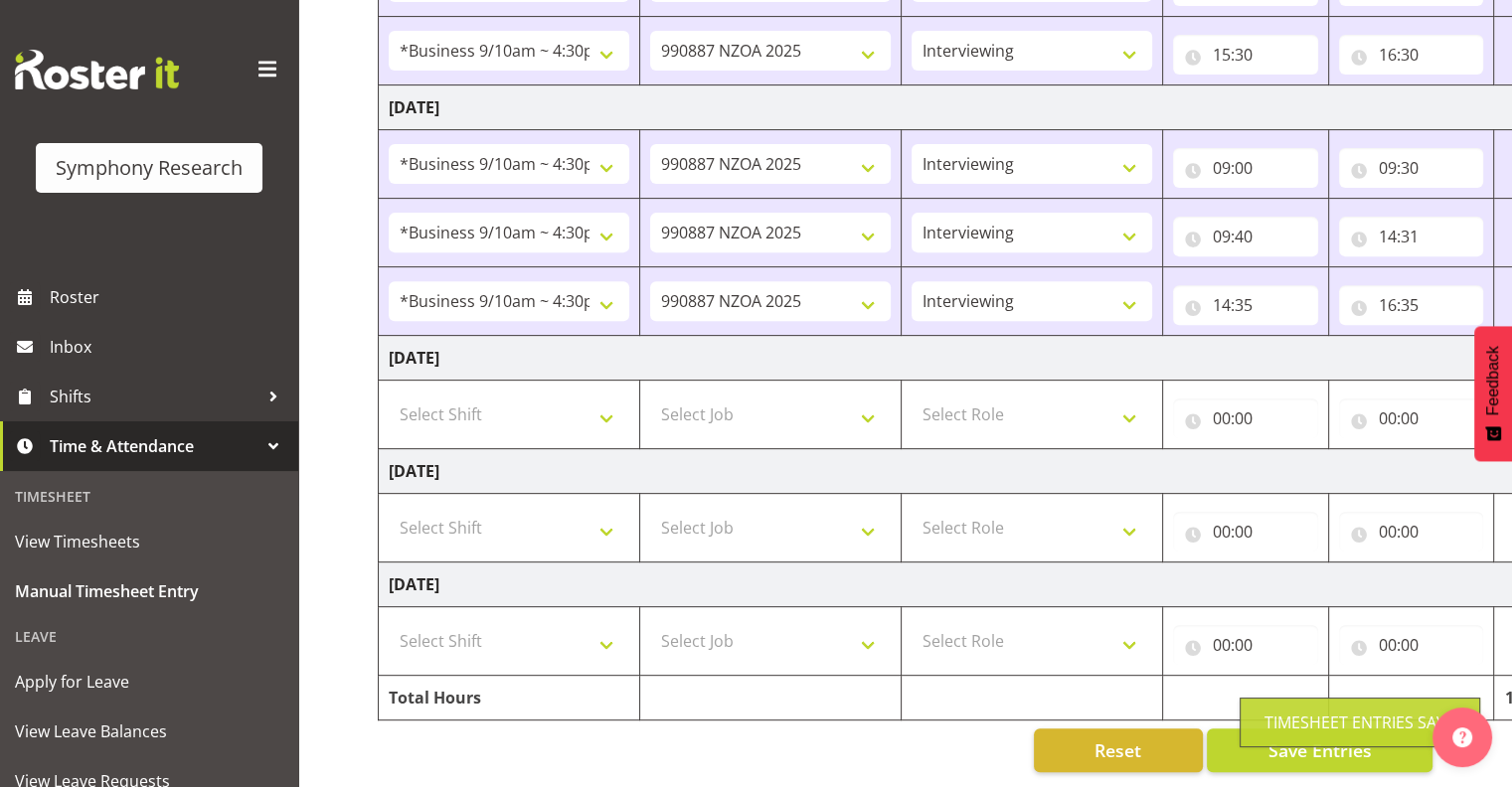 click on "Timesheet Entries Save" at bounding box center (1360, 722) 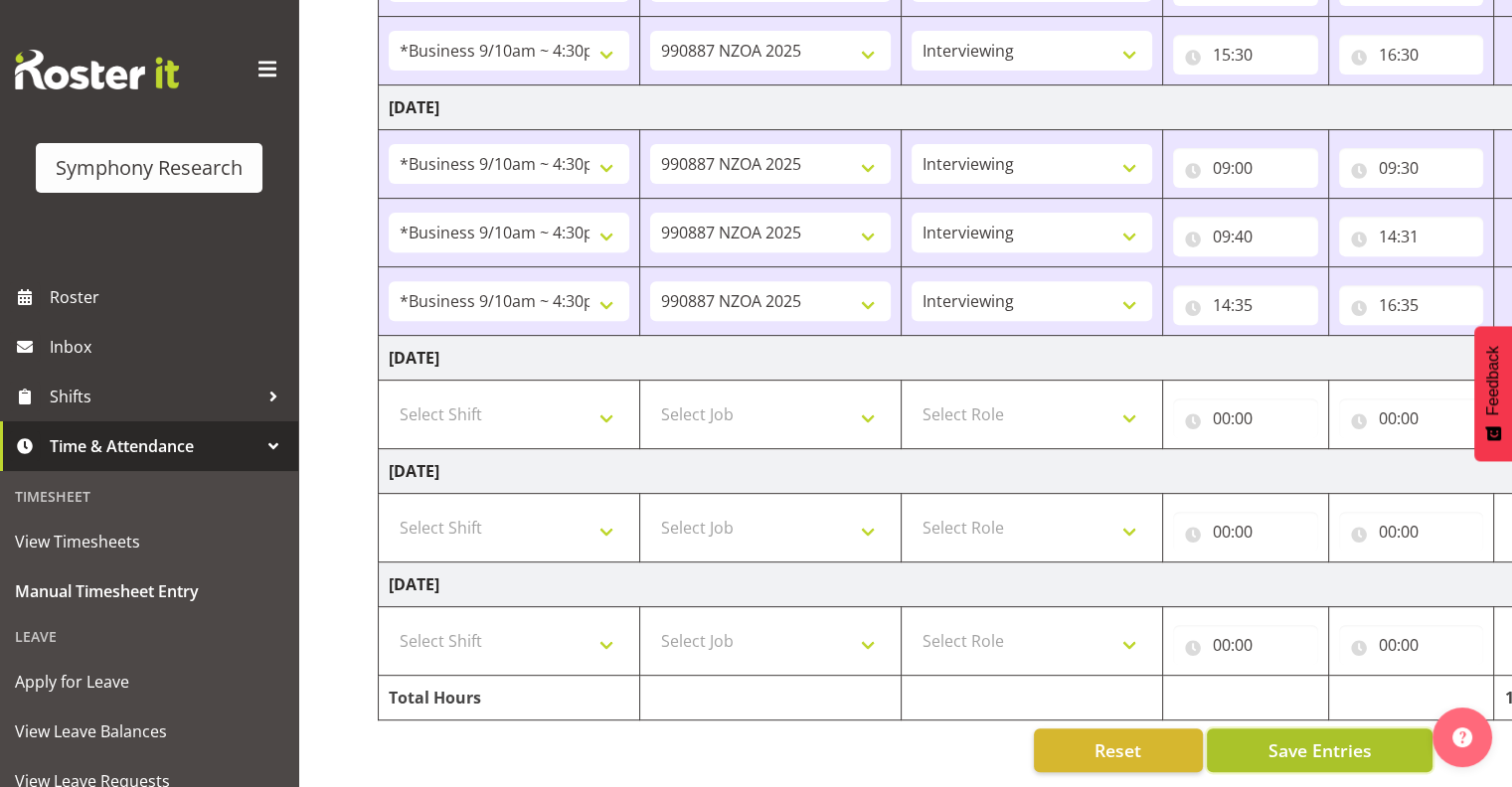 drag, startPoint x: 1231, startPoint y: 731, endPoint x: 1257, endPoint y: 735, distance: 26.305893 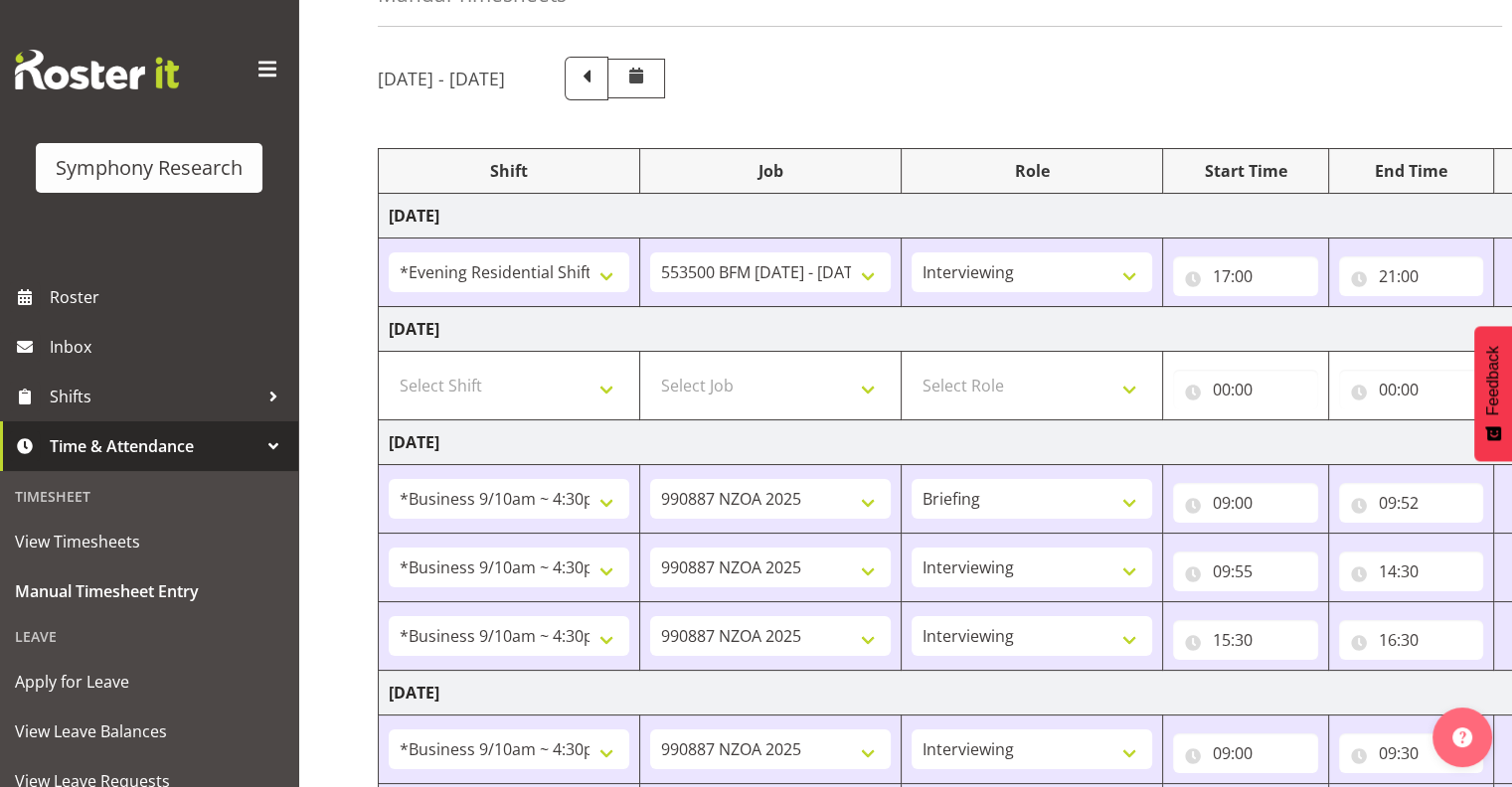 scroll, scrollTop: 0, scrollLeft: 0, axis: both 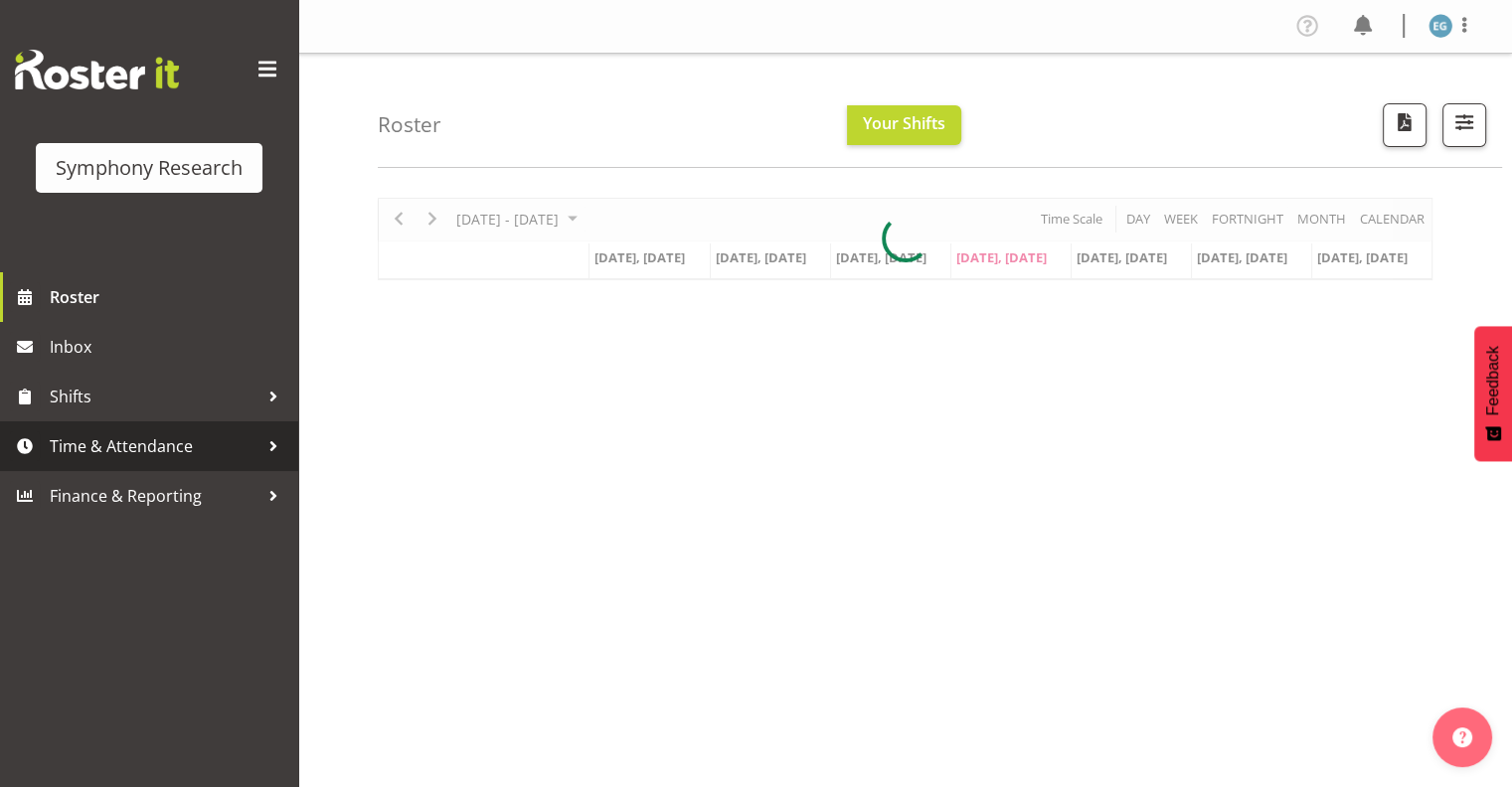 click on "Time & Attendance" at bounding box center (154, 446) 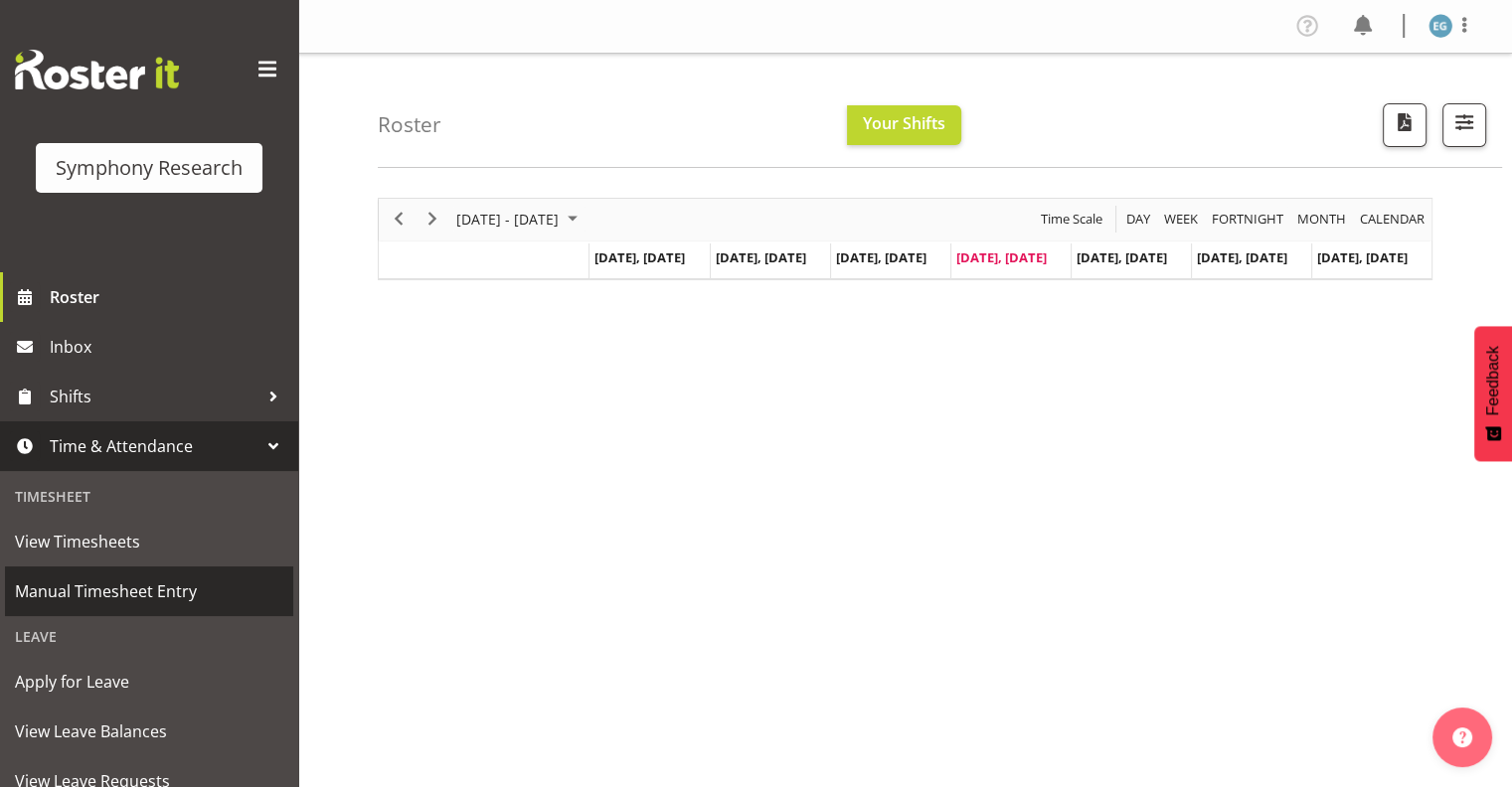 click on "Manual Timesheet Entry" at bounding box center [149, 591] 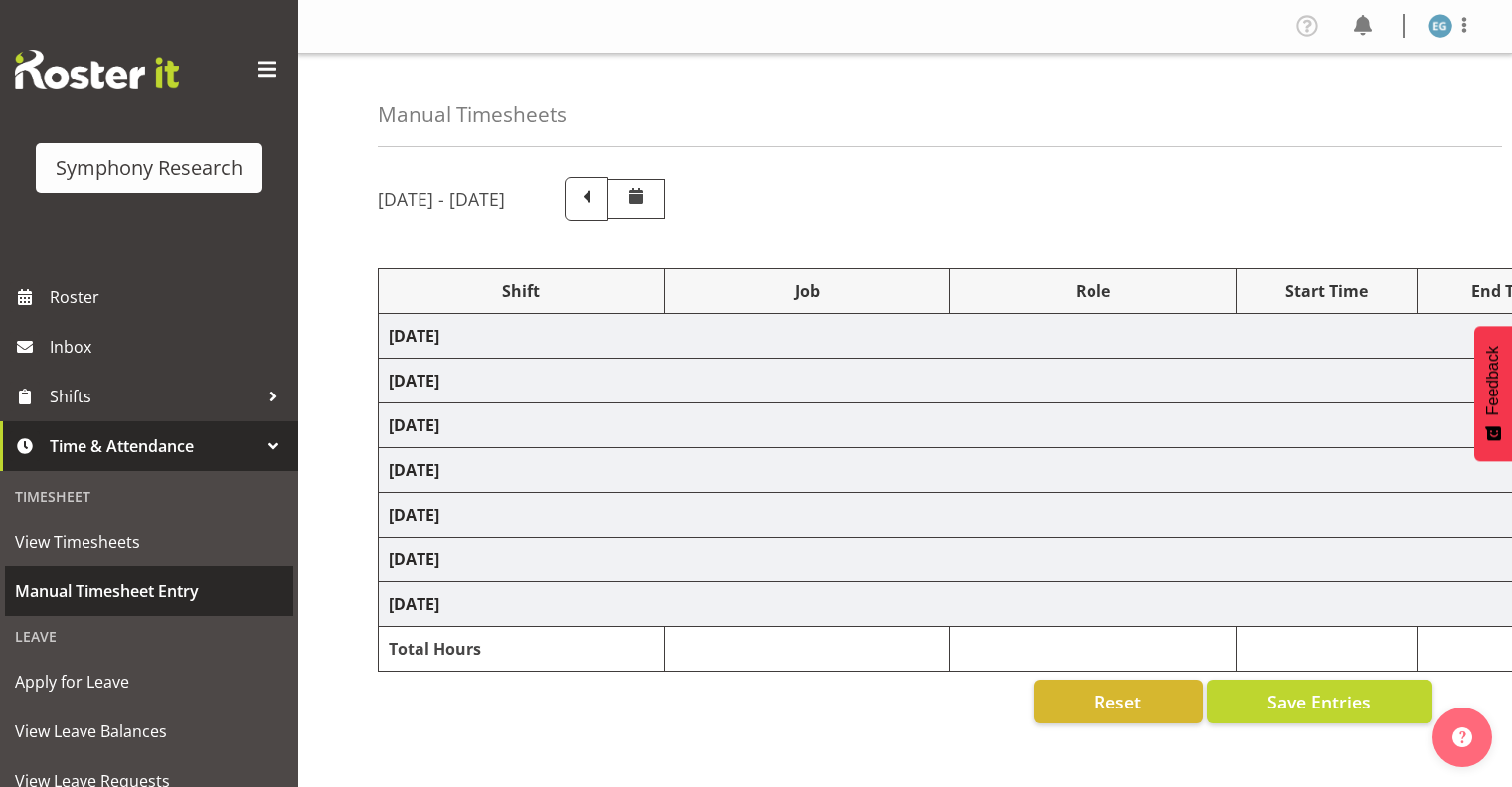 scroll, scrollTop: 0, scrollLeft: 0, axis: both 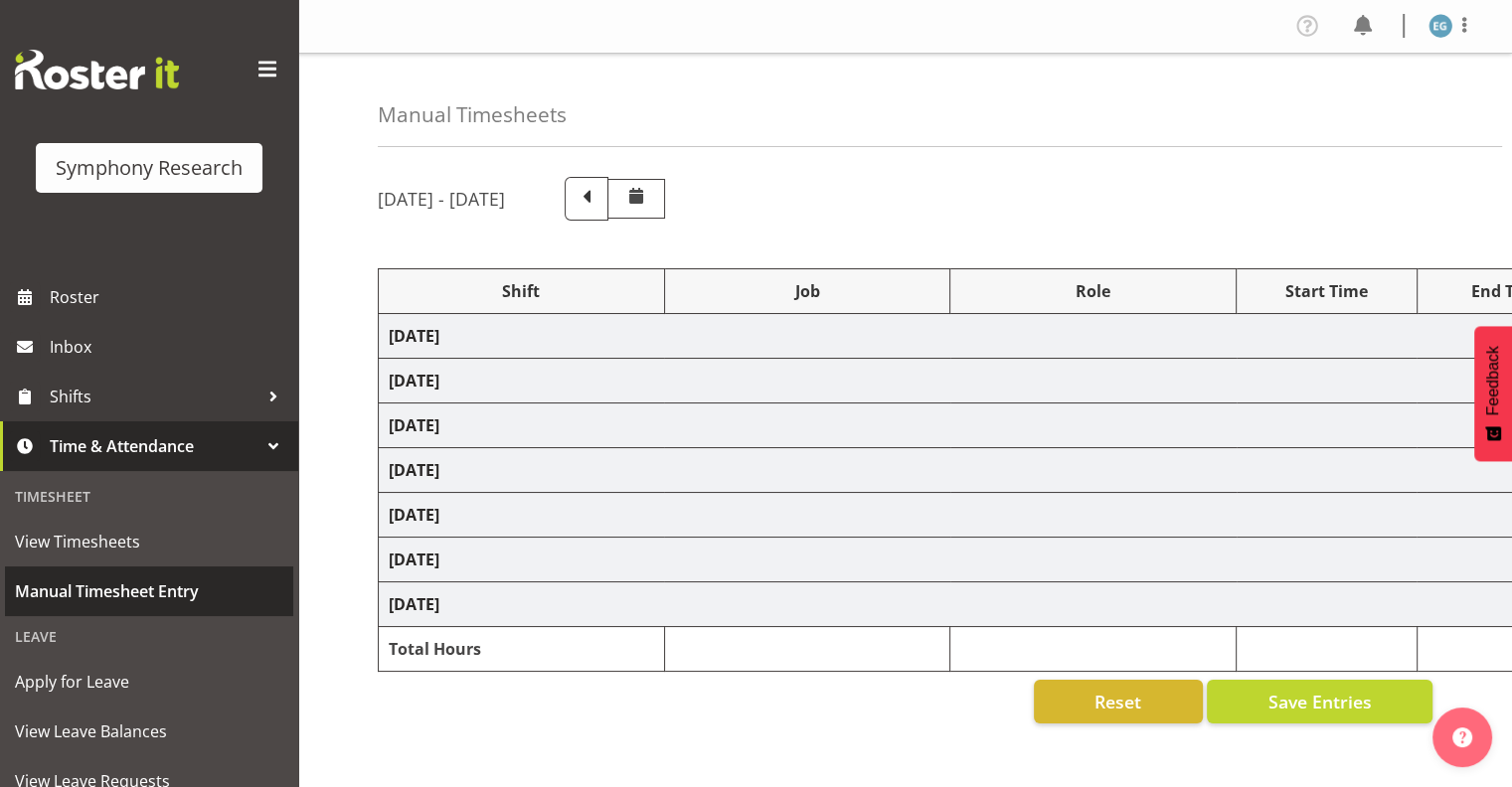 select on "48116" 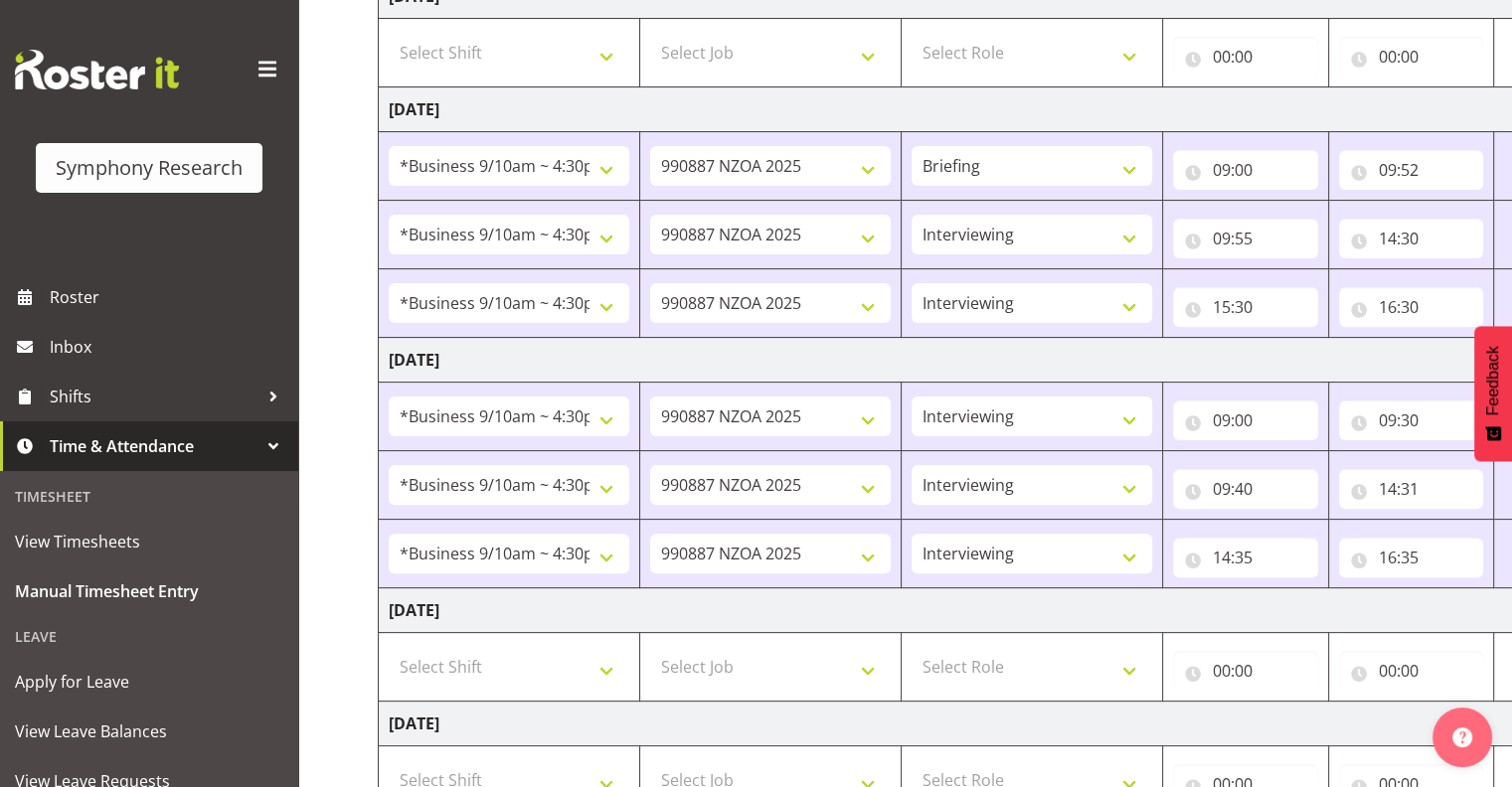 scroll, scrollTop: 535, scrollLeft: 0, axis: vertical 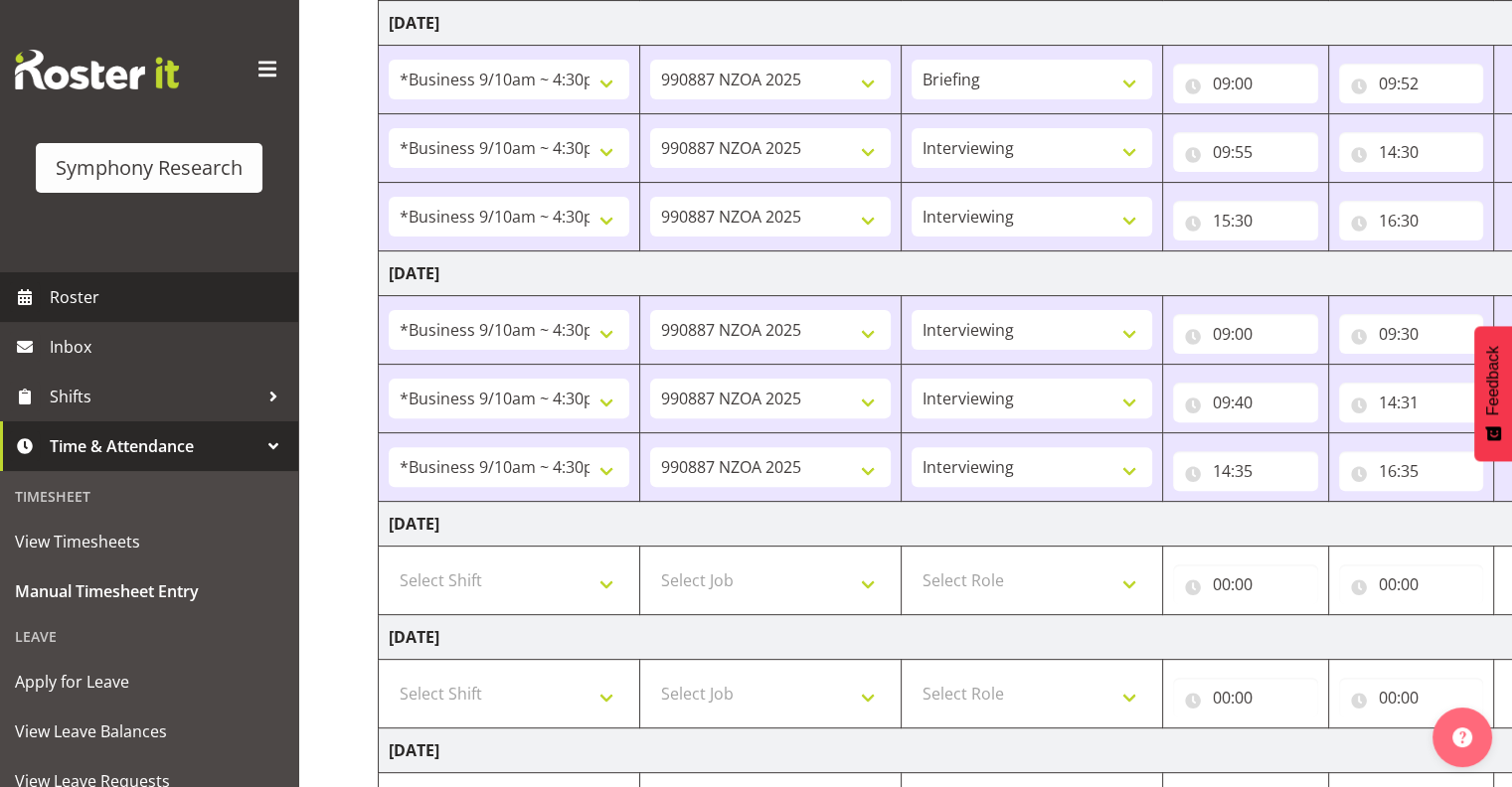 click on "Roster" at bounding box center [169, 297] 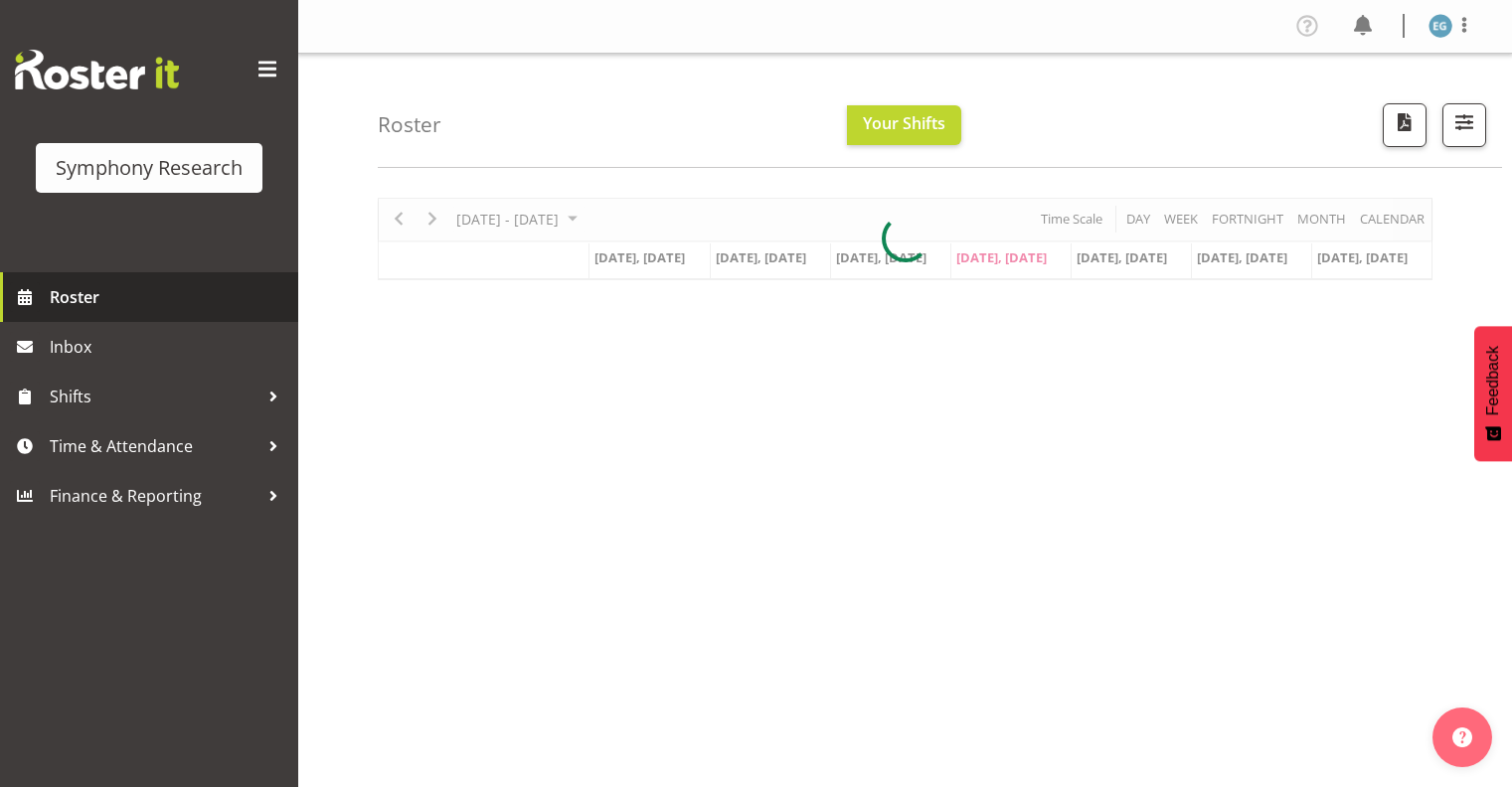 scroll, scrollTop: 0, scrollLeft: 0, axis: both 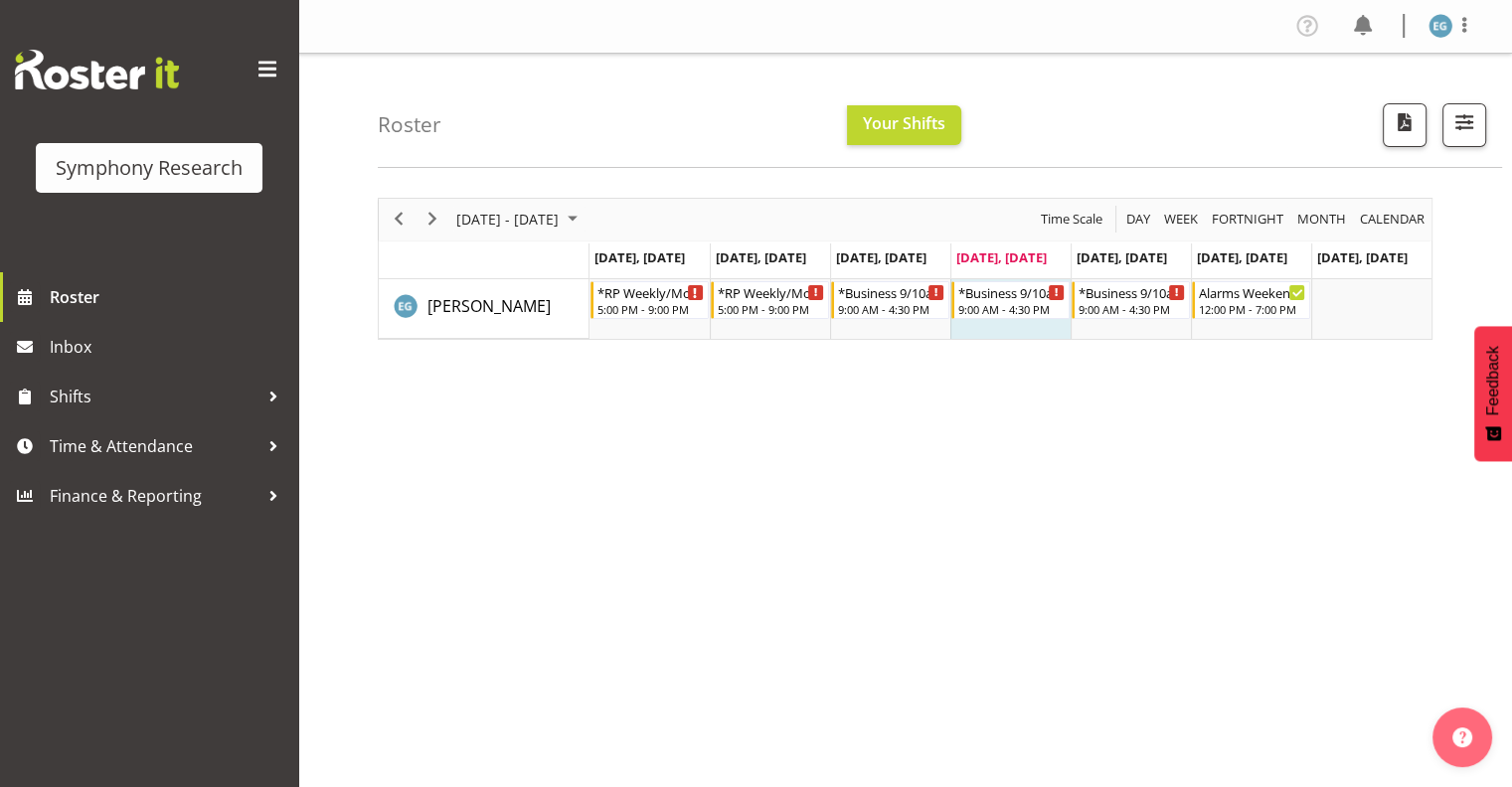 click on "[DATE], [DATE]" at bounding box center [1242, 257] 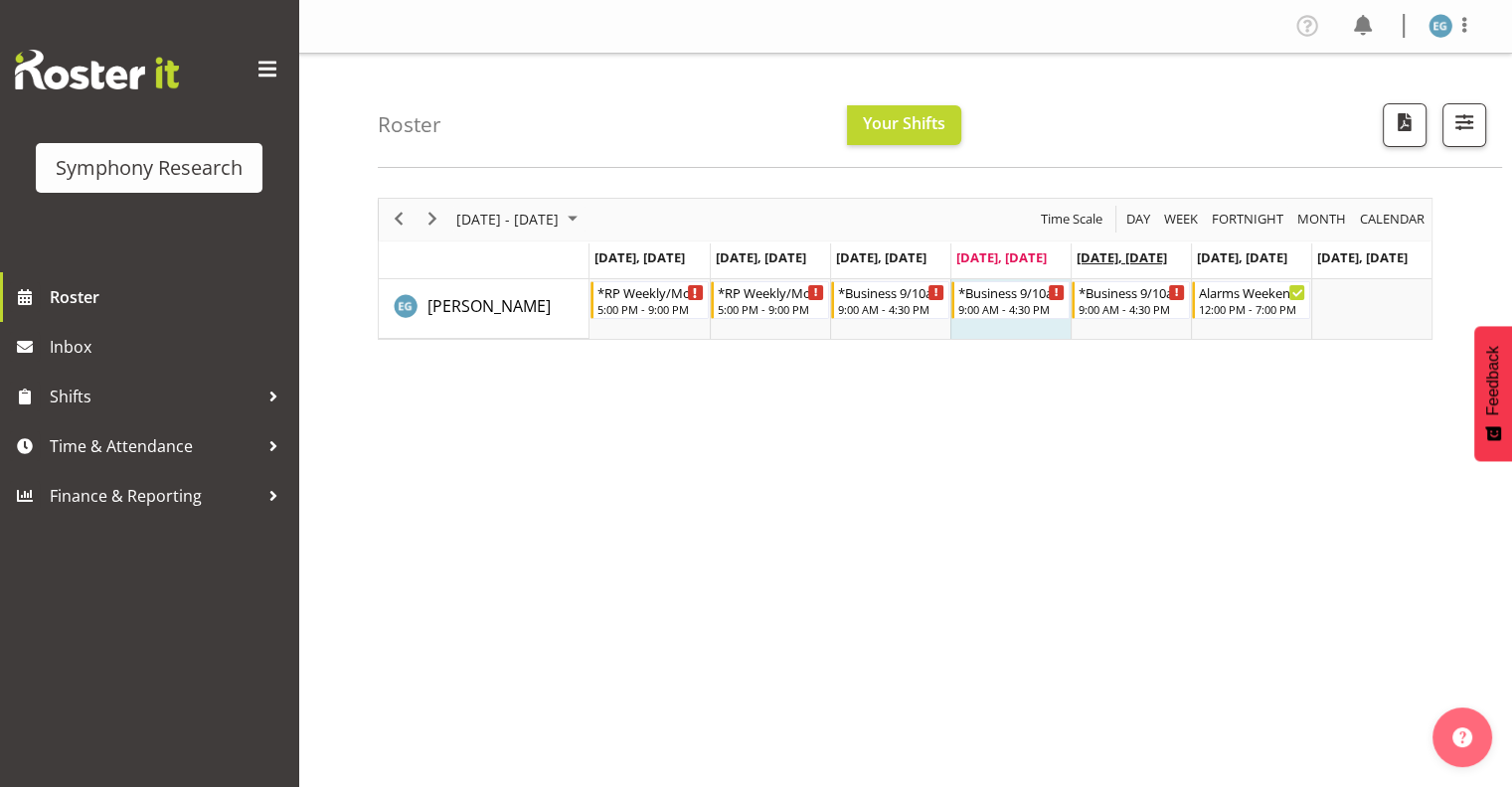 click on "[DATE], [DATE]" at bounding box center [1121, 257] 